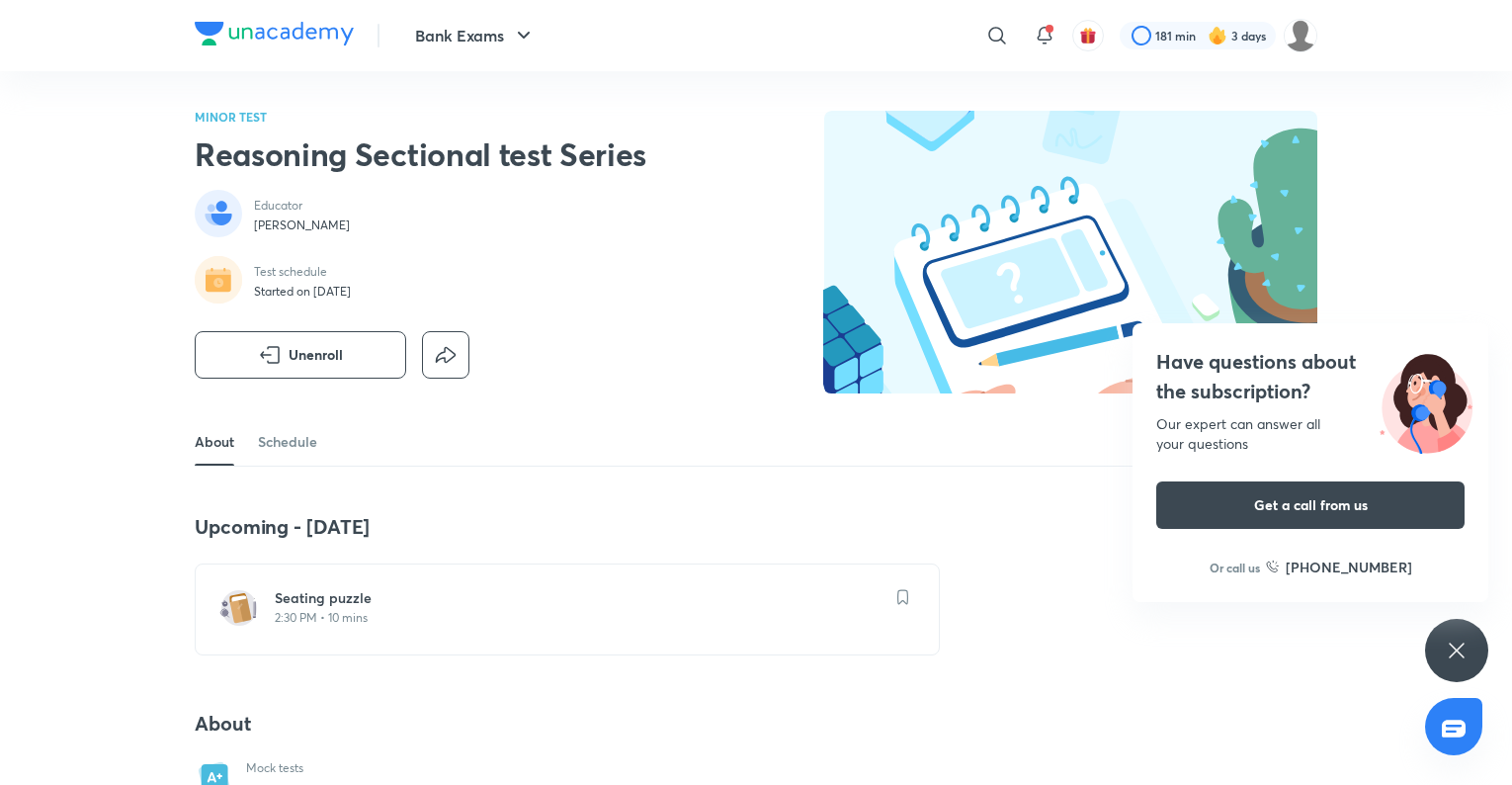 scroll, scrollTop: 0, scrollLeft: 0, axis: both 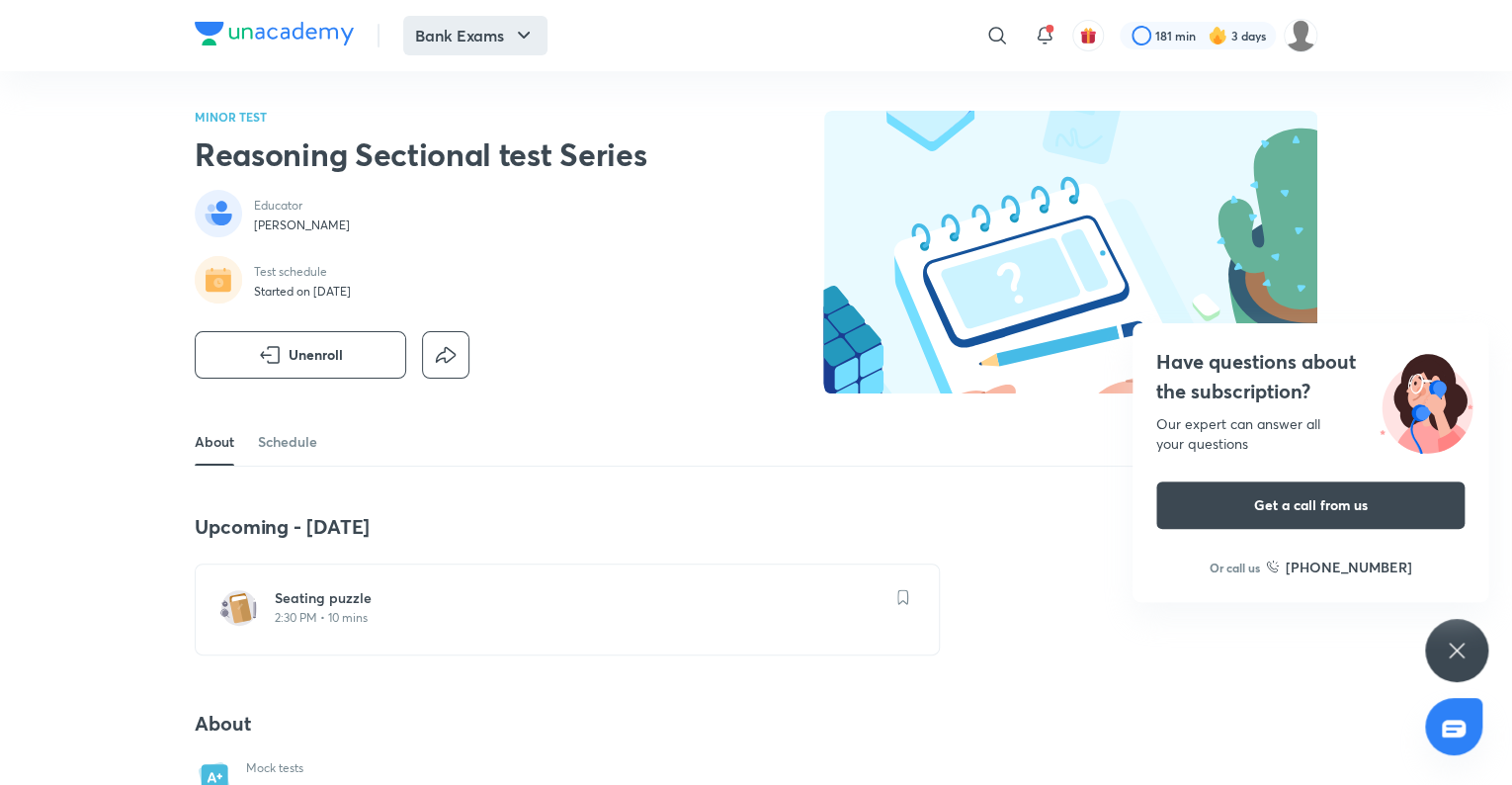 click on "Bank Exams" at bounding box center [475, 36] 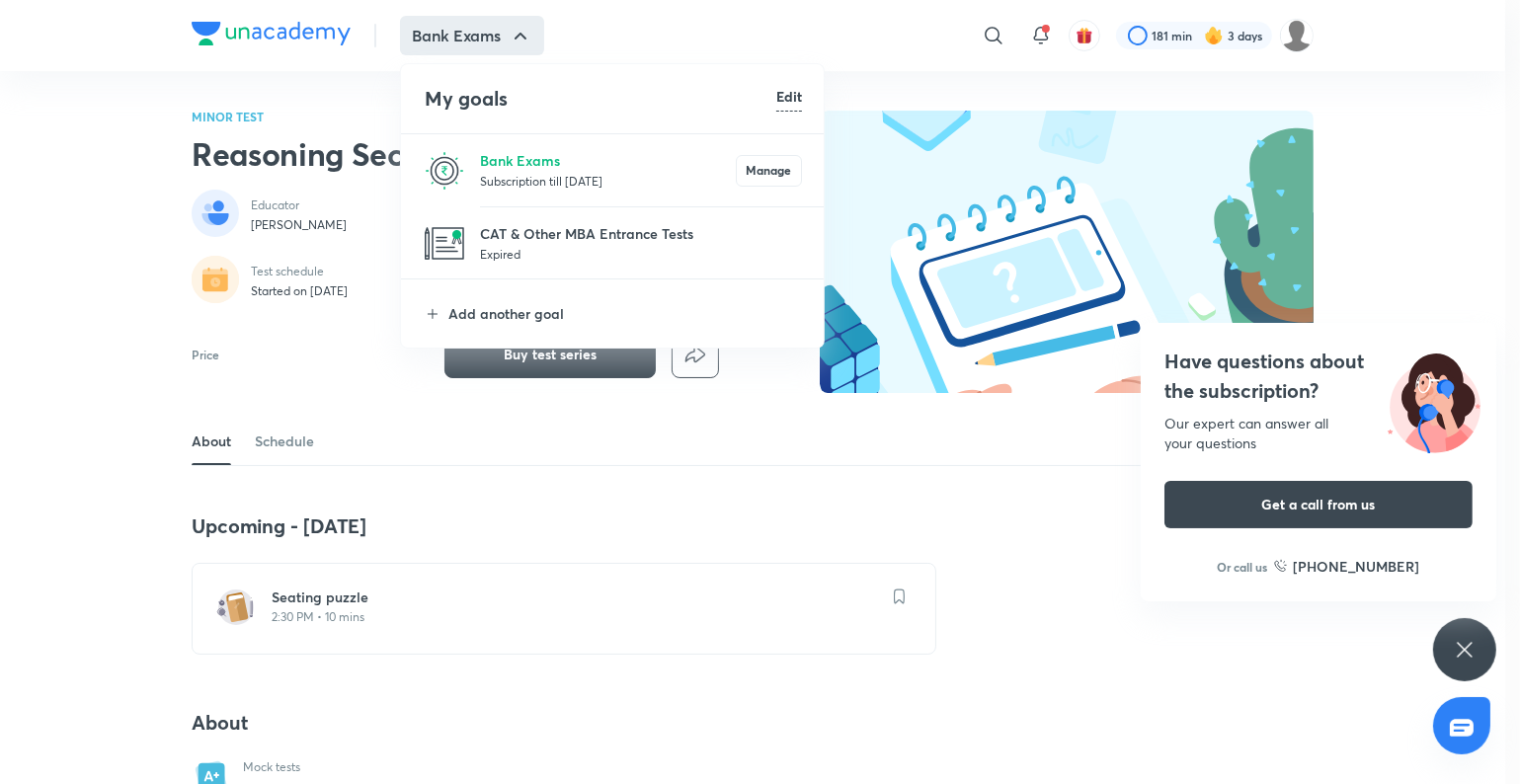 click on "Subscription till [DATE]" at bounding box center [607, 181] 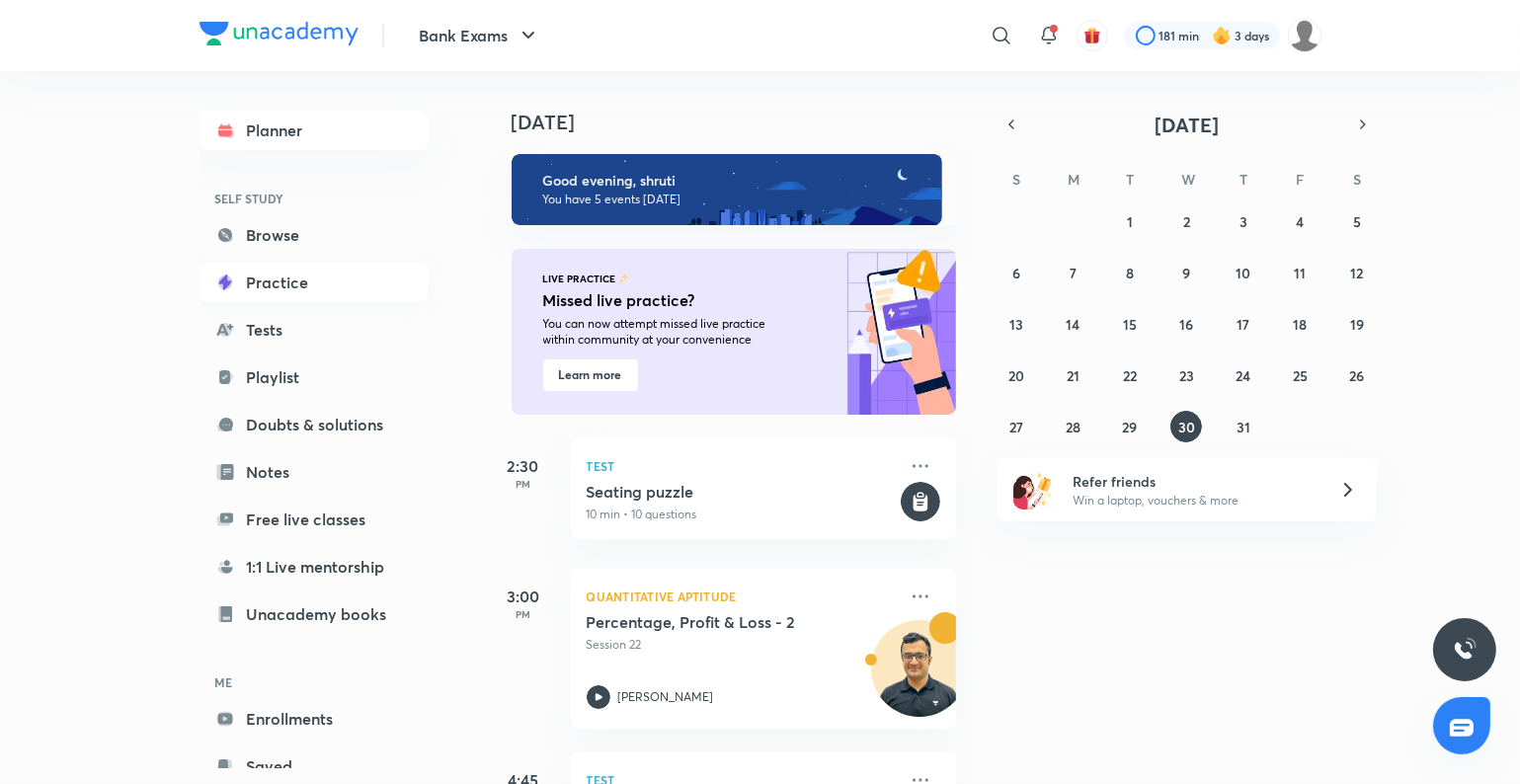 click on "Practice" at bounding box center [314, 282] 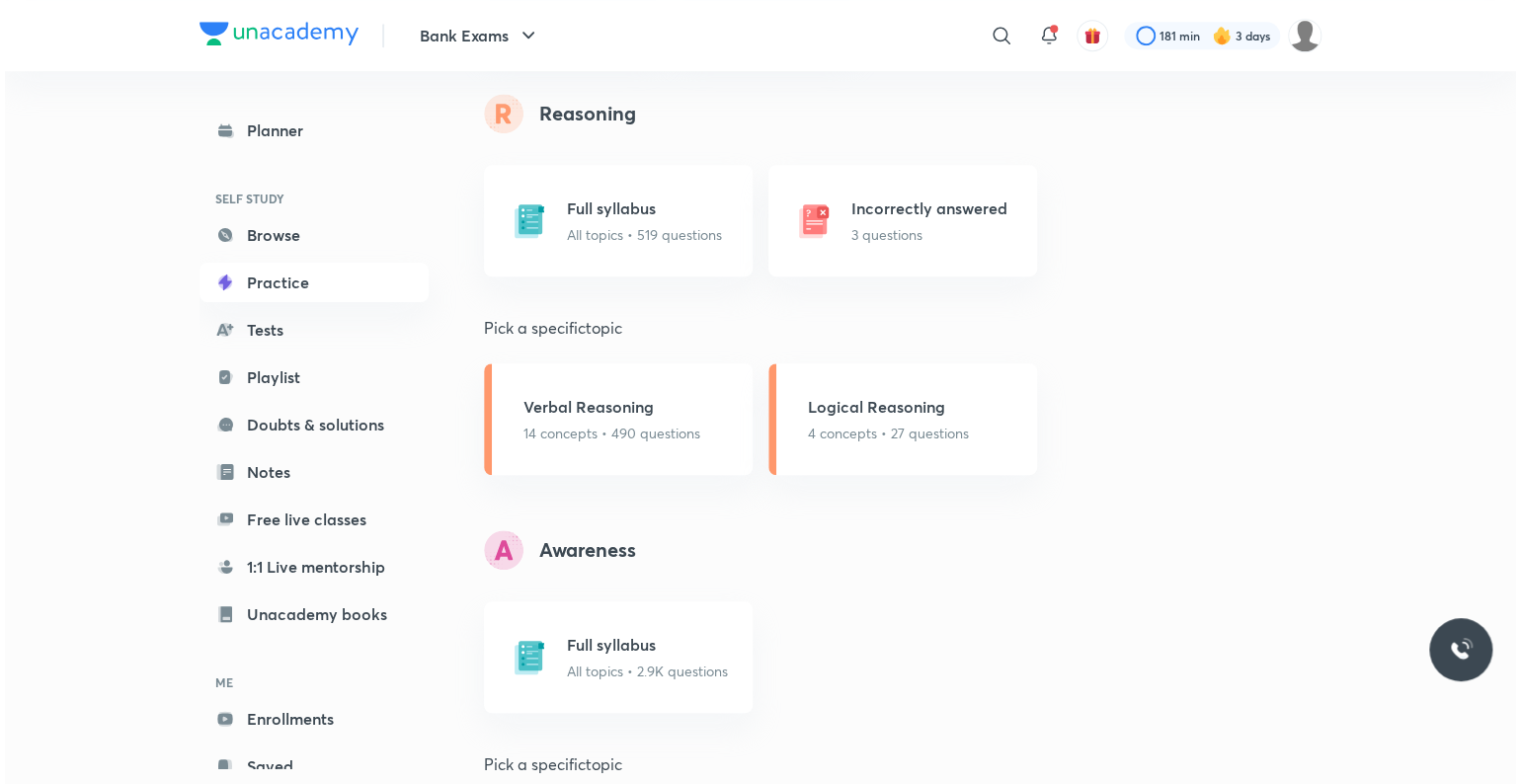 scroll, scrollTop: 733, scrollLeft: 0, axis: vertical 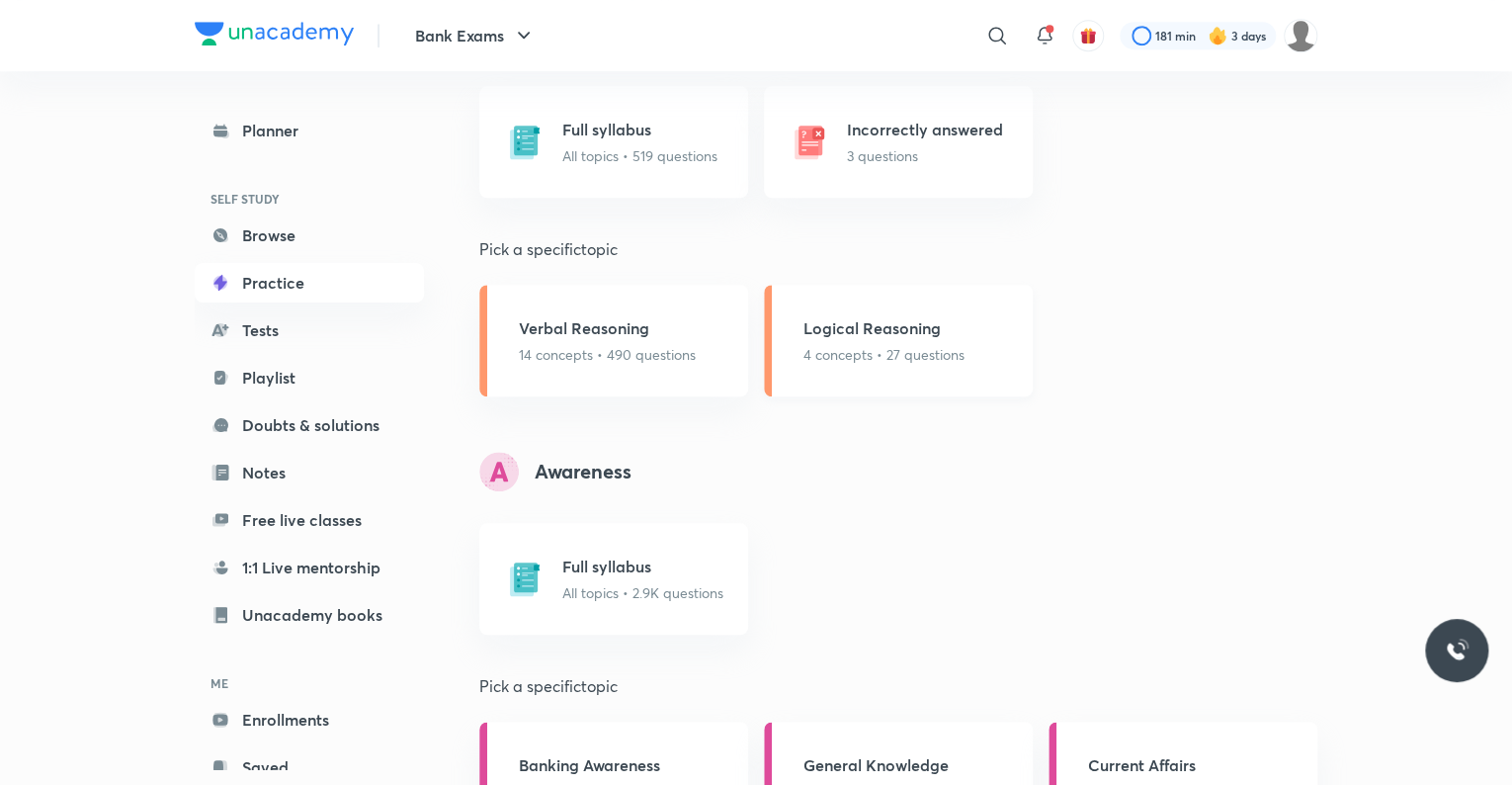click on "Logical Reasoning" at bounding box center (883, 328) 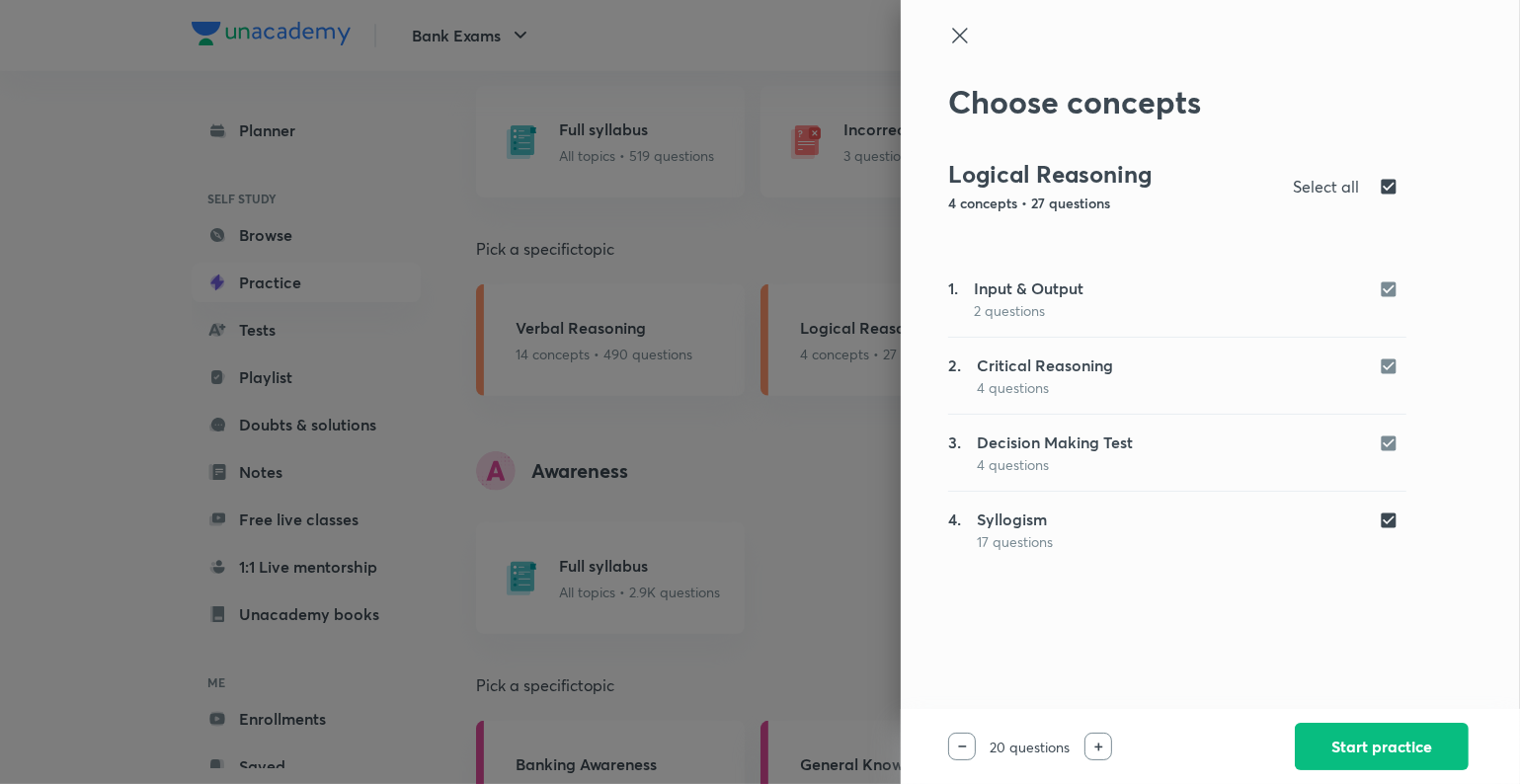 click 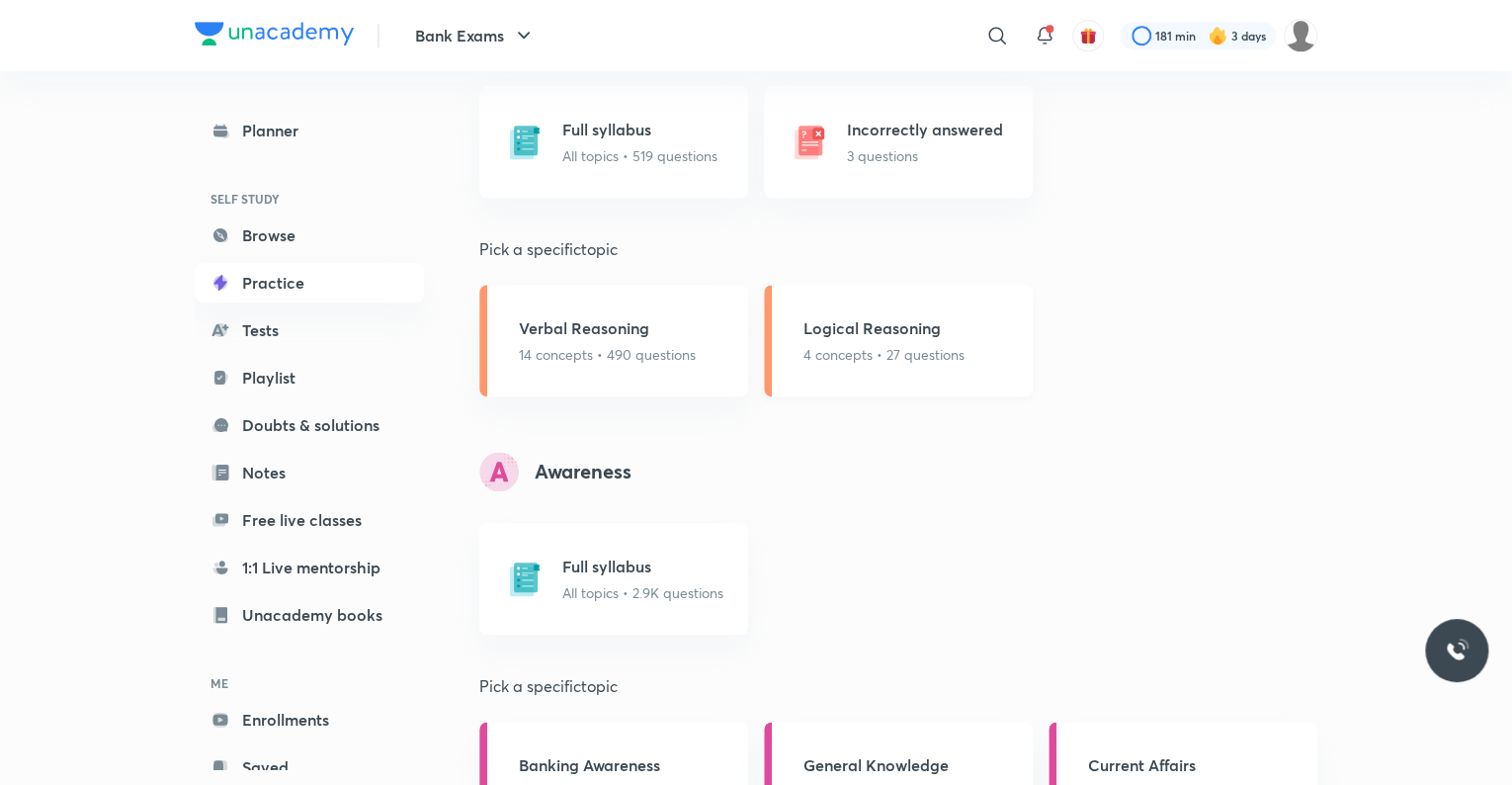 click on "Logical Reasoning" at bounding box center [883, 328] 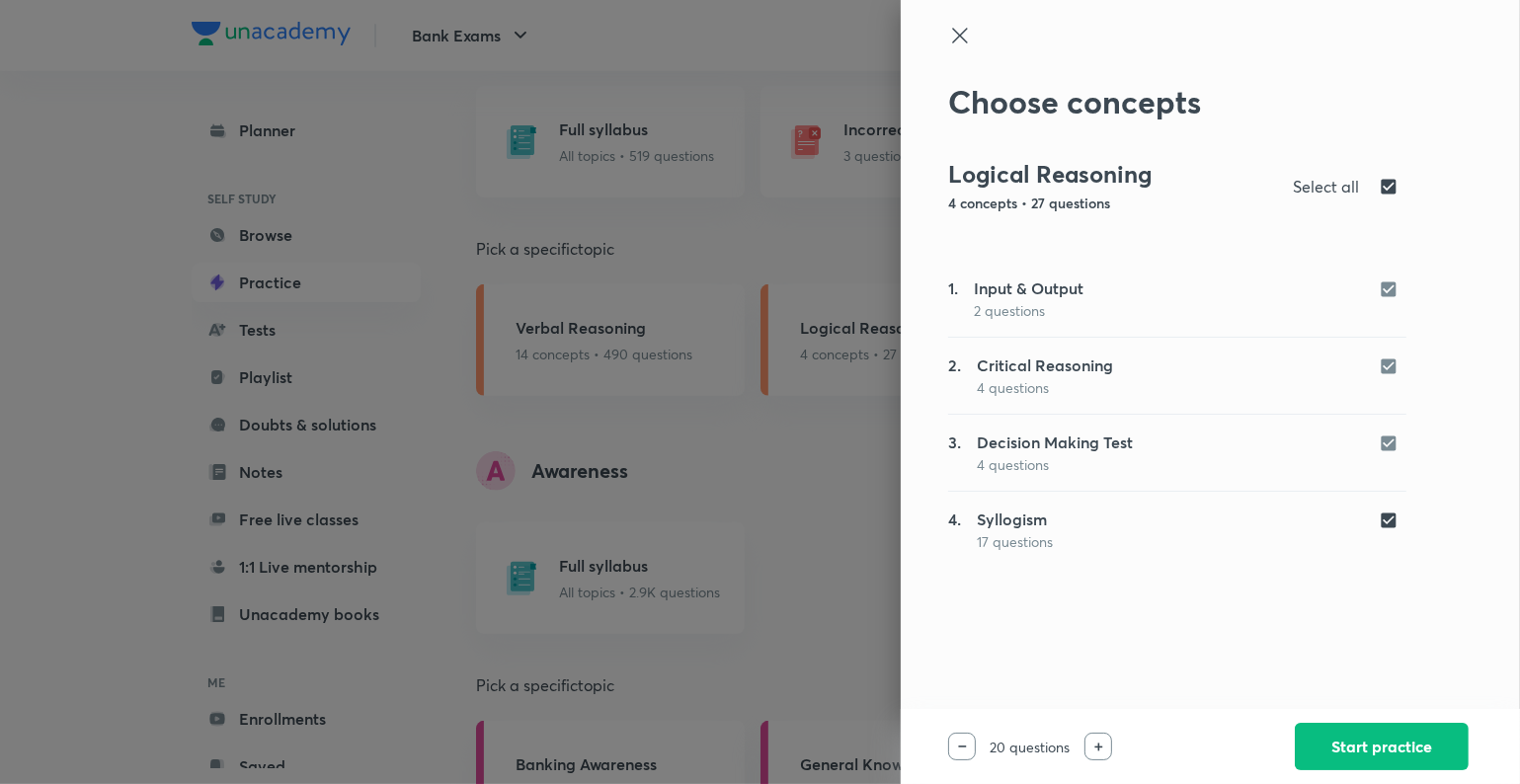 click at bounding box center (1393, 287) 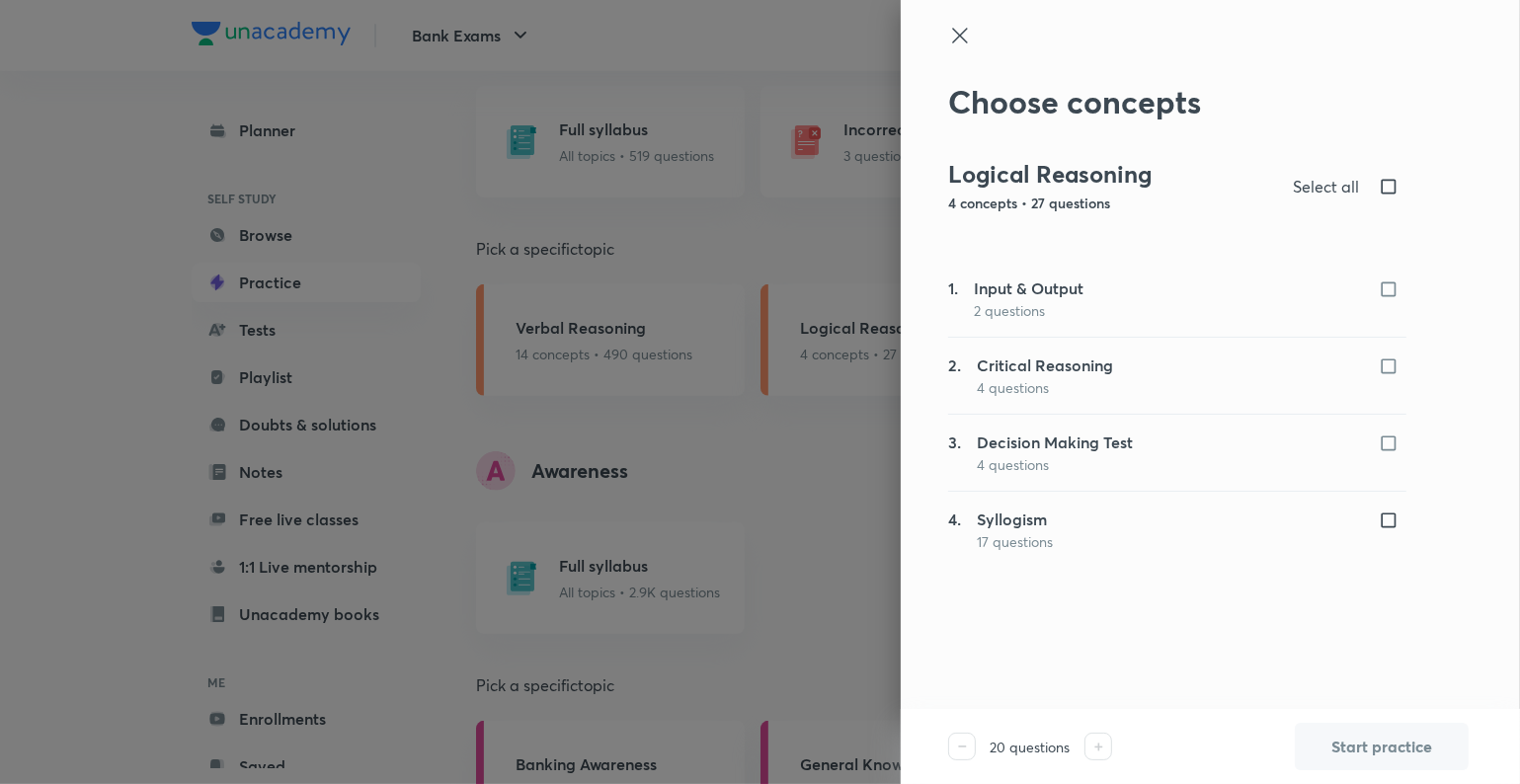 click at bounding box center [1393, 520] 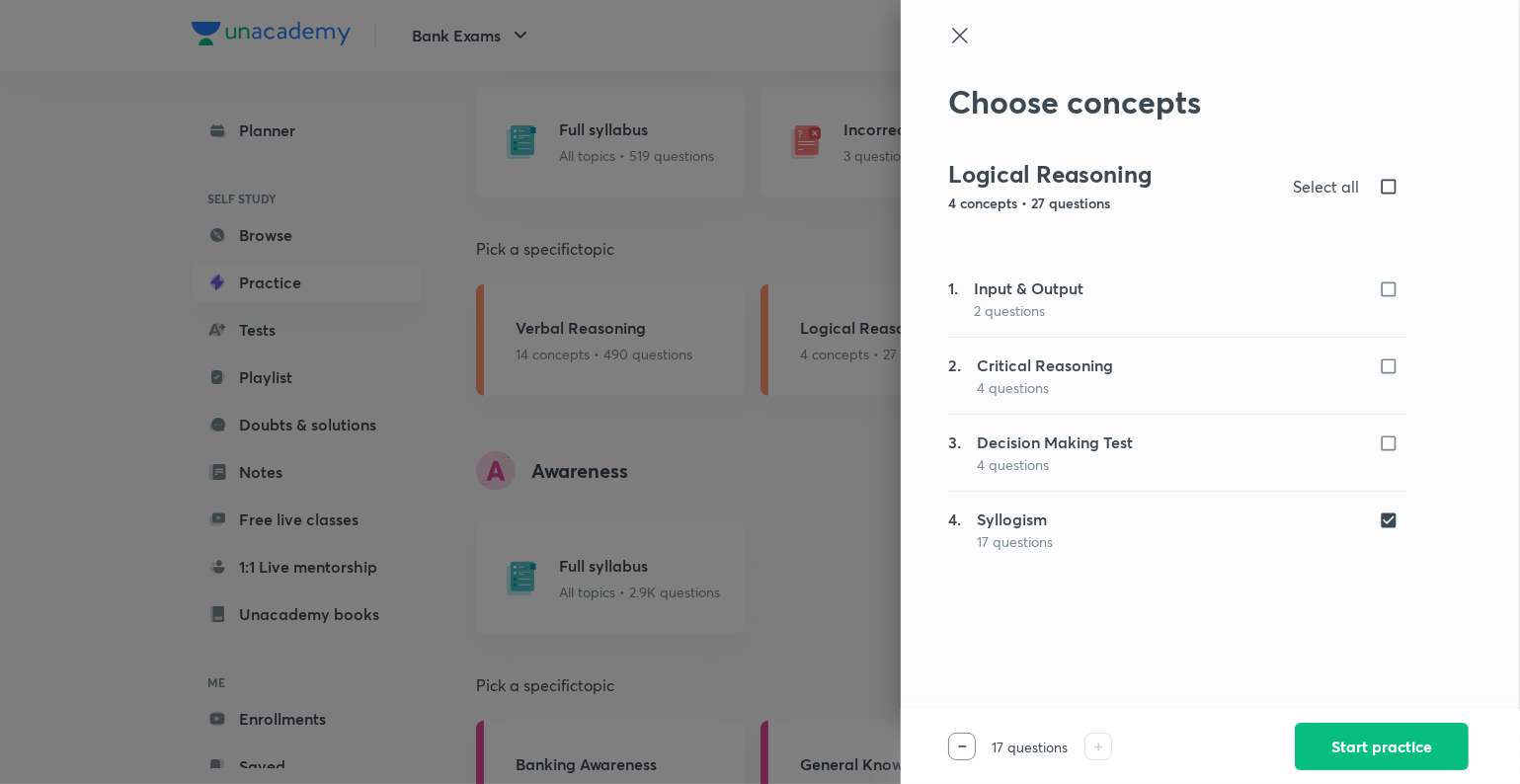 click at bounding box center [1393, 520] 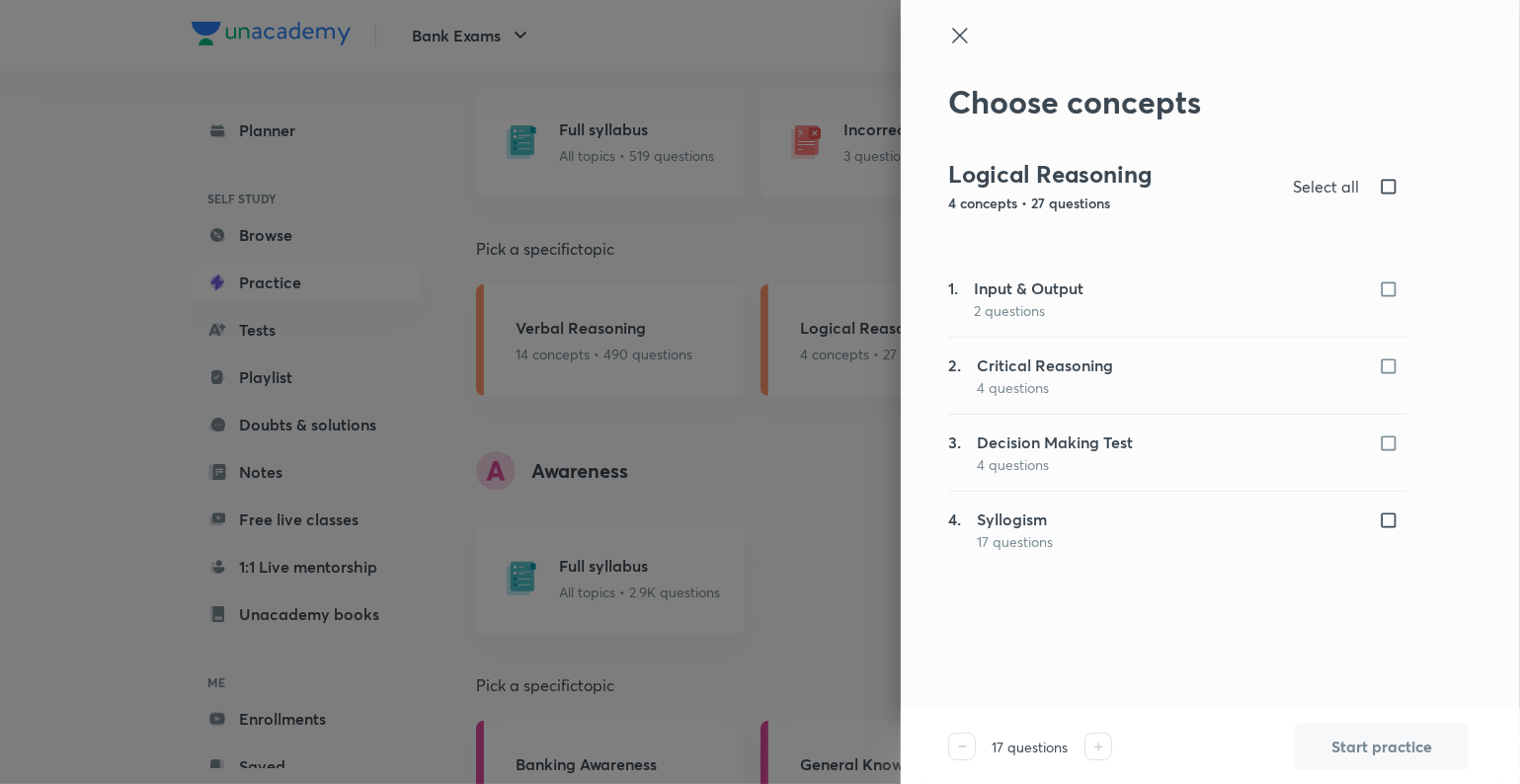 click at bounding box center (1393, 441) 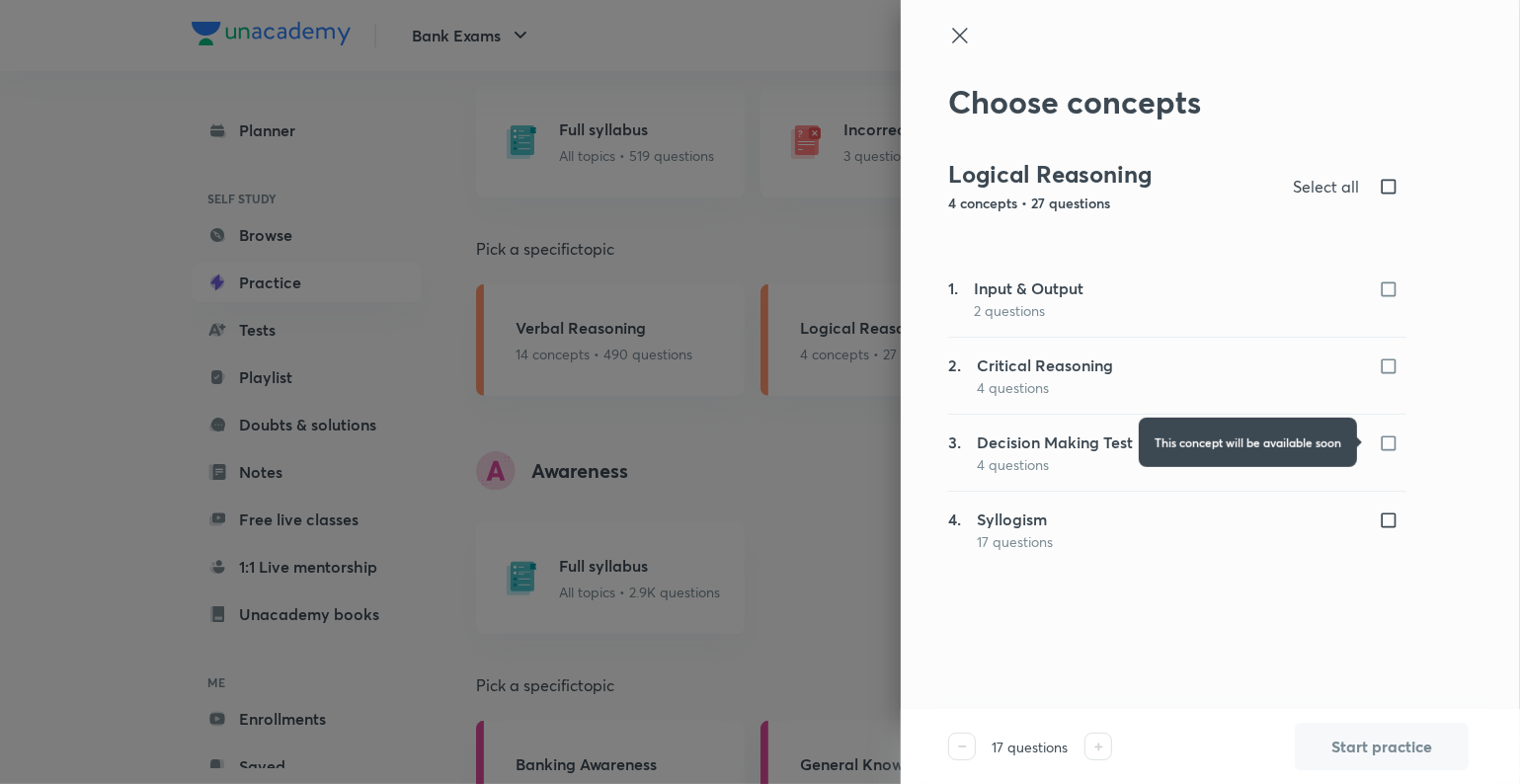 click at bounding box center [1393, 441] 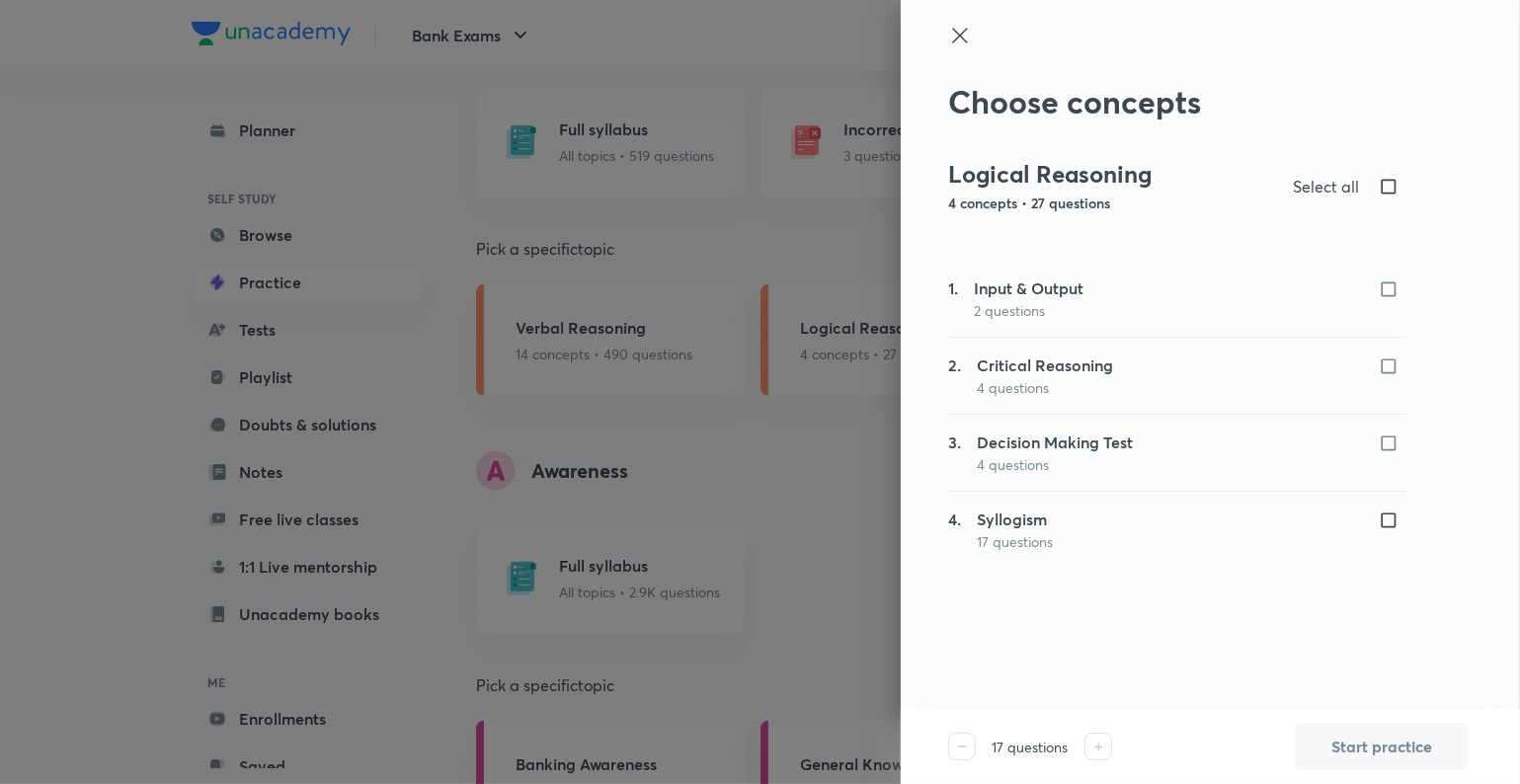 click at bounding box center (1393, 364) 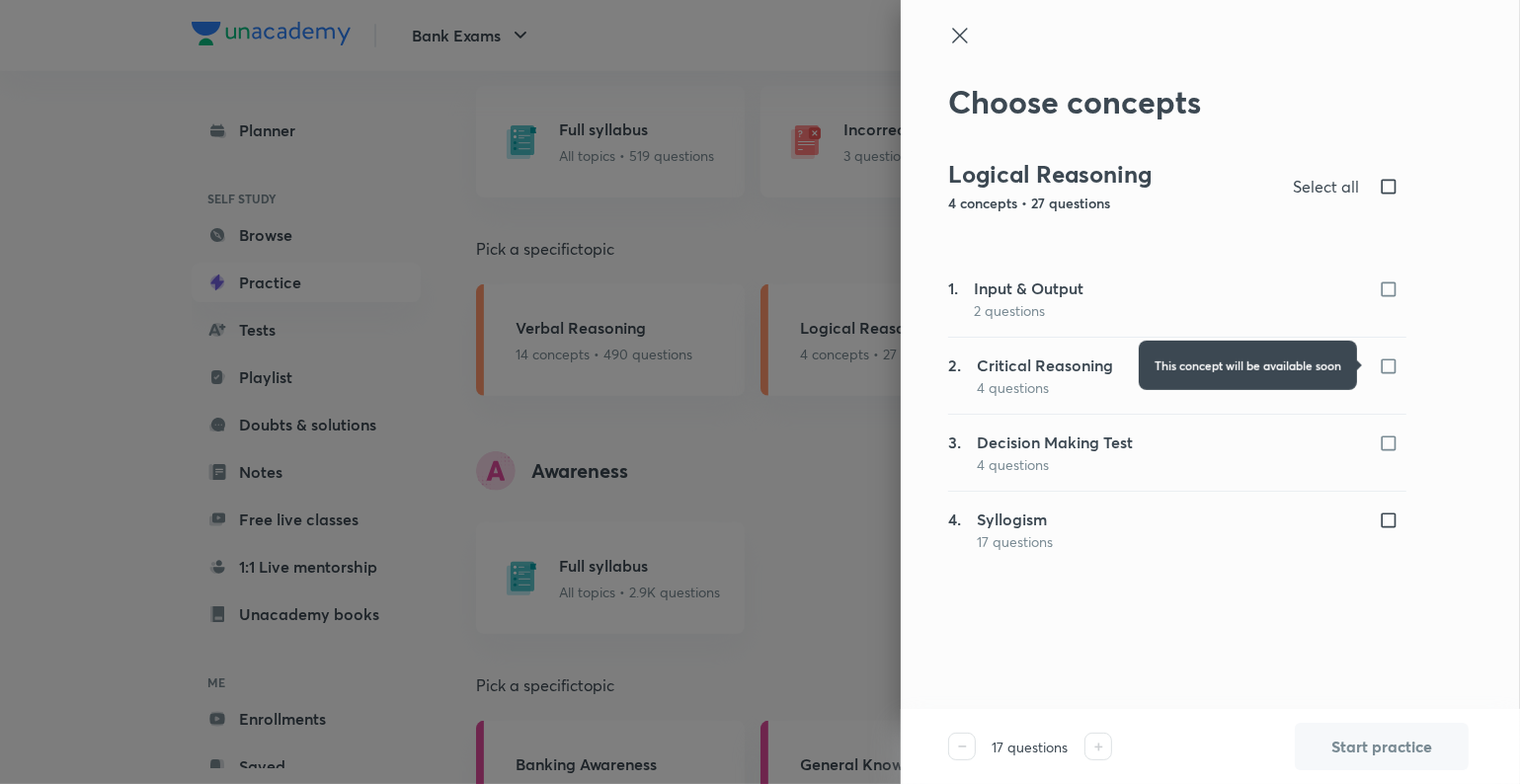 click at bounding box center (1393, 287) 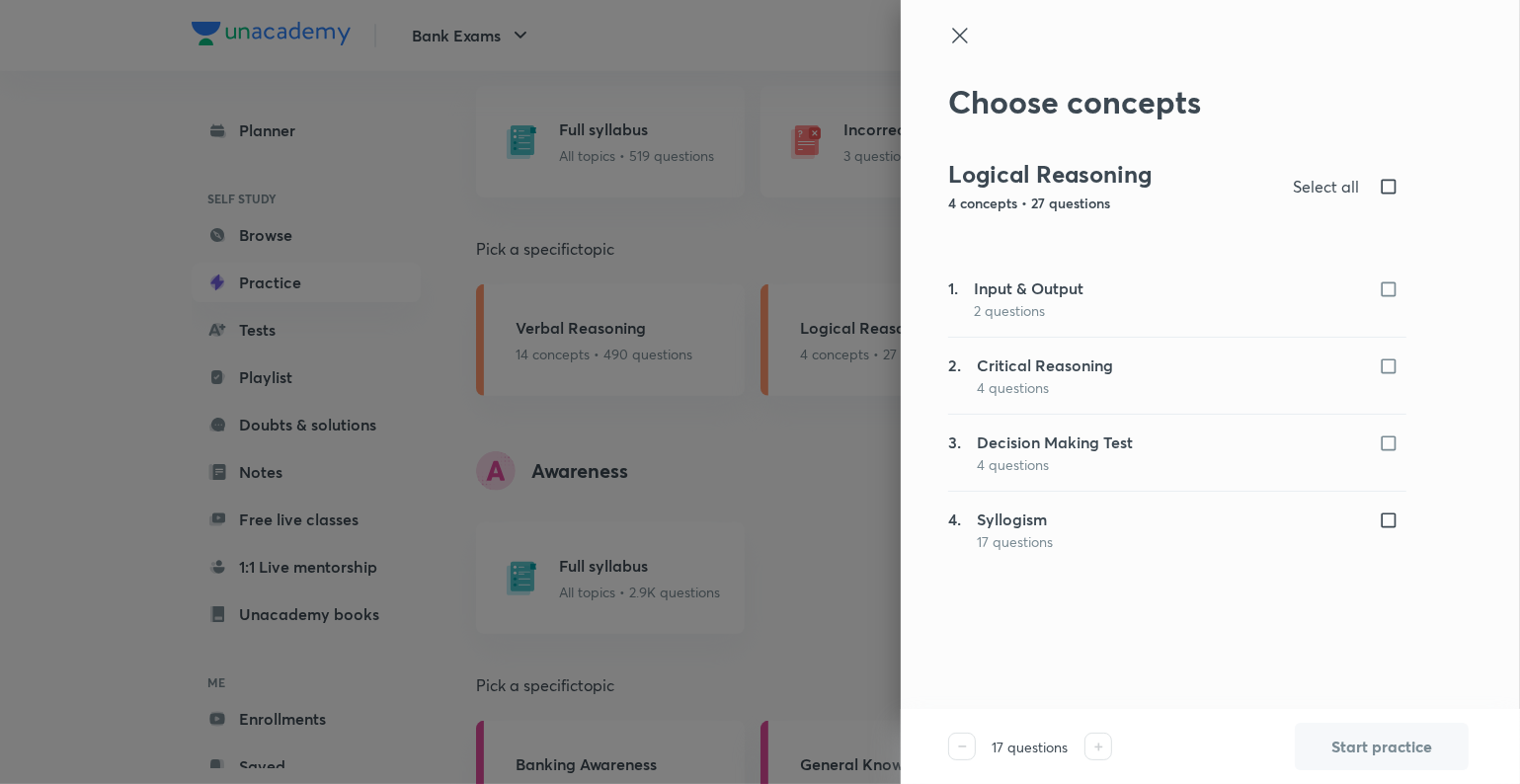 click 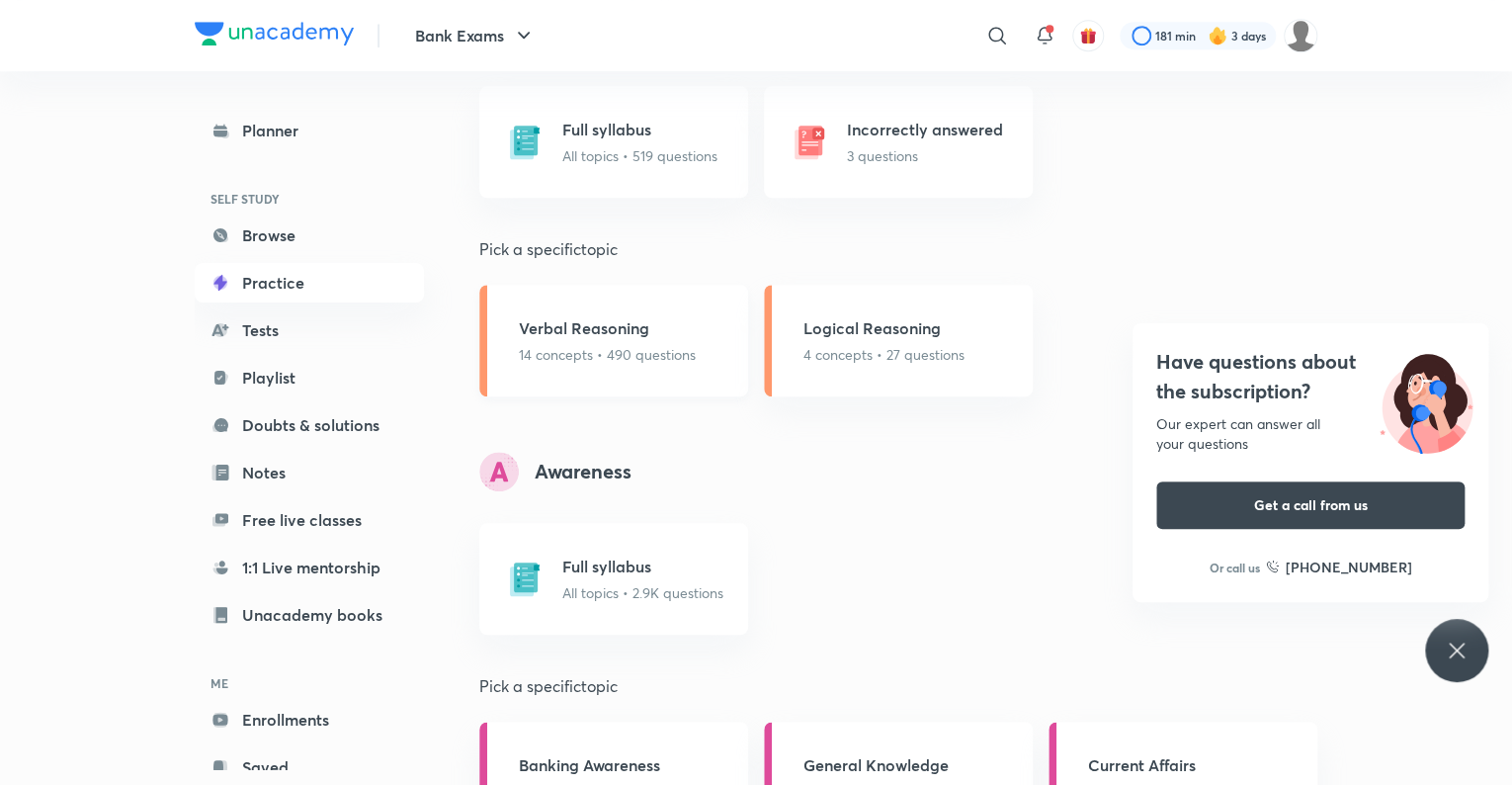 click on "14 concepts • 490 questions" at bounding box center (607, 354) 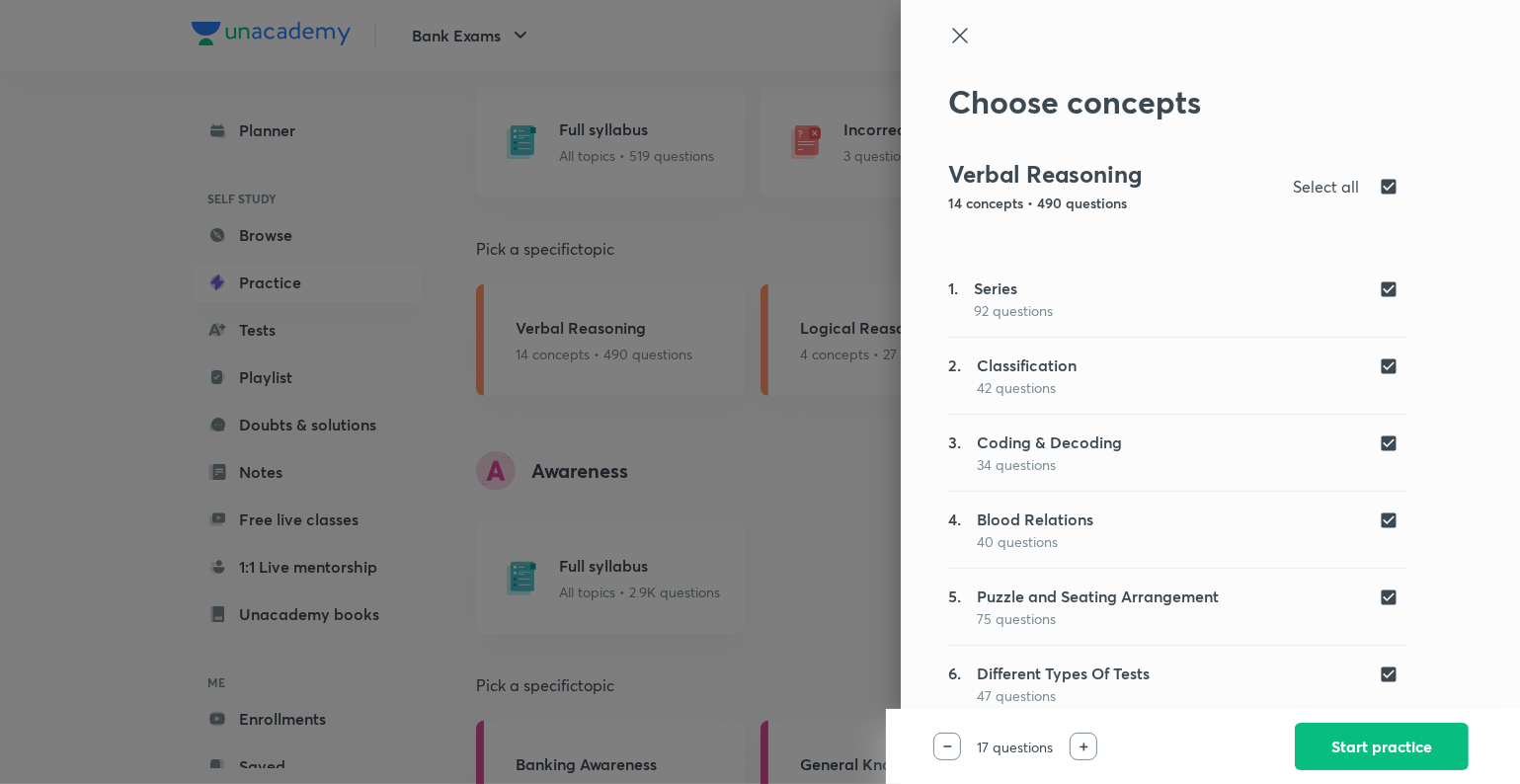 click at bounding box center (1393, 187) 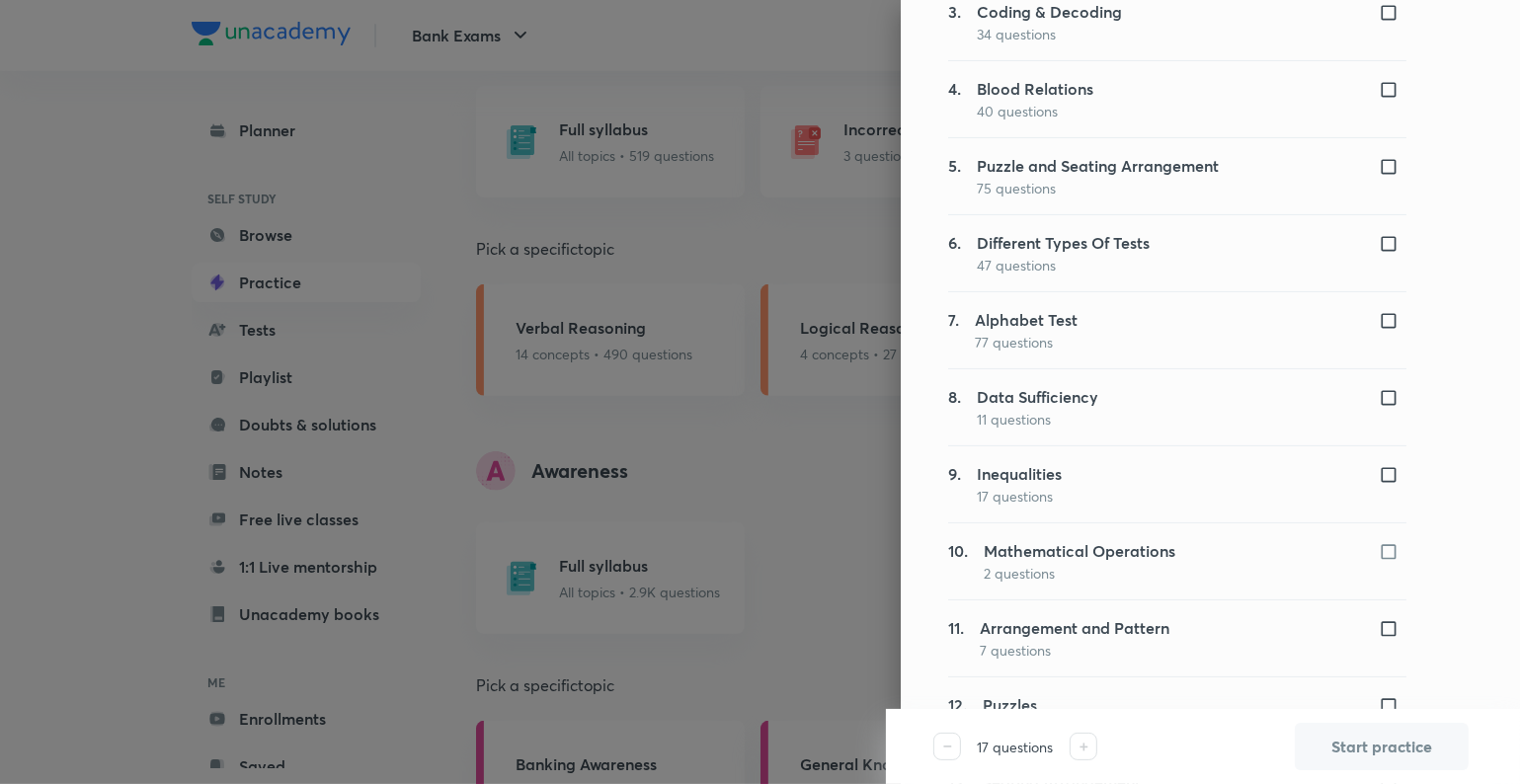 scroll, scrollTop: 633, scrollLeft: 0, axis: vertical 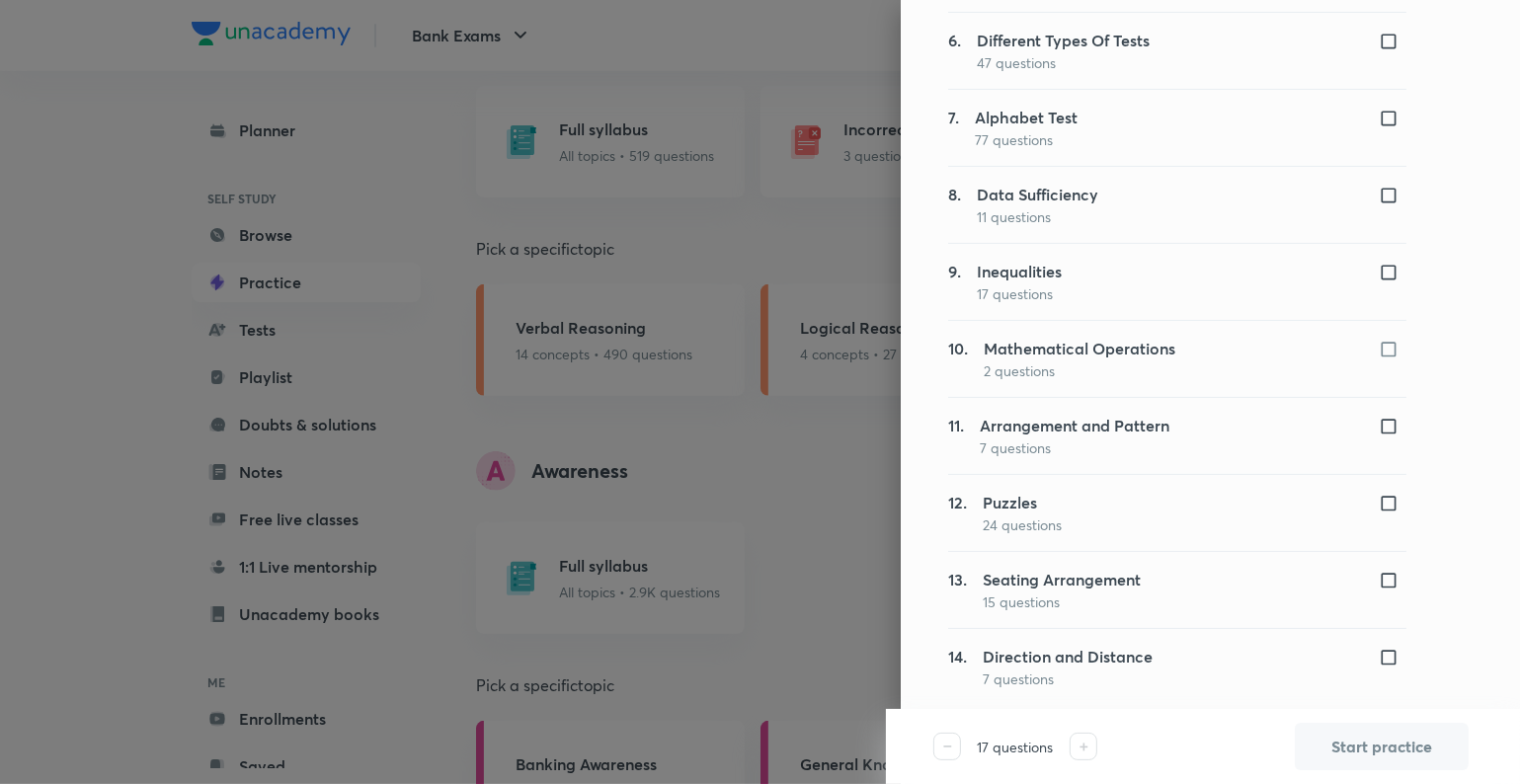 click at bounding box center [1393, 273] 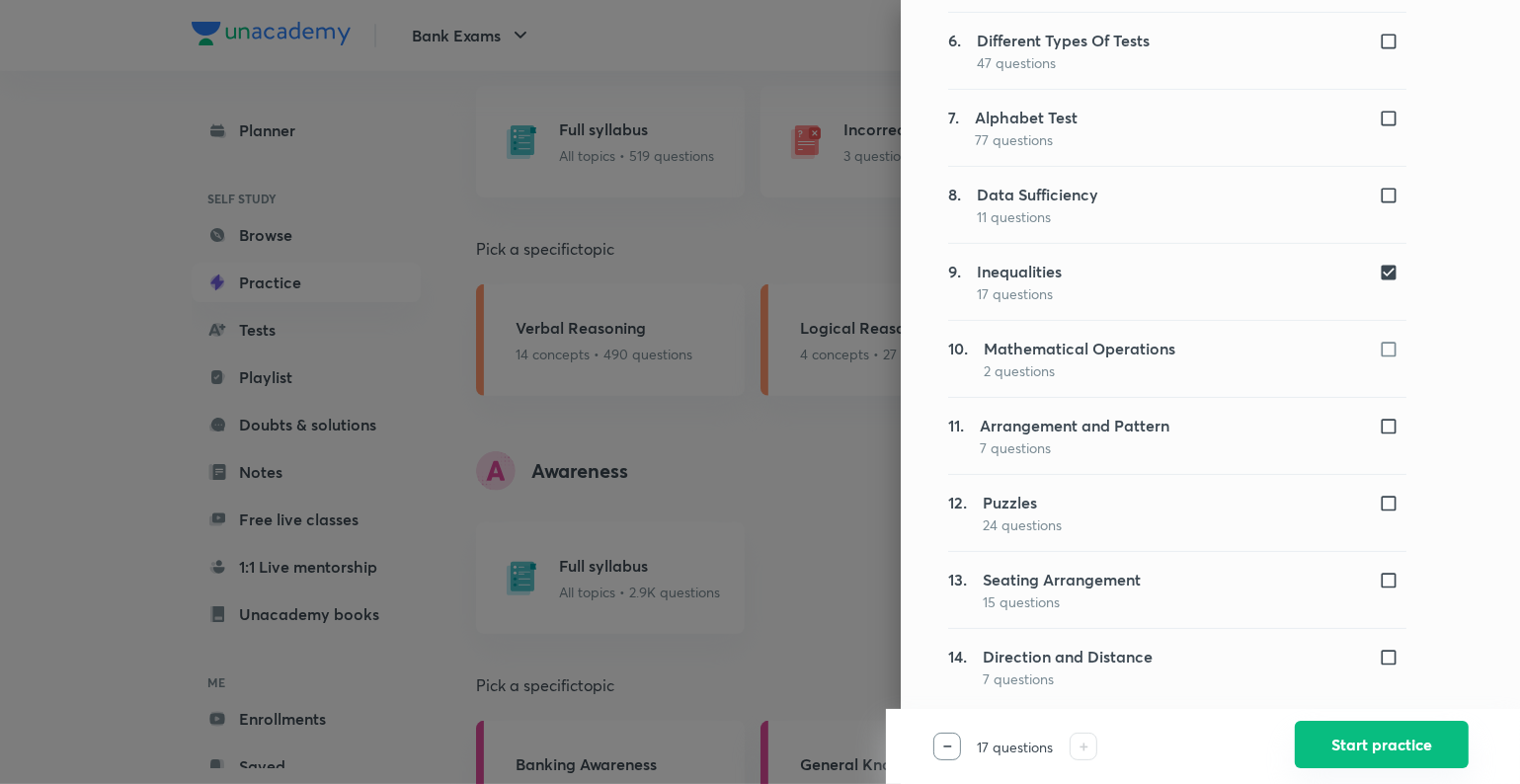 click on "Start practice" at bounding box center [1382, 745] 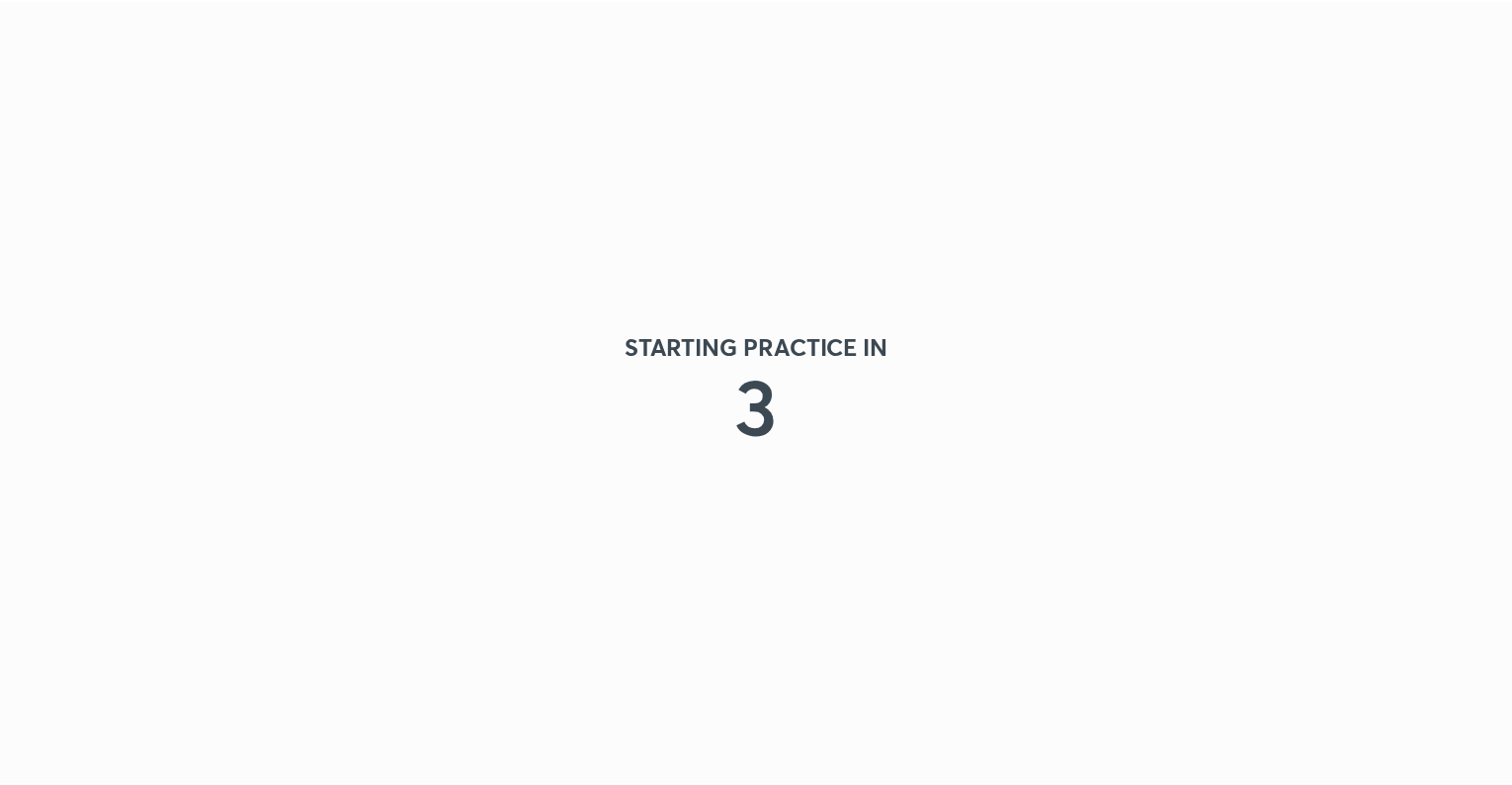 scroll, scrollTop: 0, scrollLeft: 0, axis: both 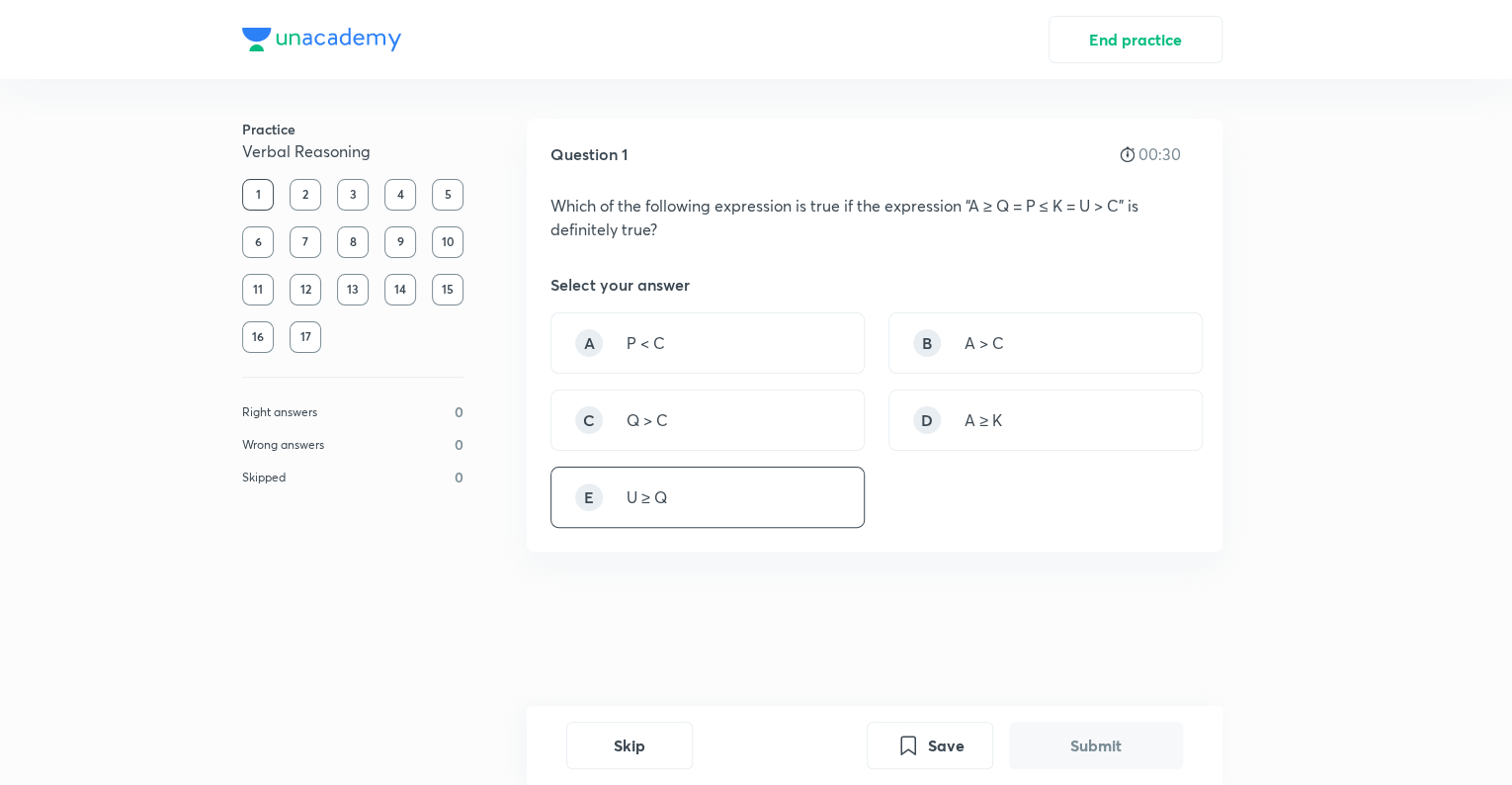 click on "E U ≥ Q" at bounding box center (708, 497) 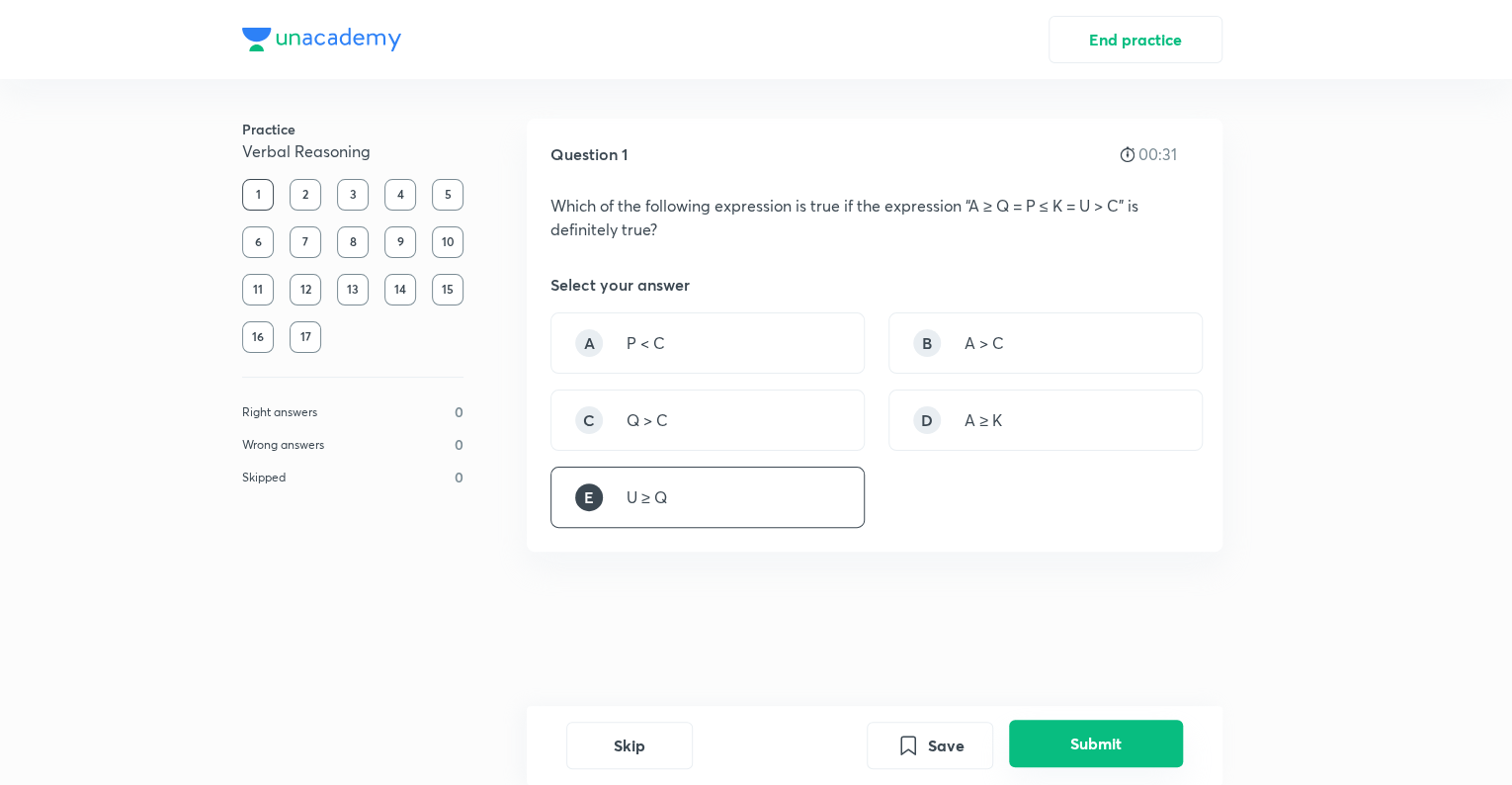 click on "Submit" at bounding box center [1096, 743] 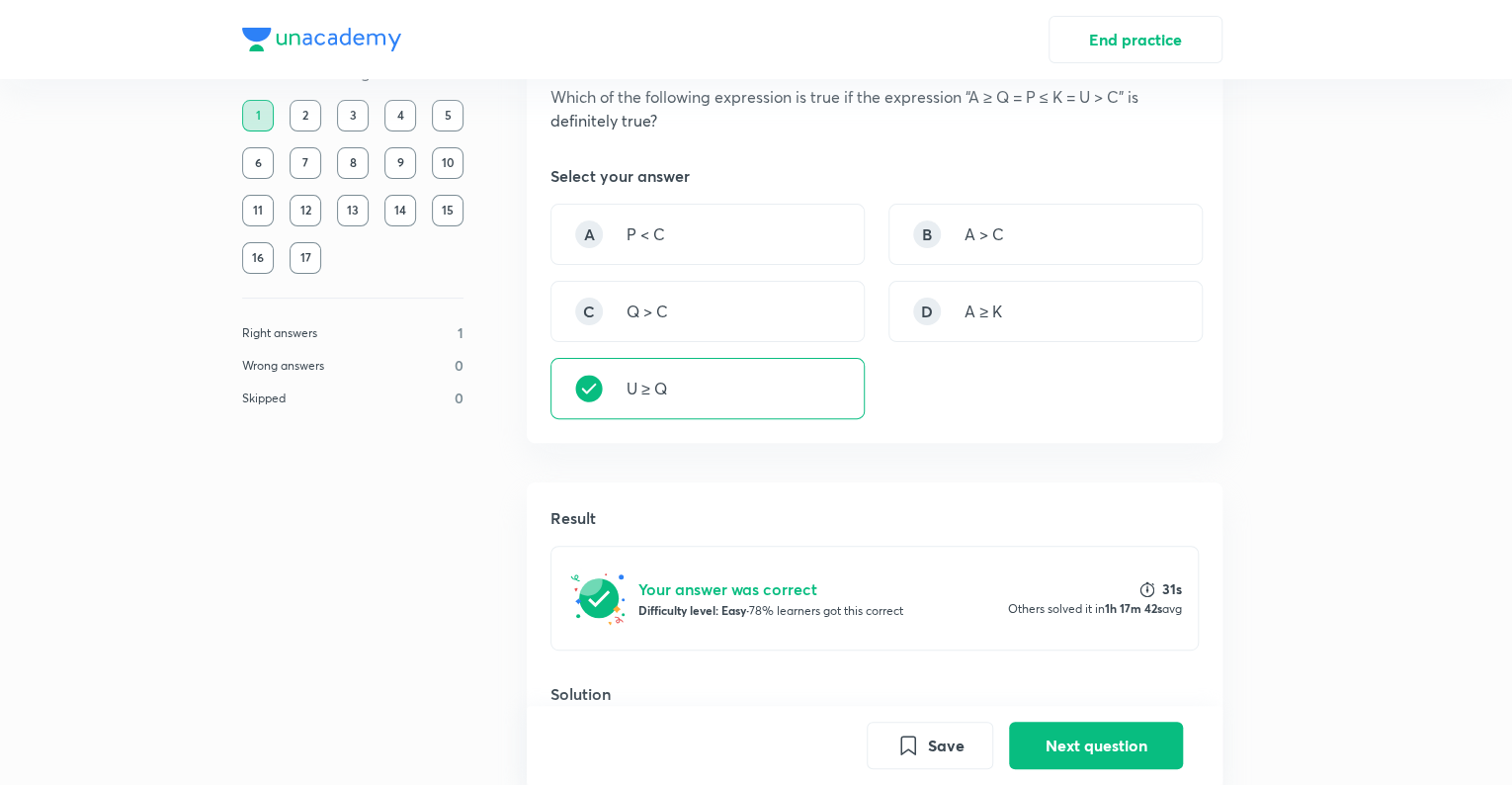 scroll, scrollTop: 156, scrollLeft: 0, axis: vertical 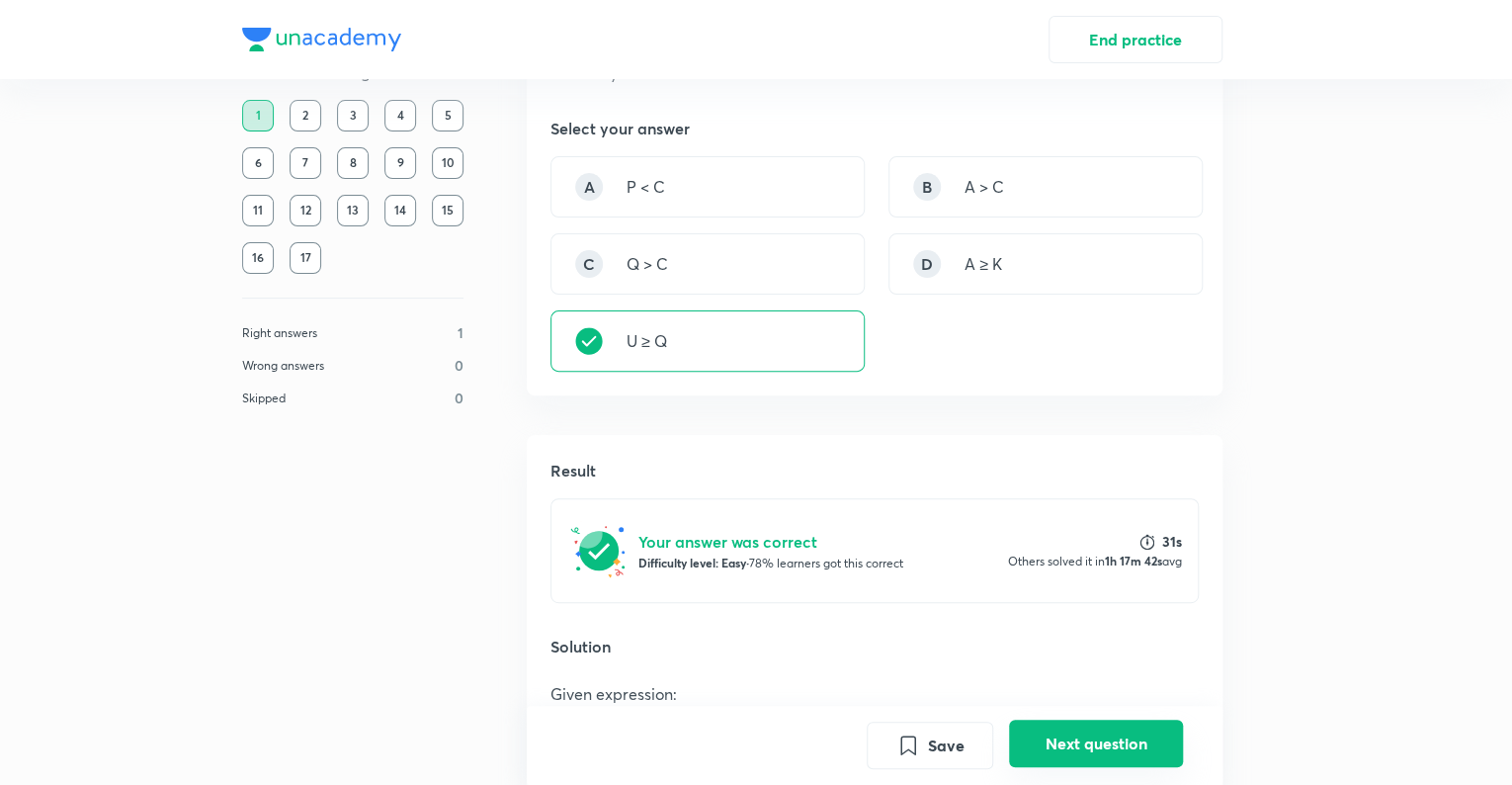 click on "Next question" at bounding box center (1096, 743) 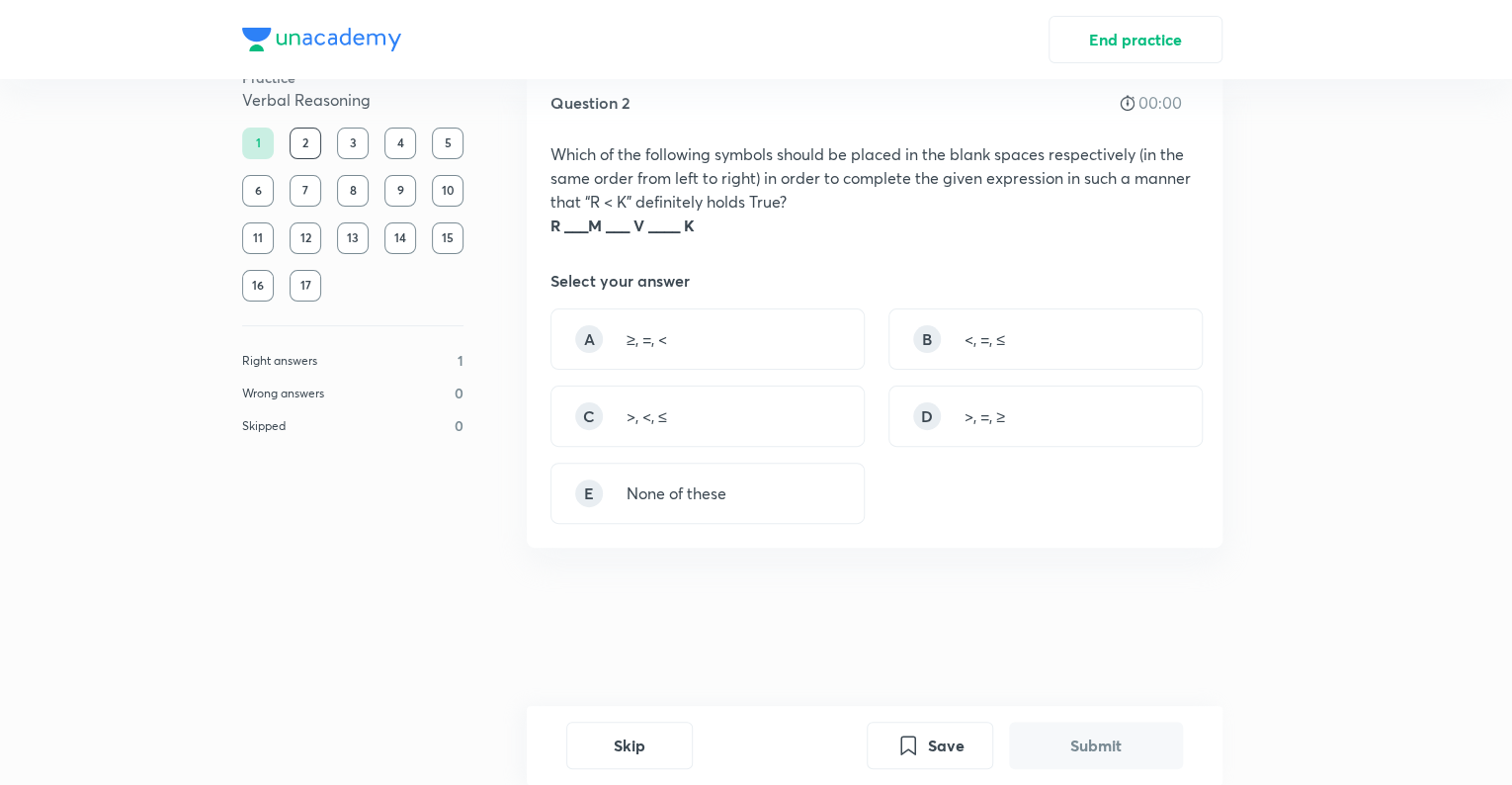 scroll, scrollTop: 0, scrollLeft: 0, axis: both 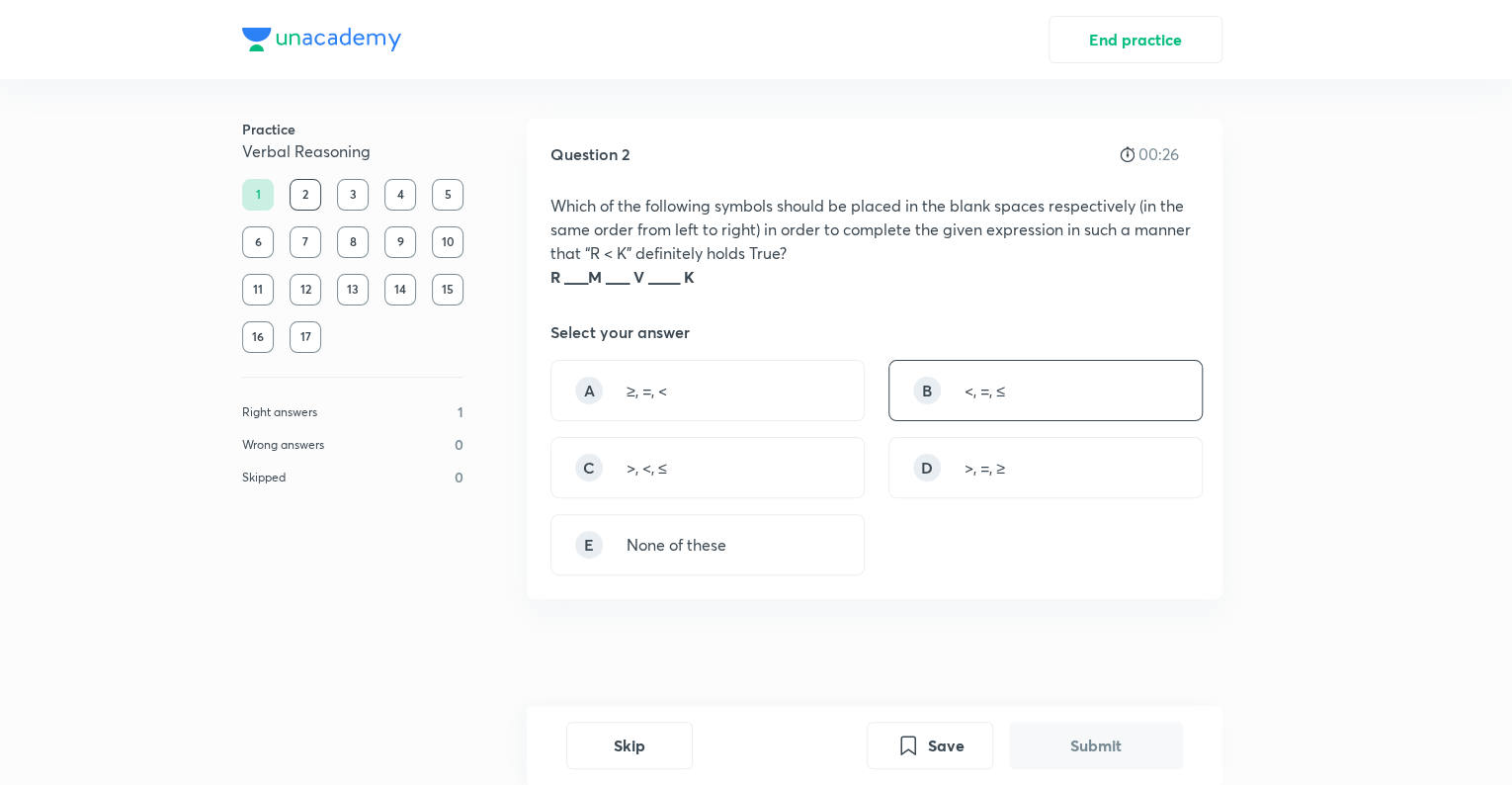 click on "B <, =, ≤" at bounding box center [1046, 391] 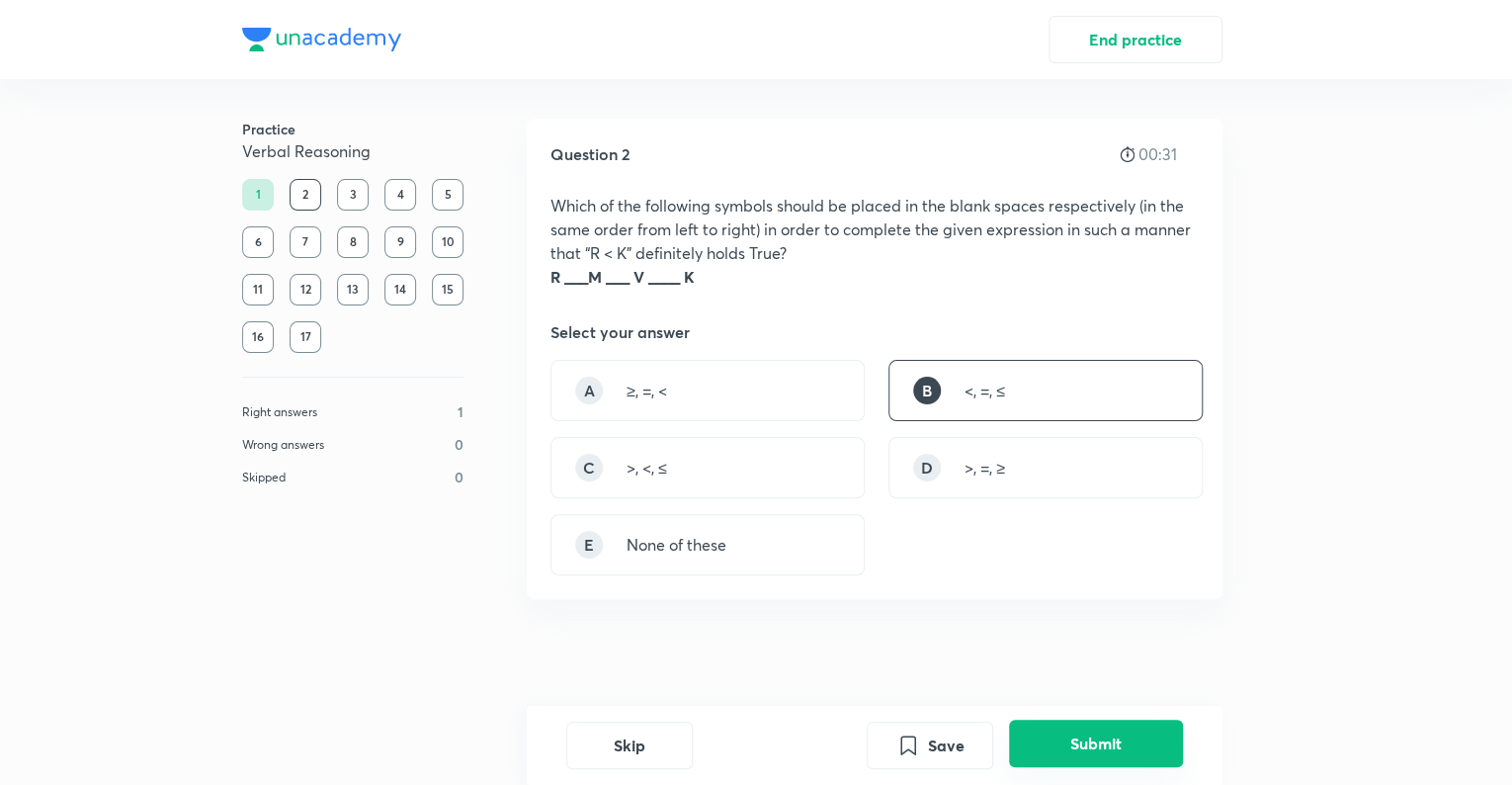 click on "Submit" at bounding box center [1096, 743] 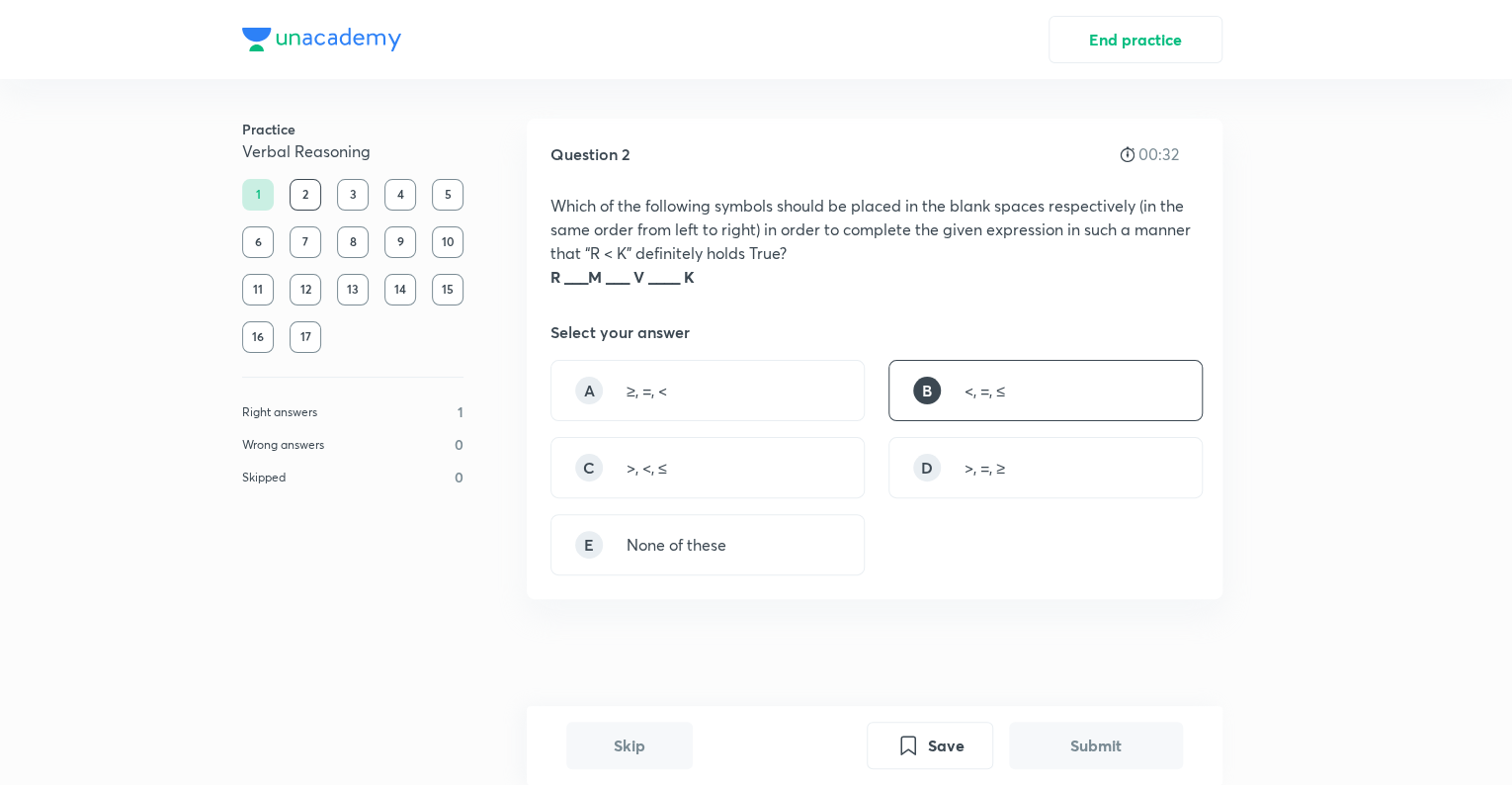 scroll, scrollTop: 579, scrollLeft: 0, axis: vertical 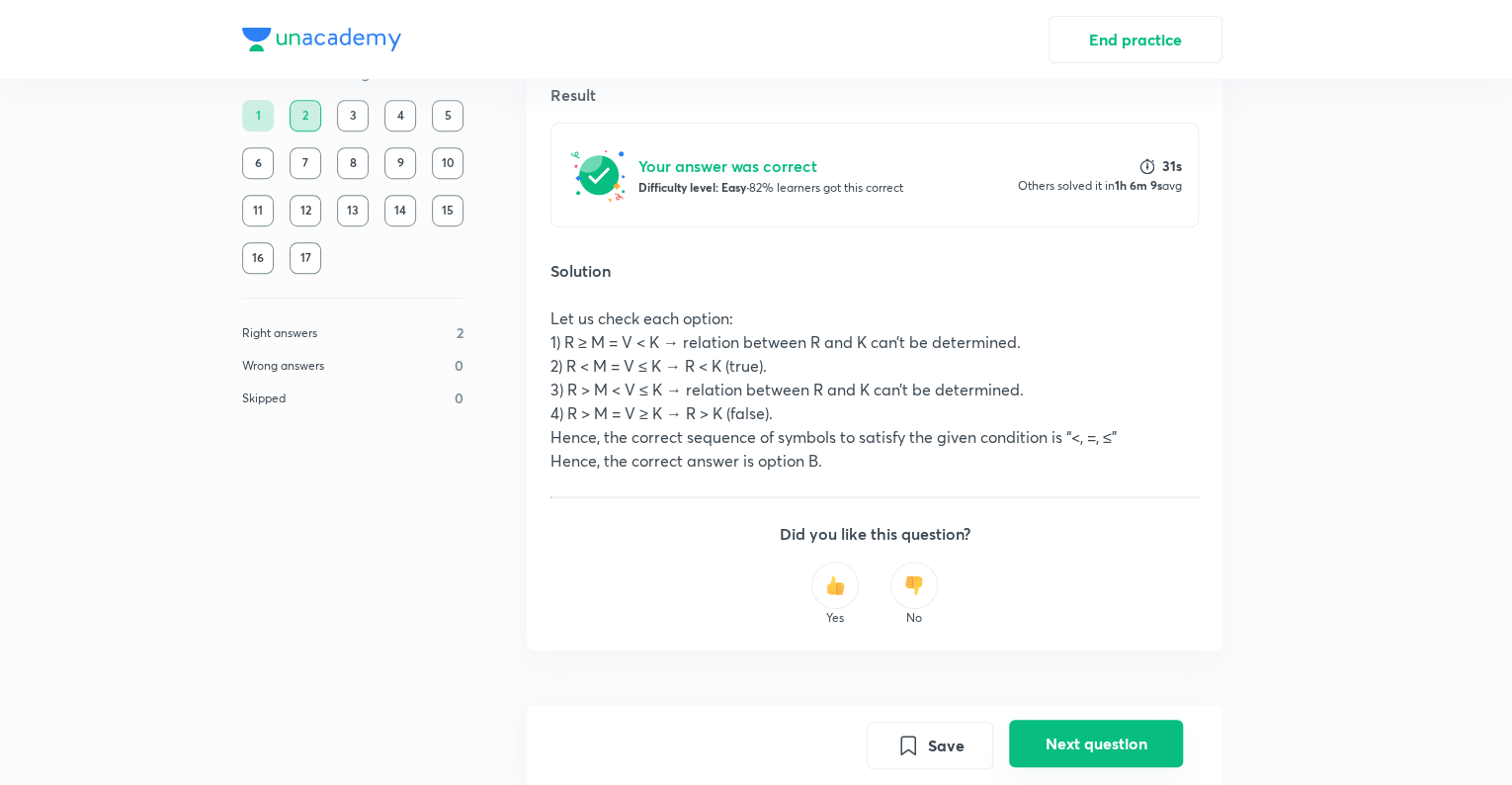 click on "Next question" at bounding box center [1096, 743] 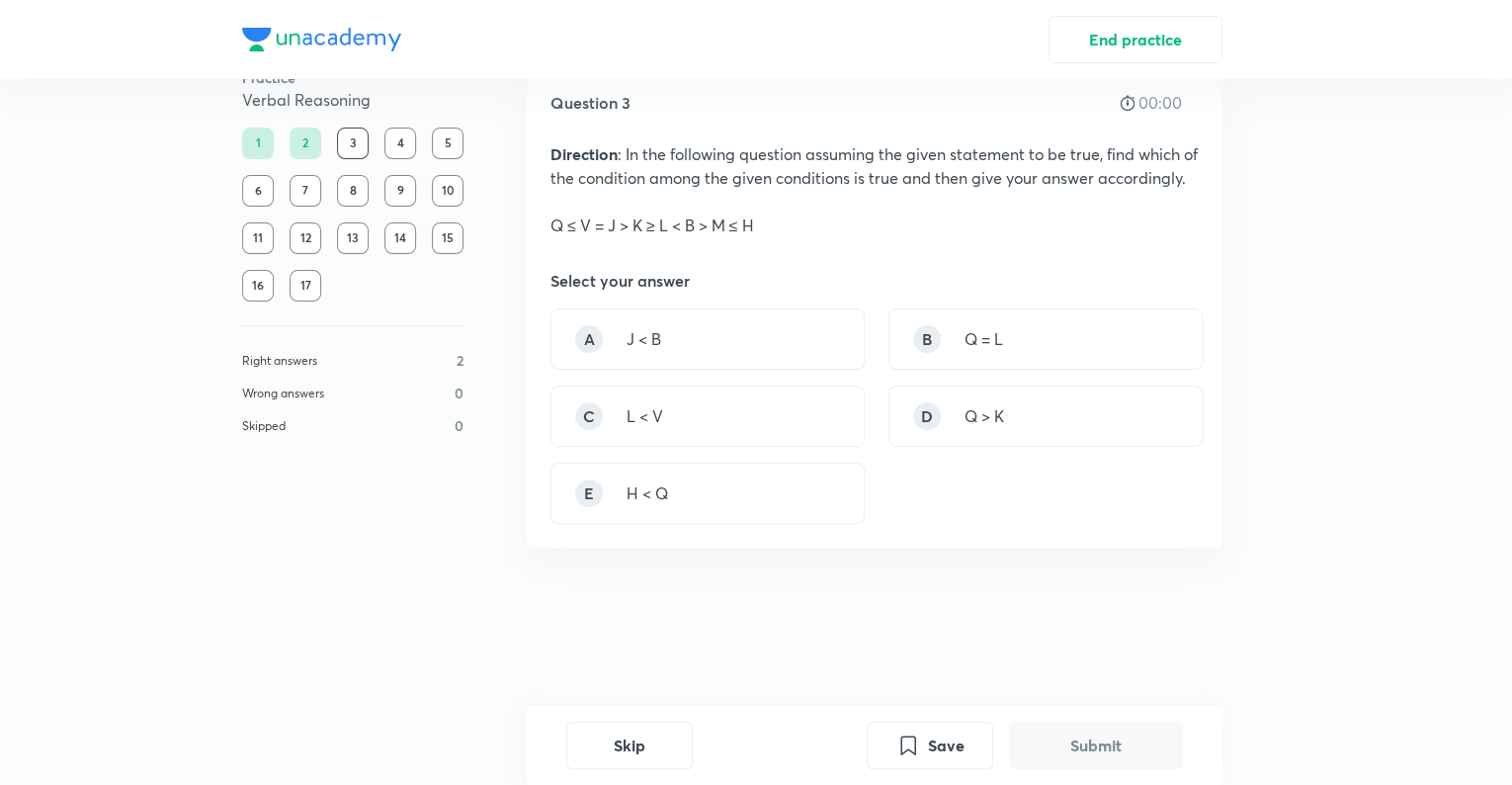 scroll, scrollTop: 0, scrollLeft: 0, axis: both 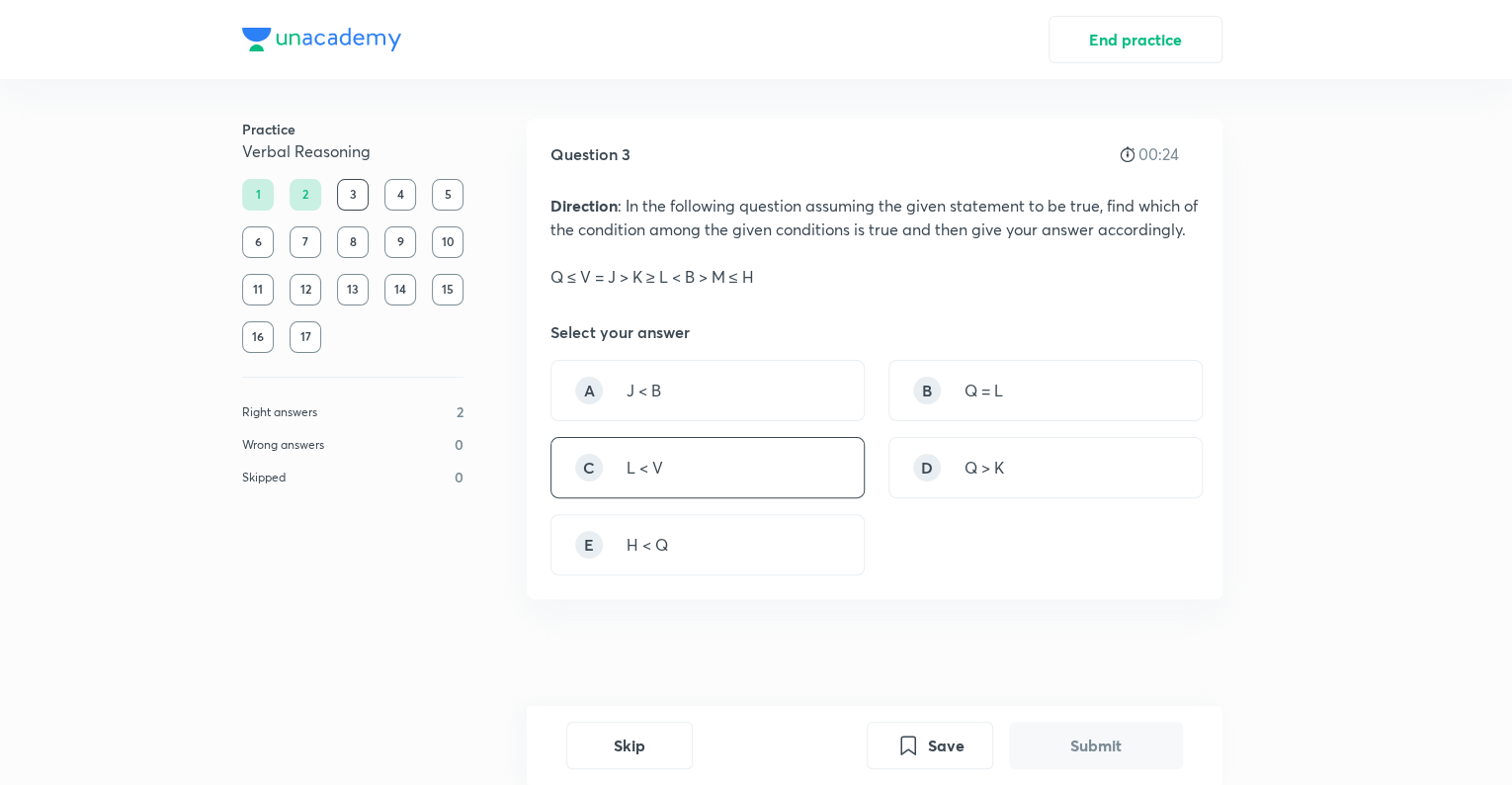 click on "C L < V" at bounding box center [708, 468] 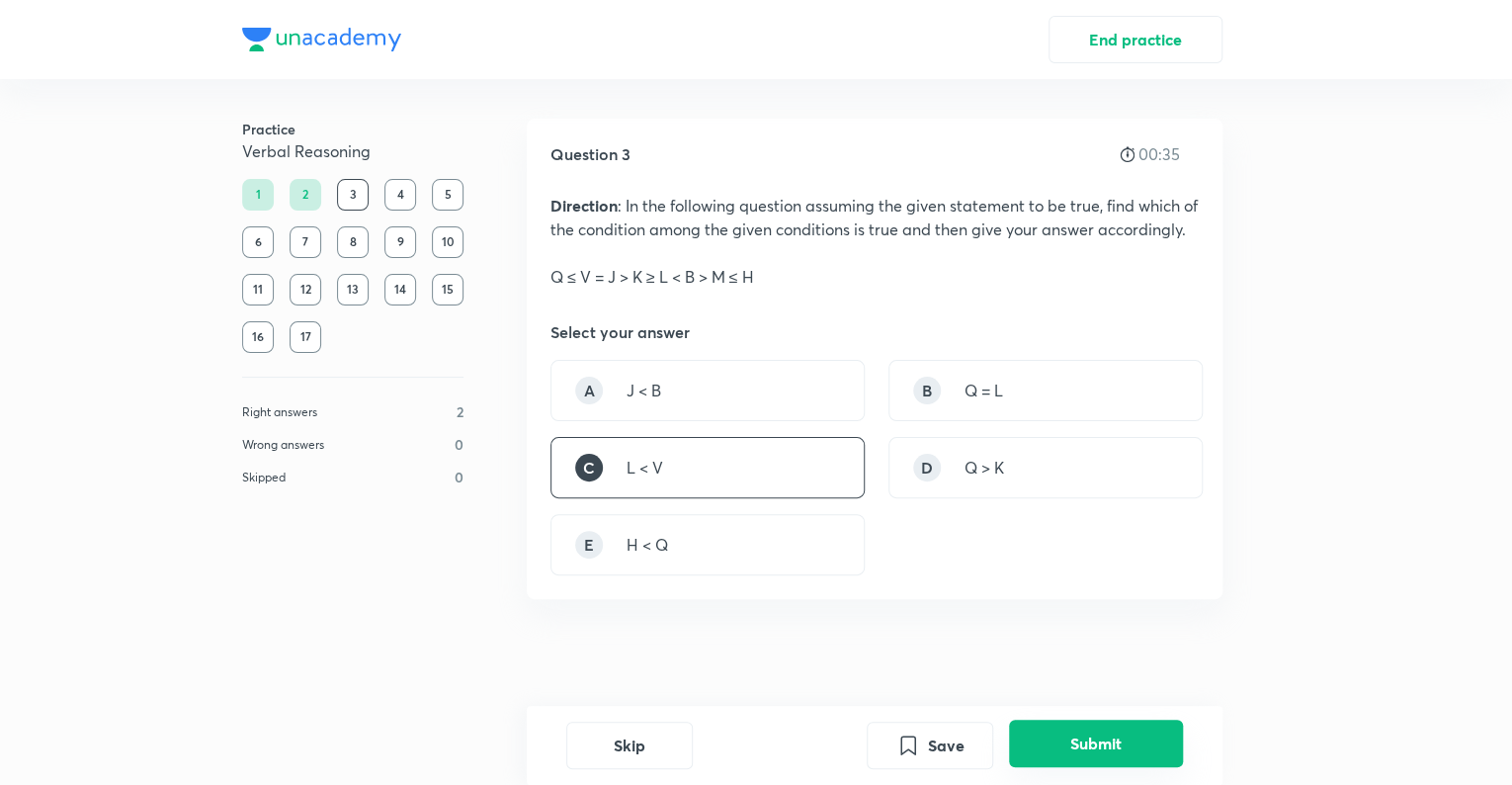 click on "Submit" at bounding box center [1096, 743] 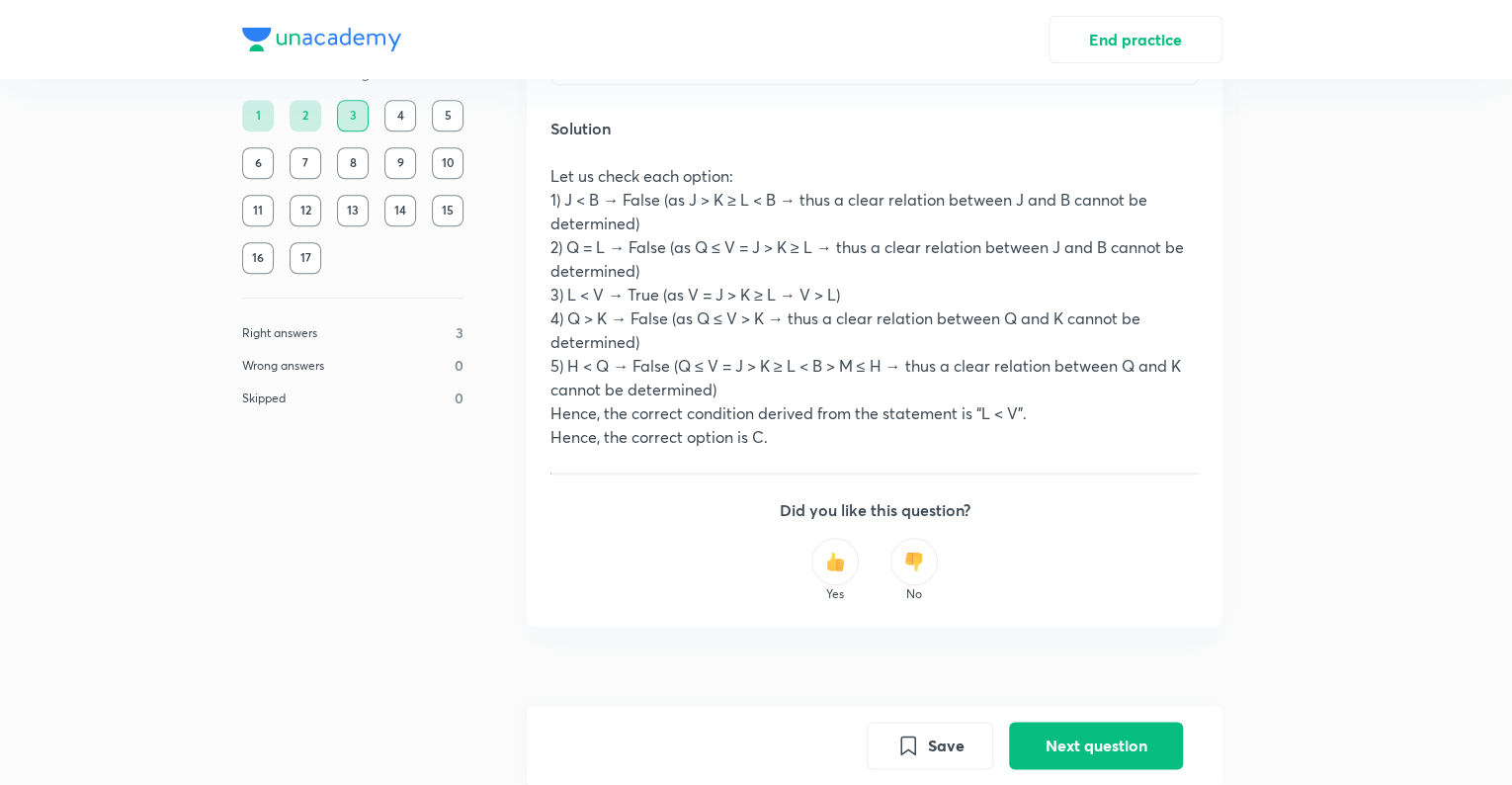 scroll, scrollTop: 743, scrollLeft: 0, axis: vertical 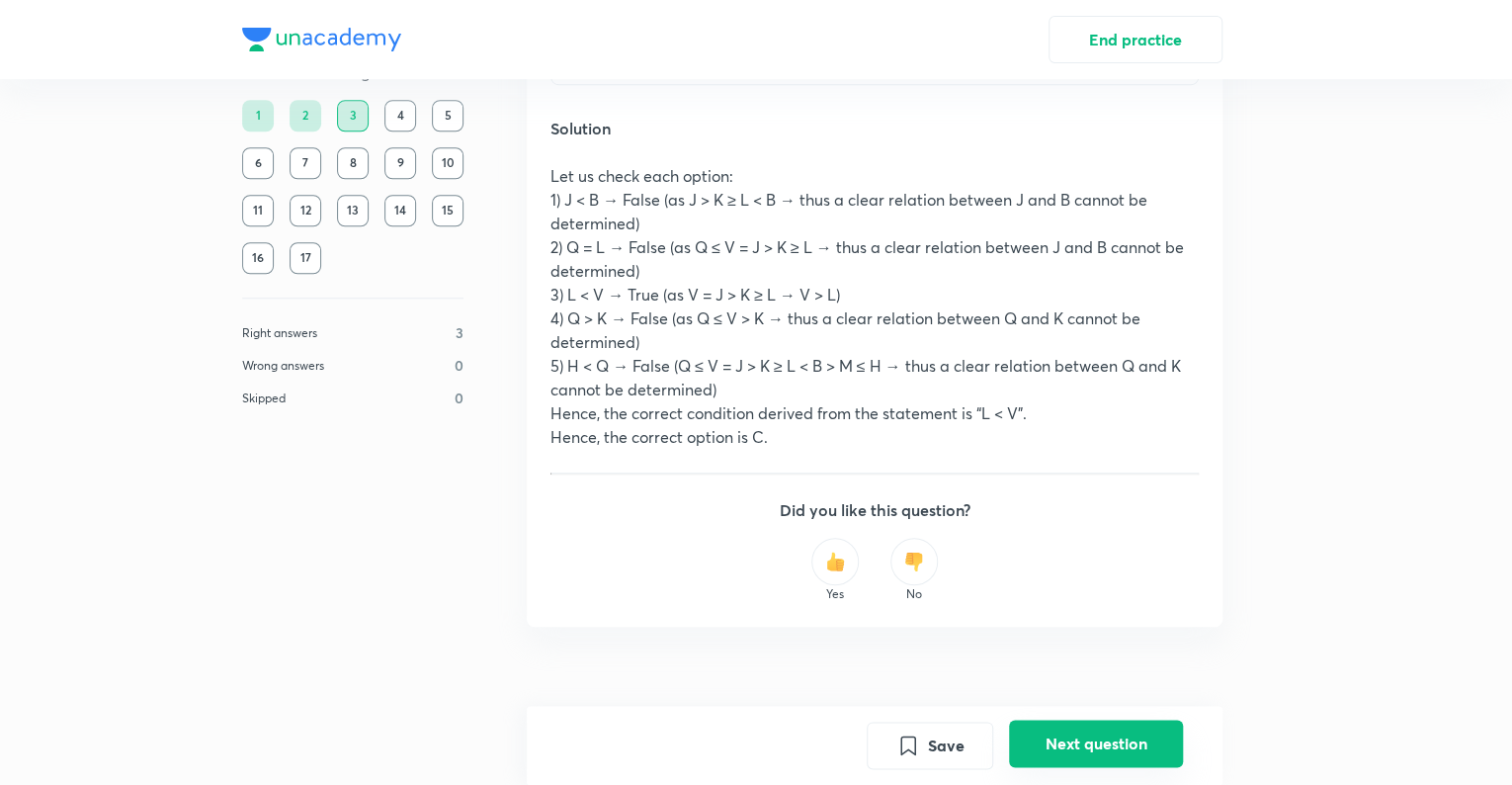 click on "Next question" at bounding box center (1096, 743) 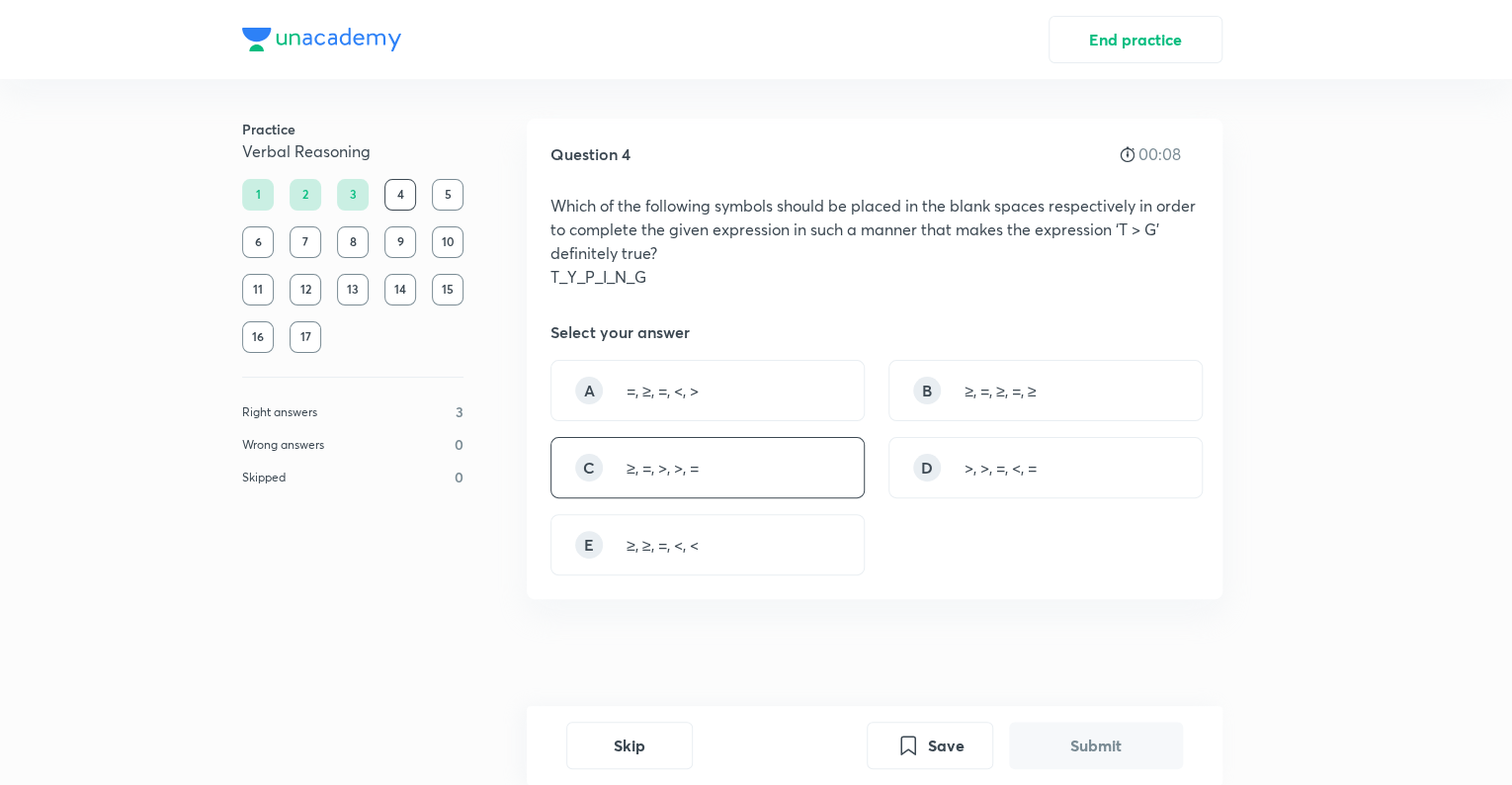 click on "≥, =, >, >, =" at bounding box center (662, 468) 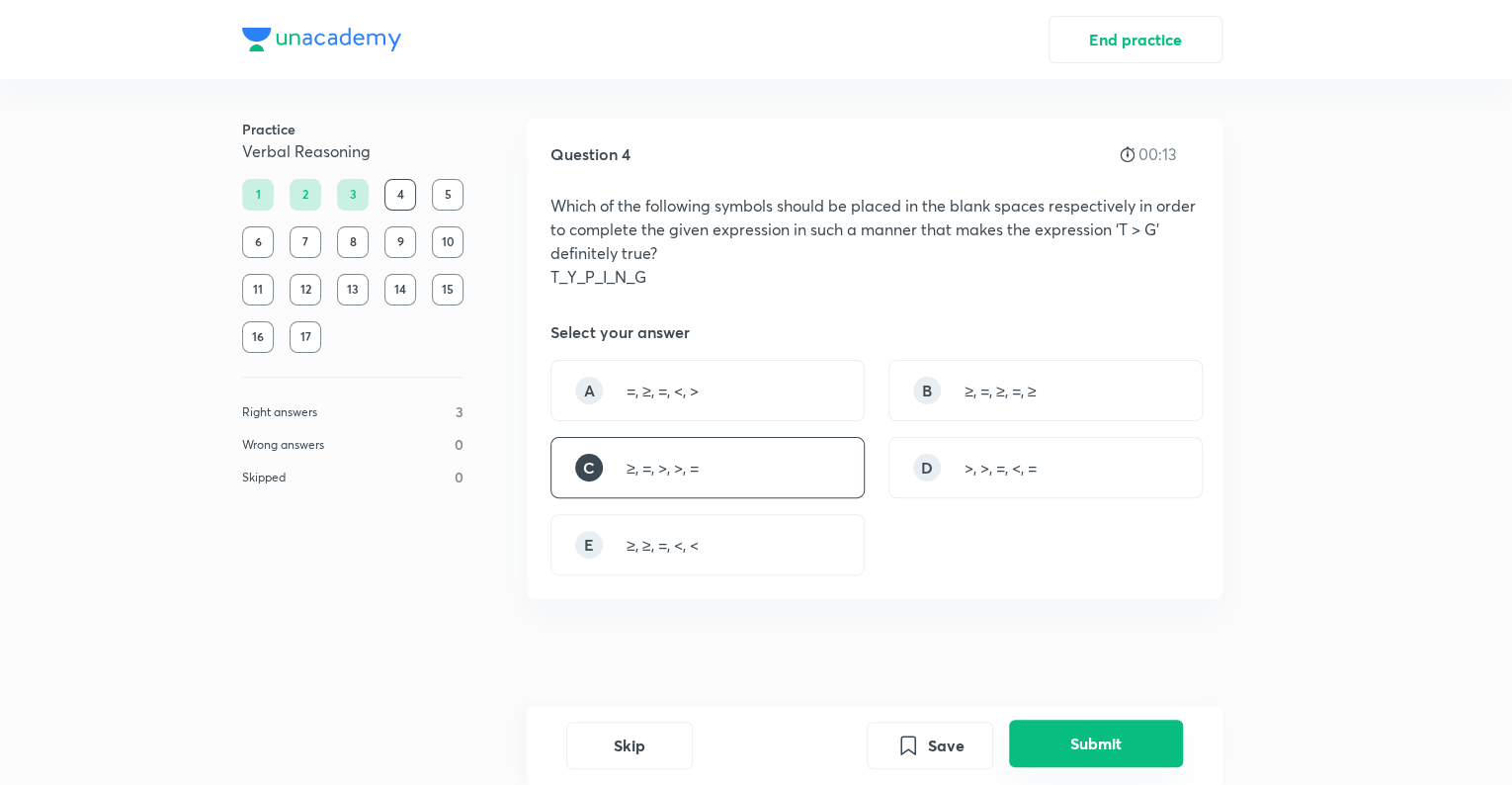 click on "Submit" at bounding box center (1096, 743) 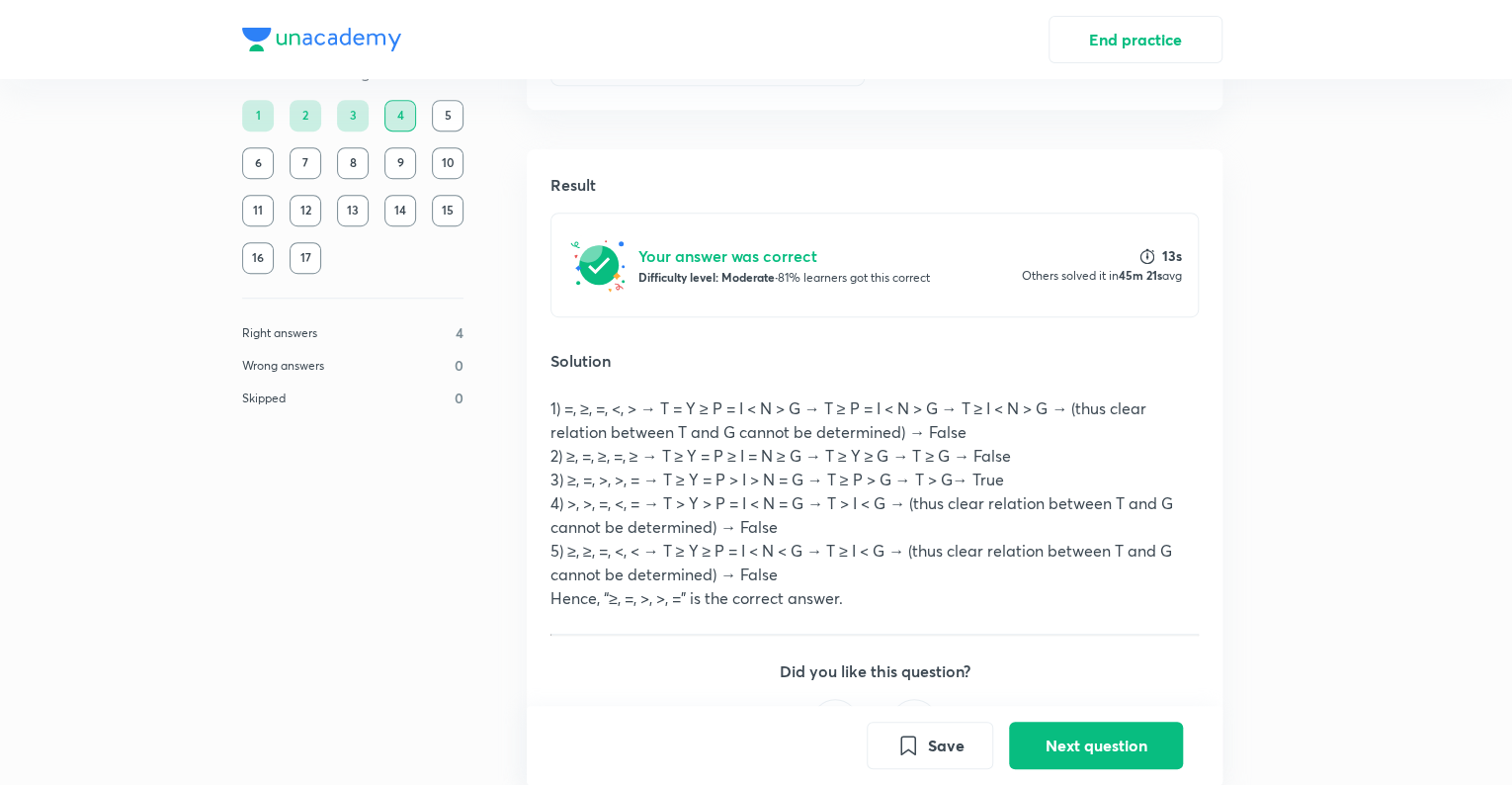 scroll, scrollTop: 649, scrollLeft: 0, axis: vertical 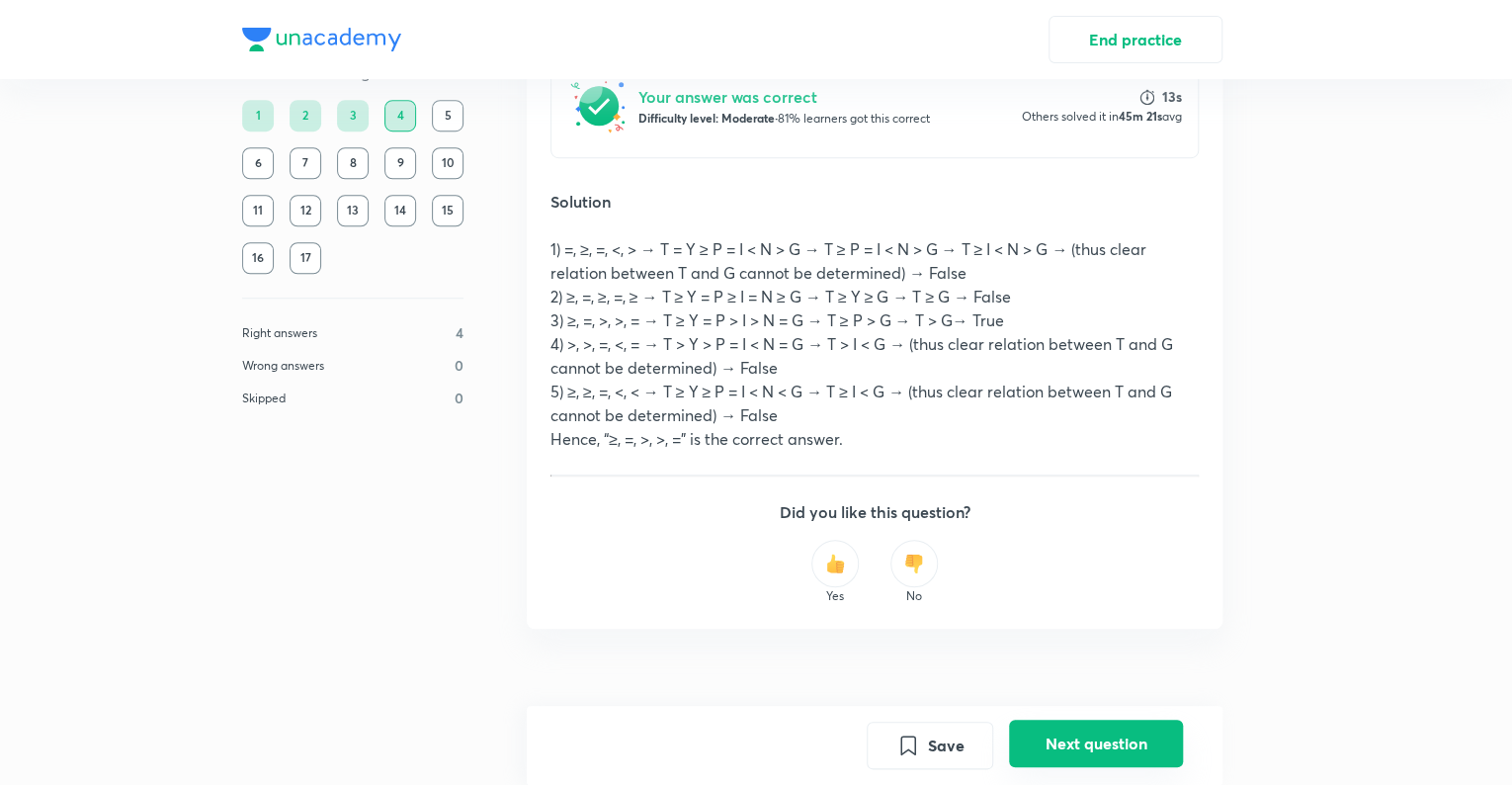 click on "Next question" at bounding box center (1096, 743) 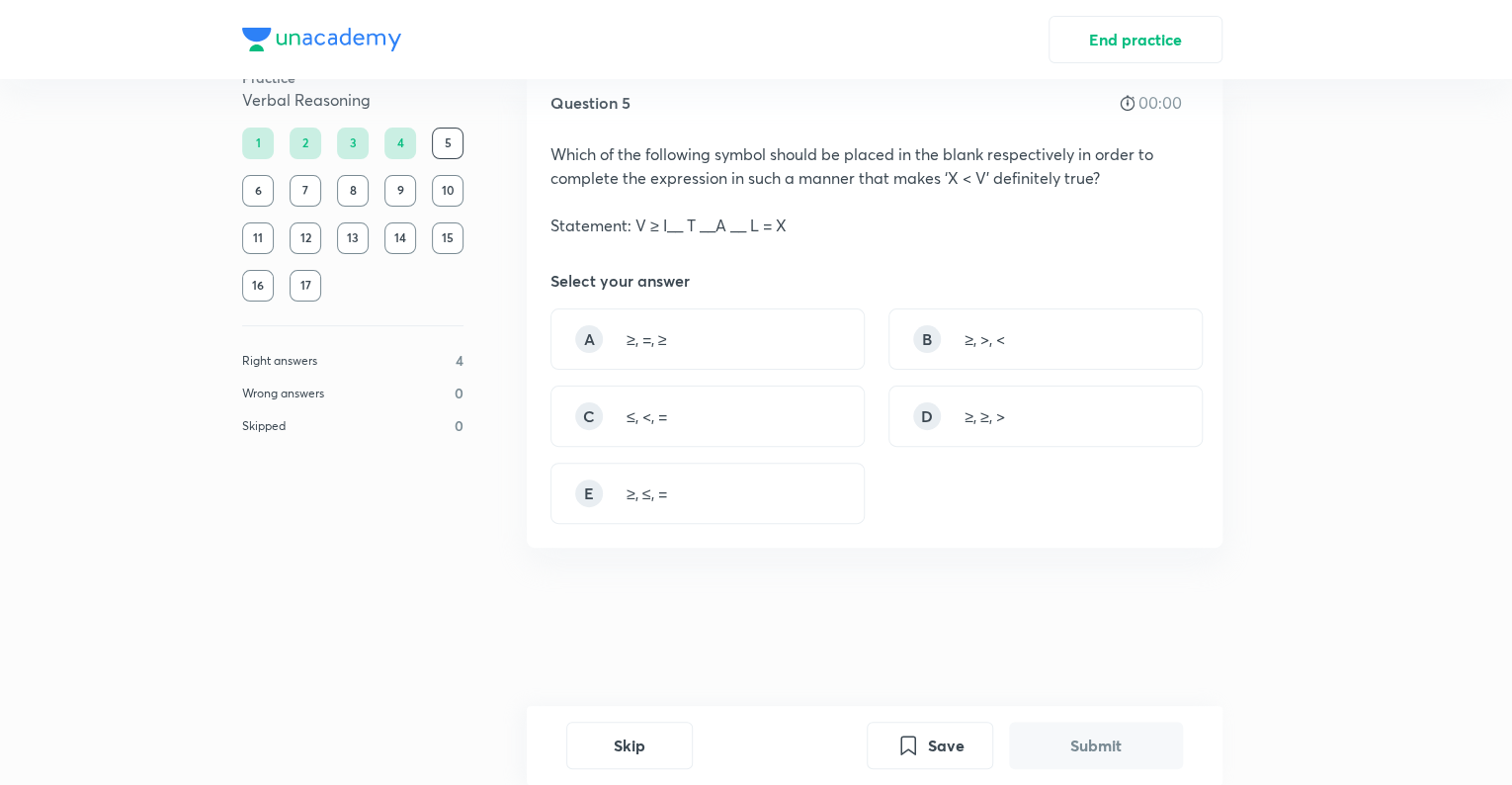 scroll, scrollTop: 0, scrollLeft: 0, axis: both 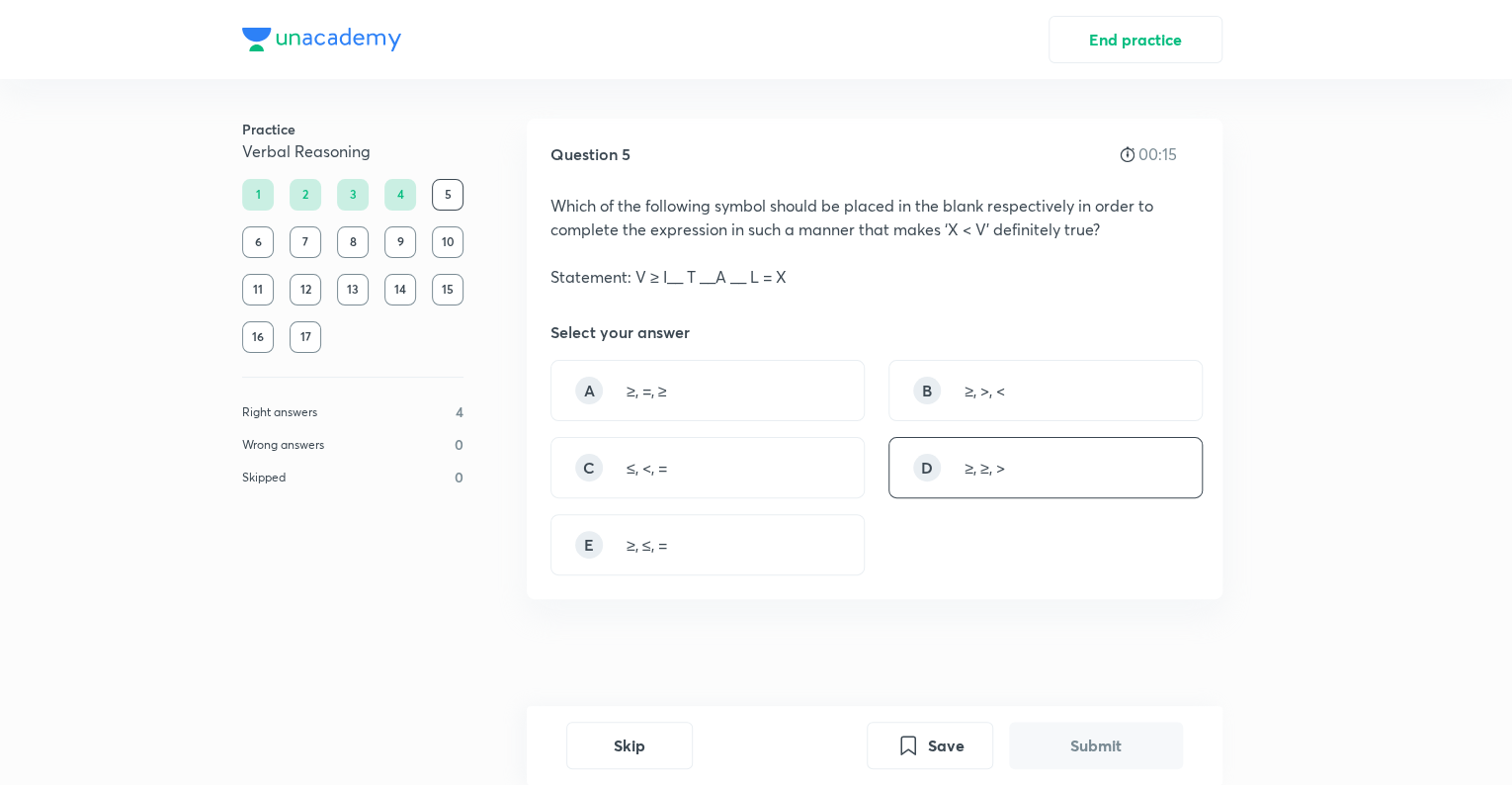 click on "D ≥, ≥, >" at bounding box center (1046, 468) 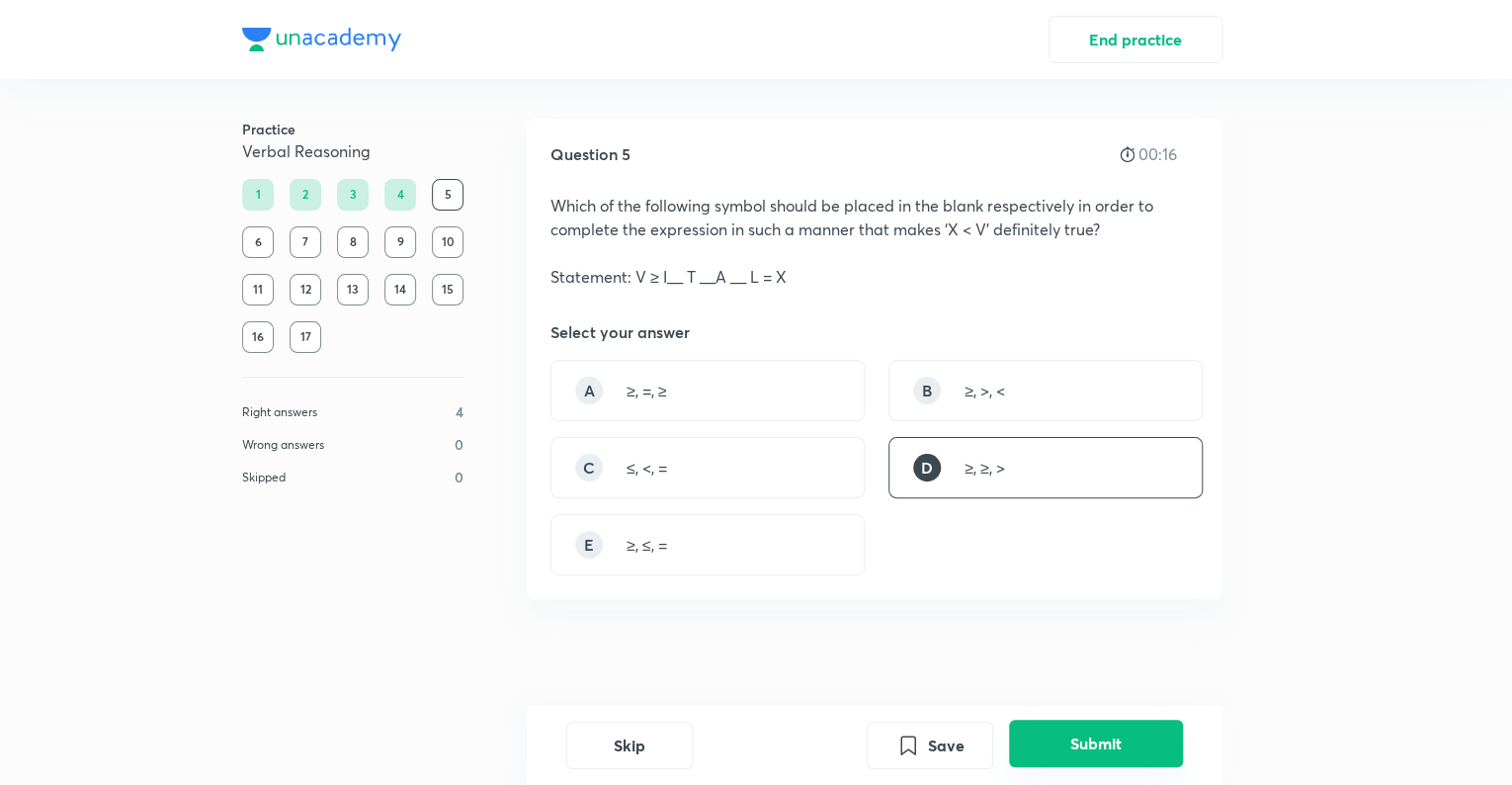 click on "Submit" at bounding box center (1096, 743) 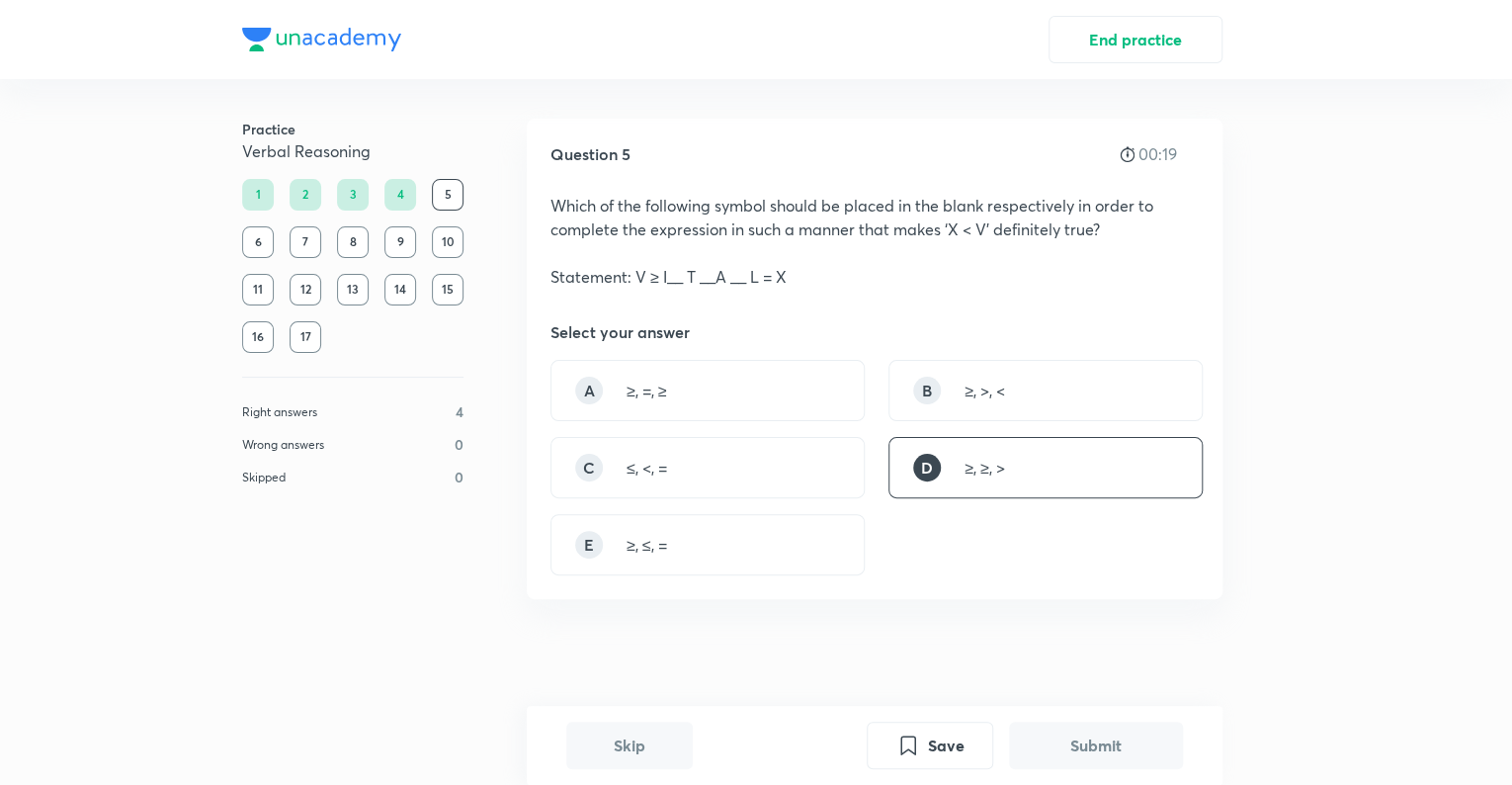 scroll, scrollTop: 532, scrollLeft: 0, axis: vertical 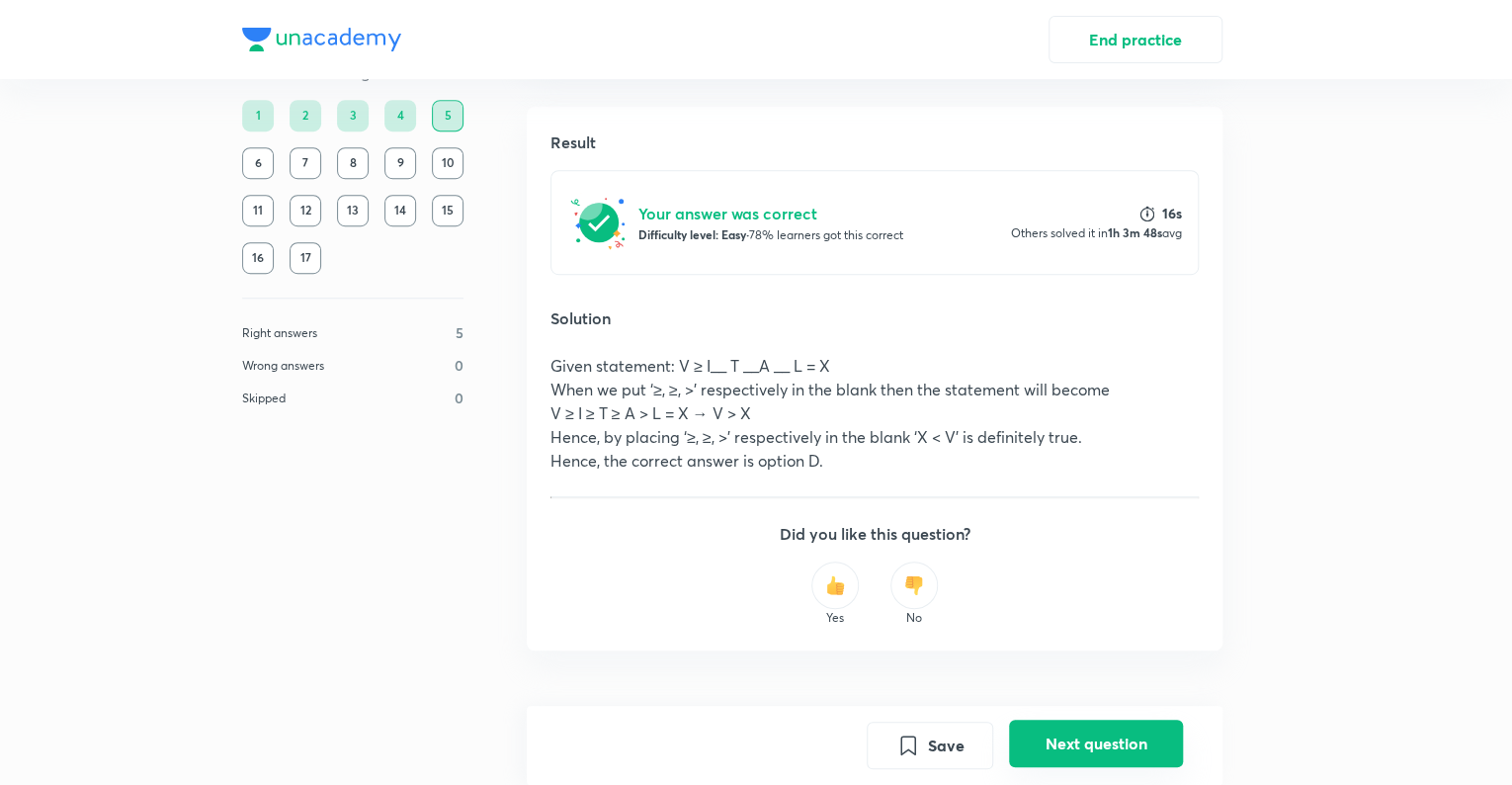 click on "Next question" at bounding box center (1096, 743) 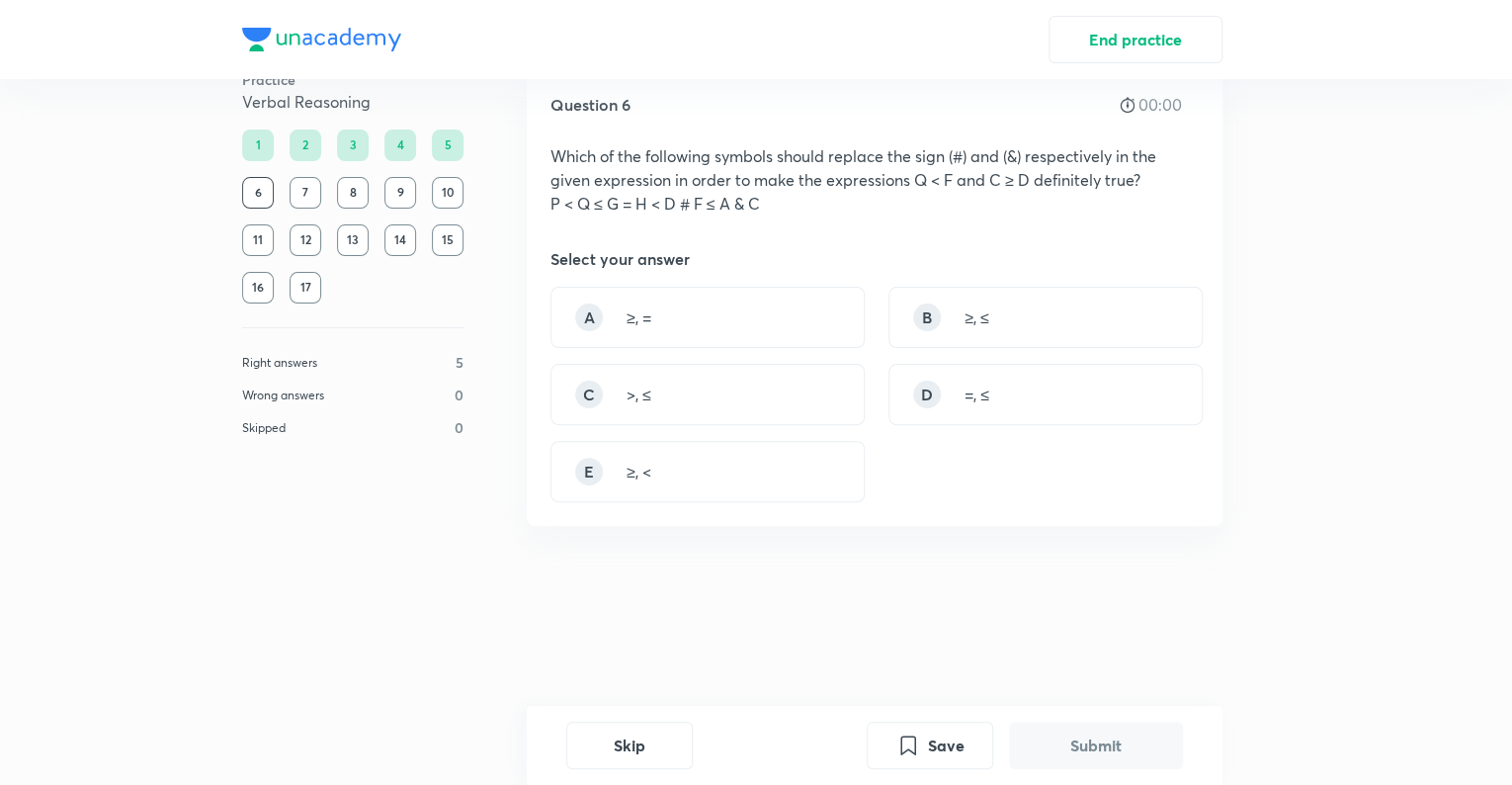 scroll, scrollTop: 0, scrollLeft: 0, axis: both 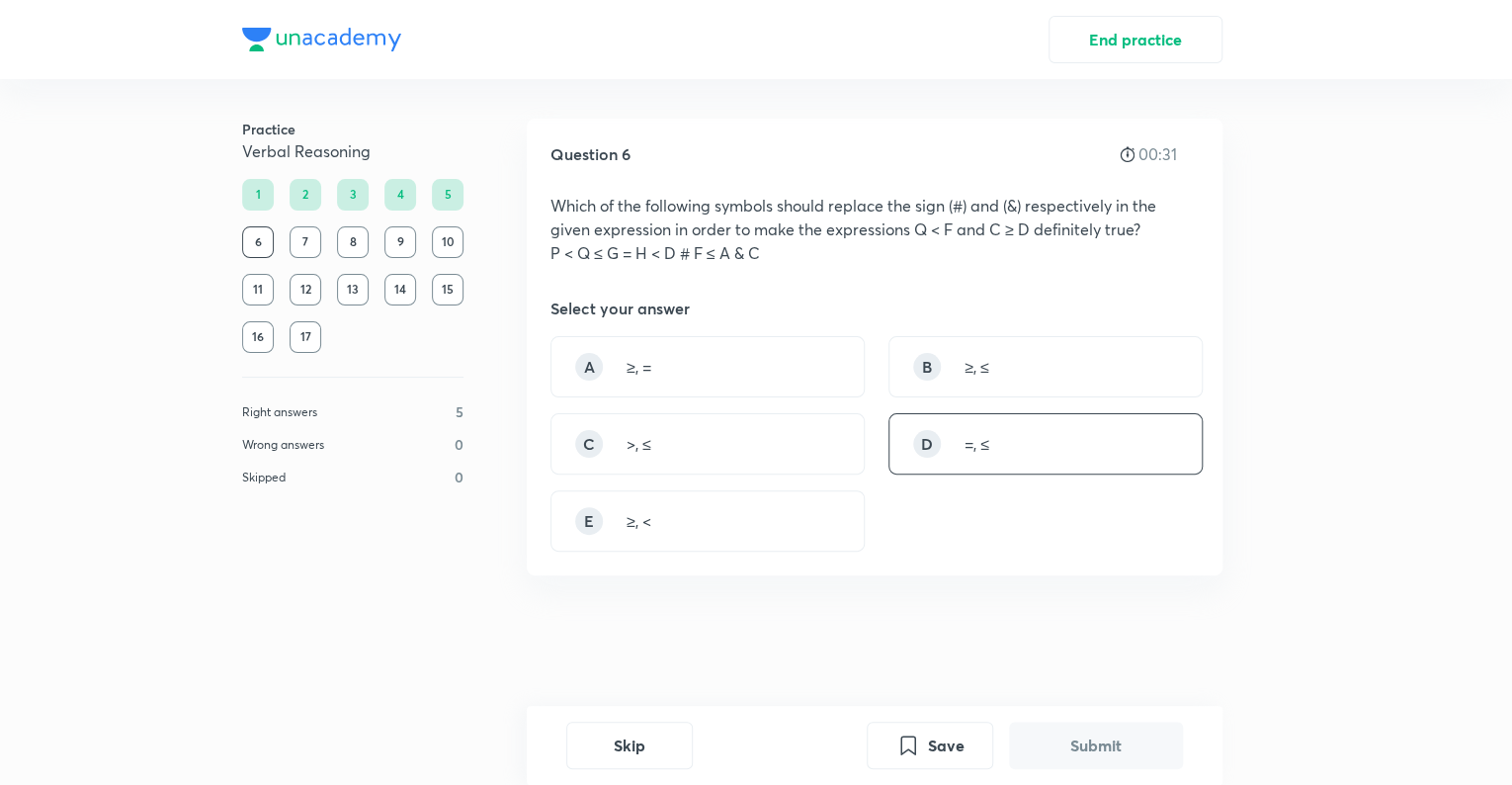 click on "=, ≤" at bounding box center (976, 444) 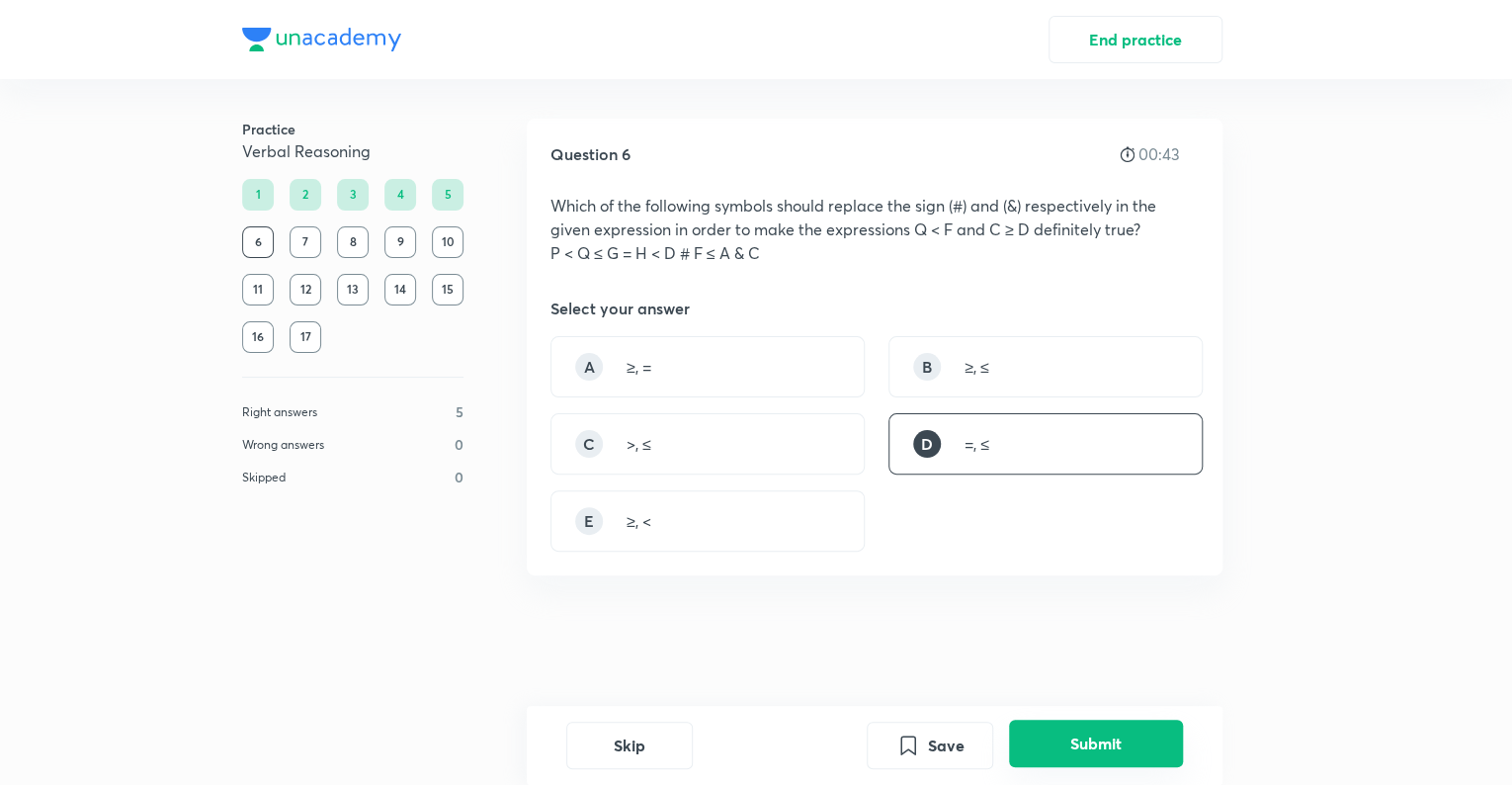 click on "Submit" at bounding box center (1096, 743) 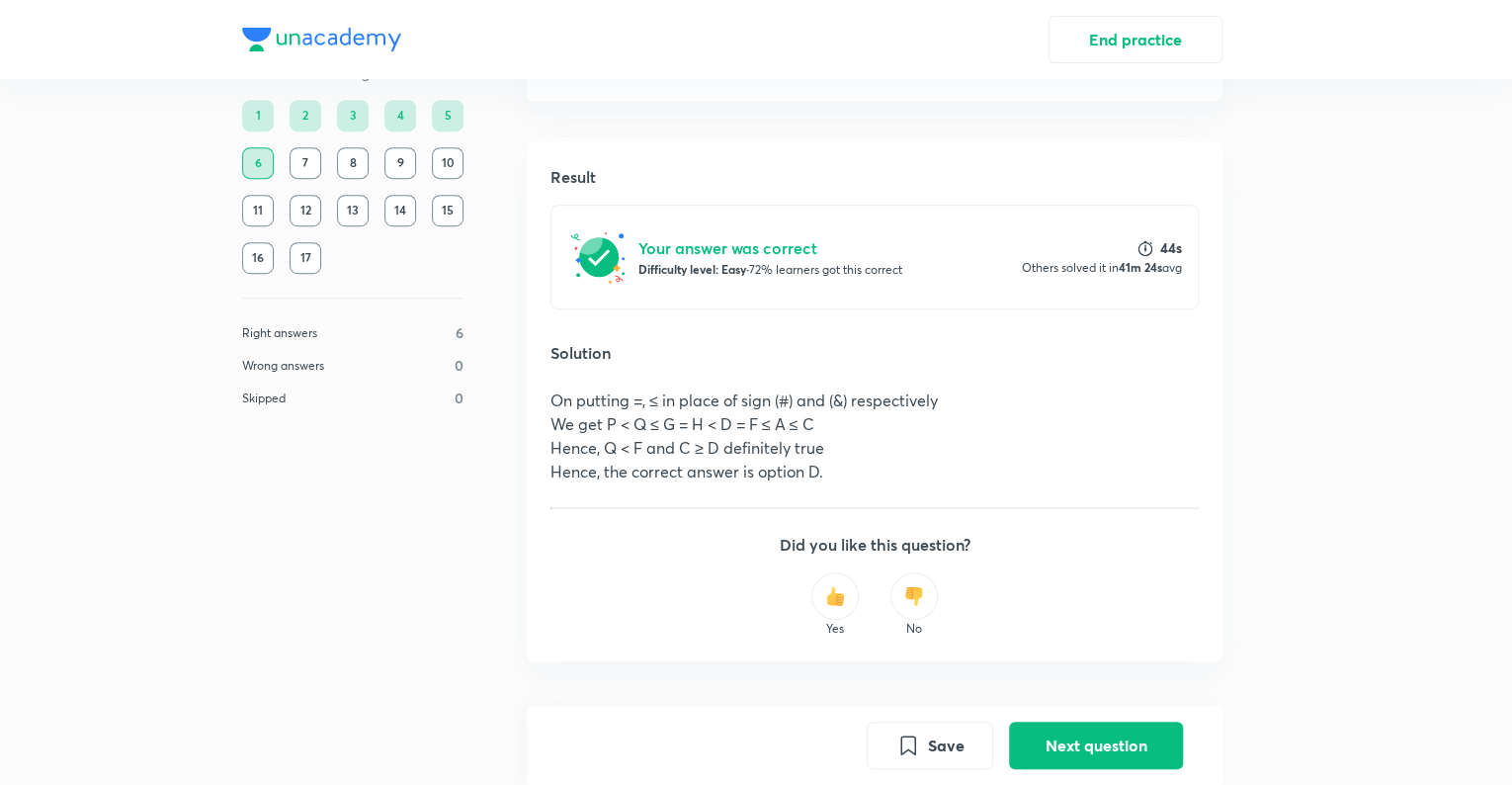 scroll, scrollTop: 506, scrollLeft: 0, axis: vertical 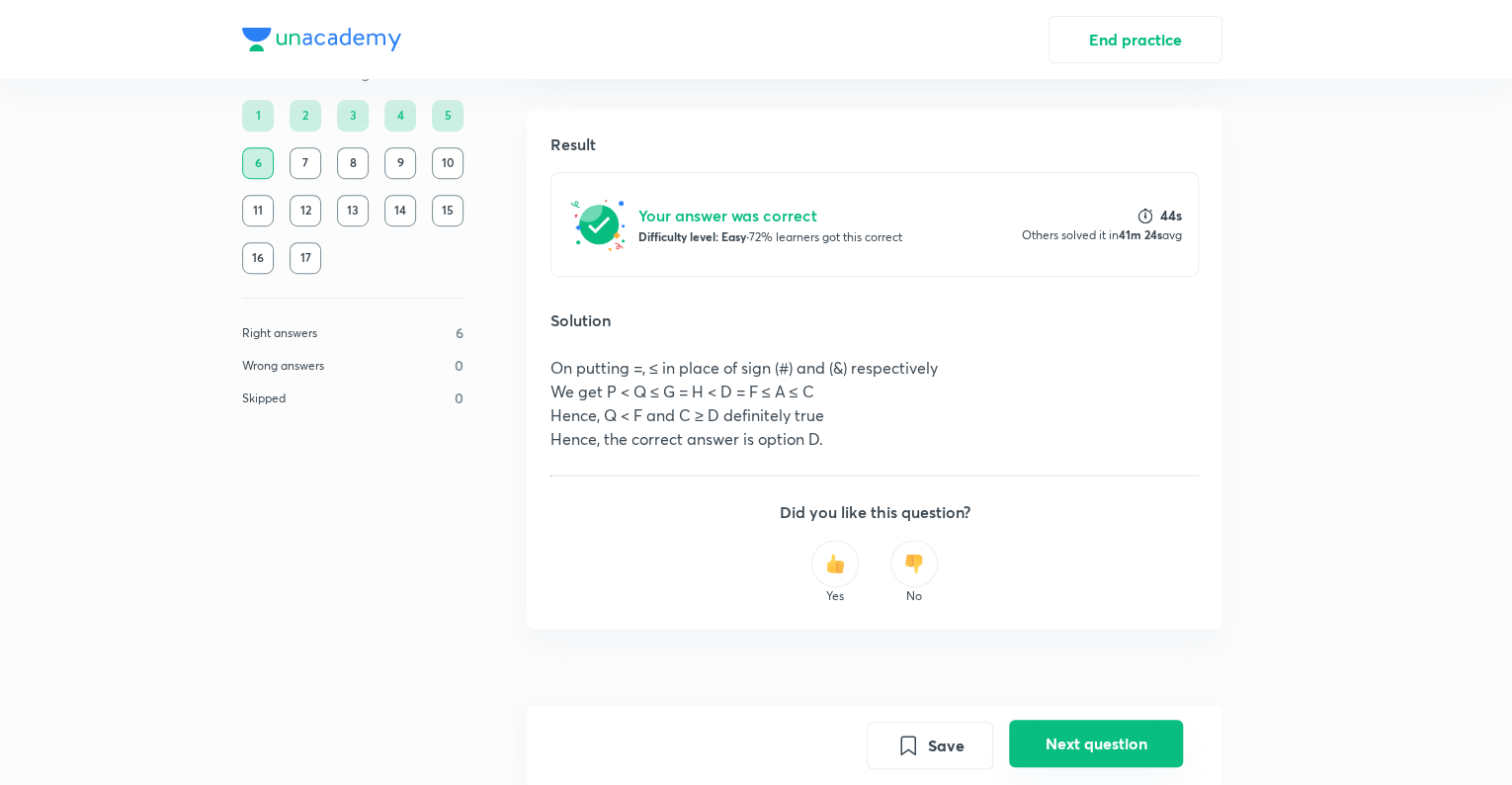 click on "Next question" at bounding box center (1096, 743) 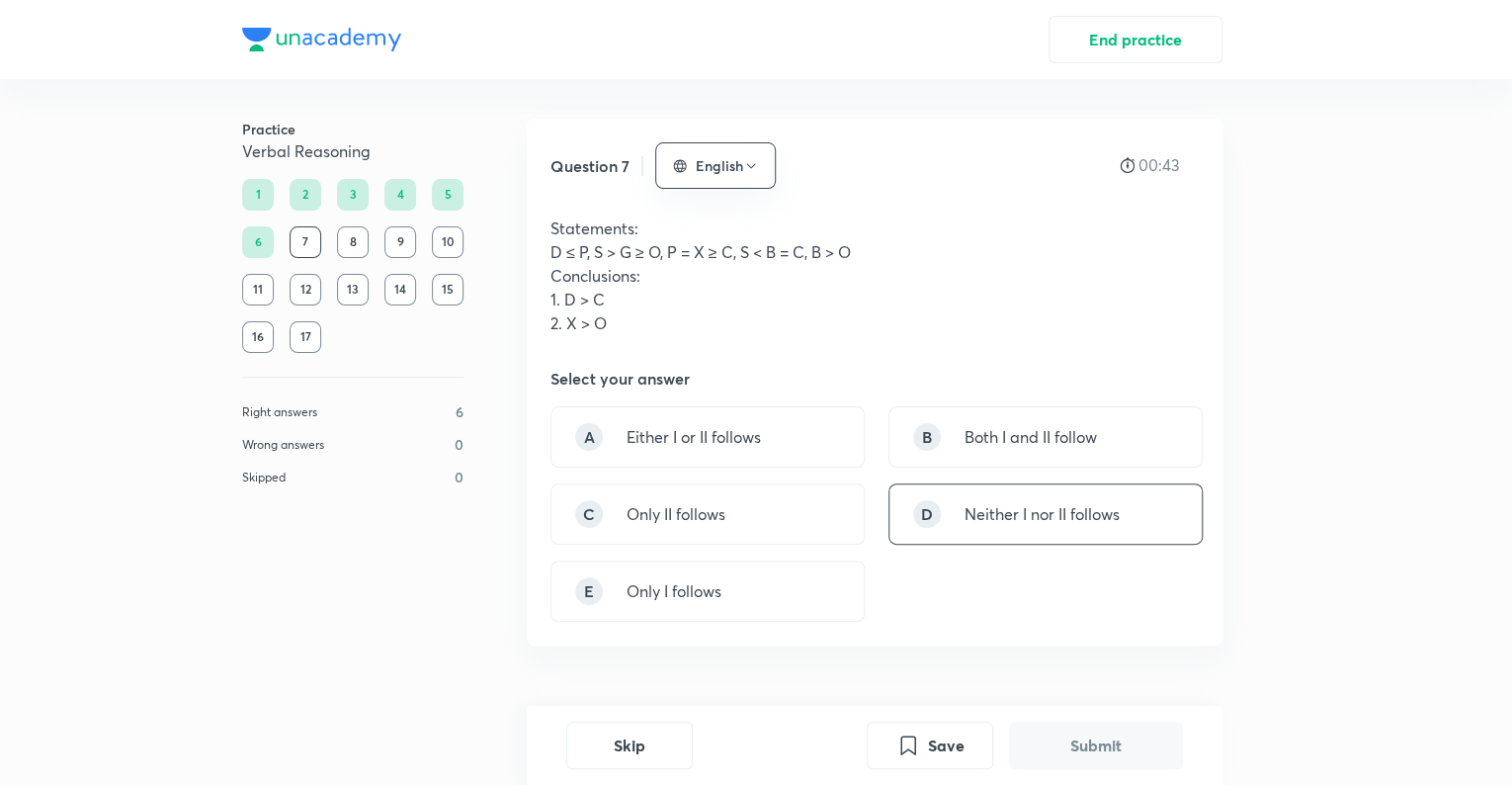 click on "Neither I nor II follows" at bounding box center [1042, 514] 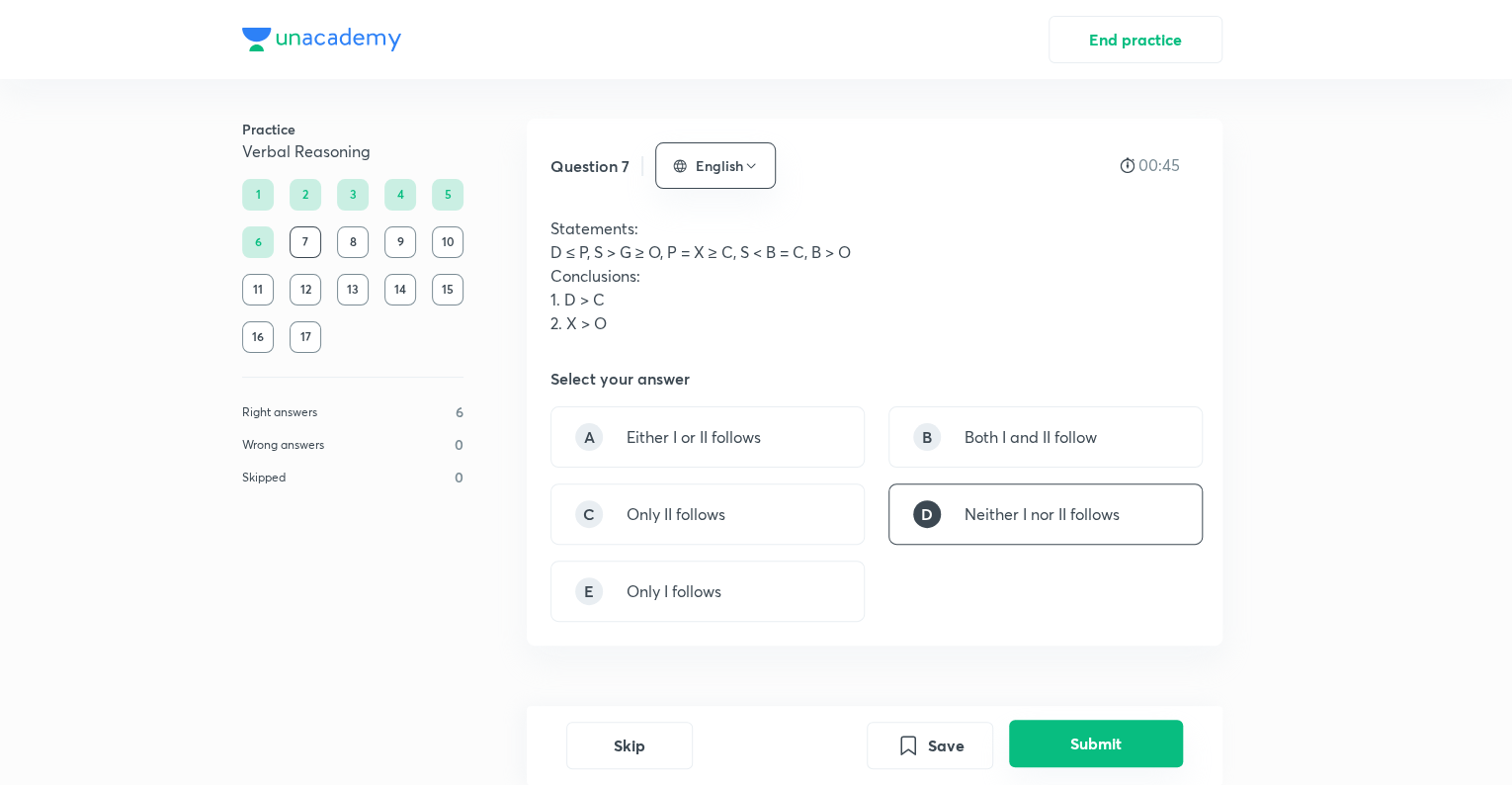 click on "Submit" at bounding box center (1096, 743) 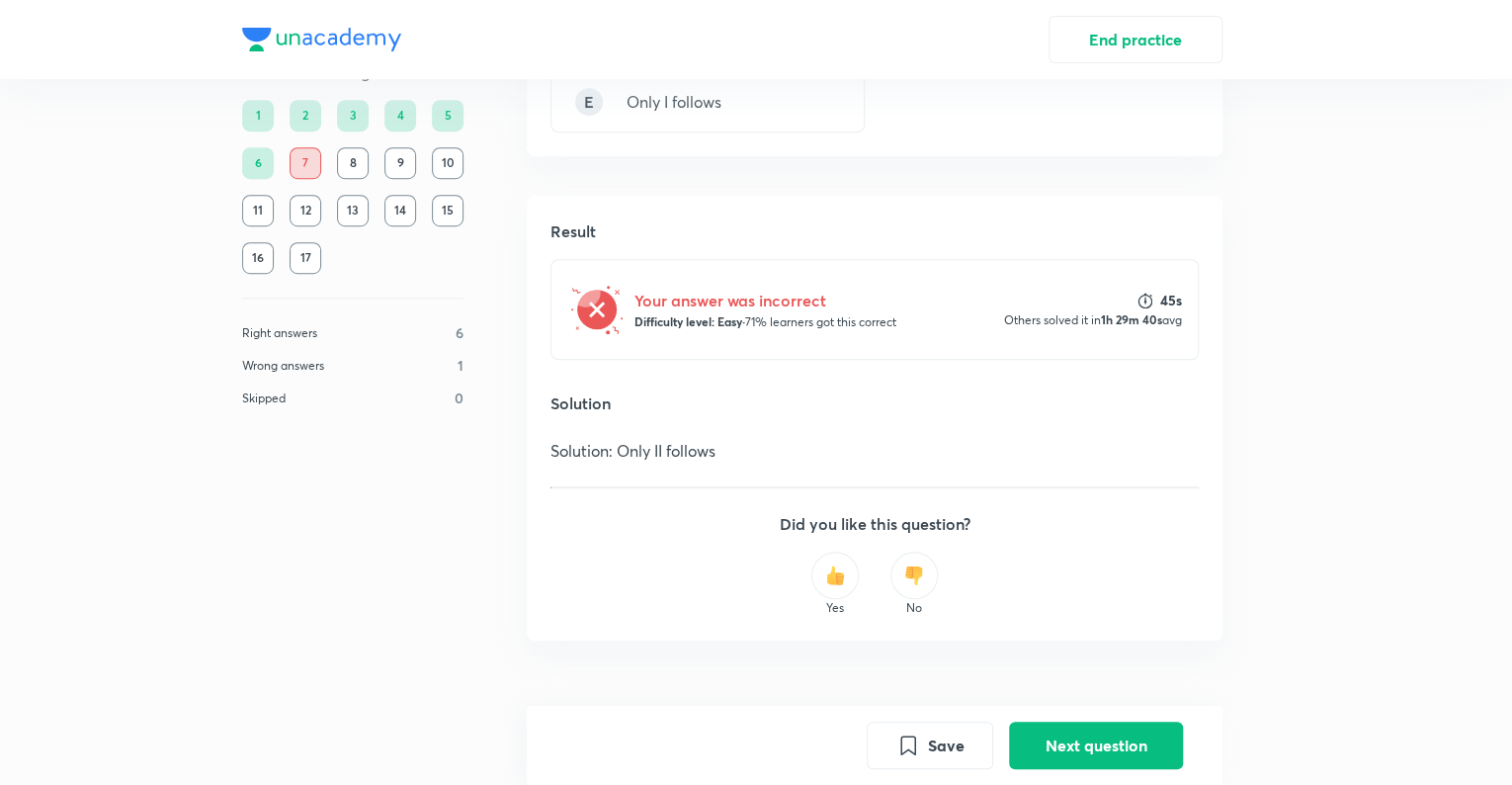 scroll, scrollTop: 501, scrollLeft: 0, axis: vertical 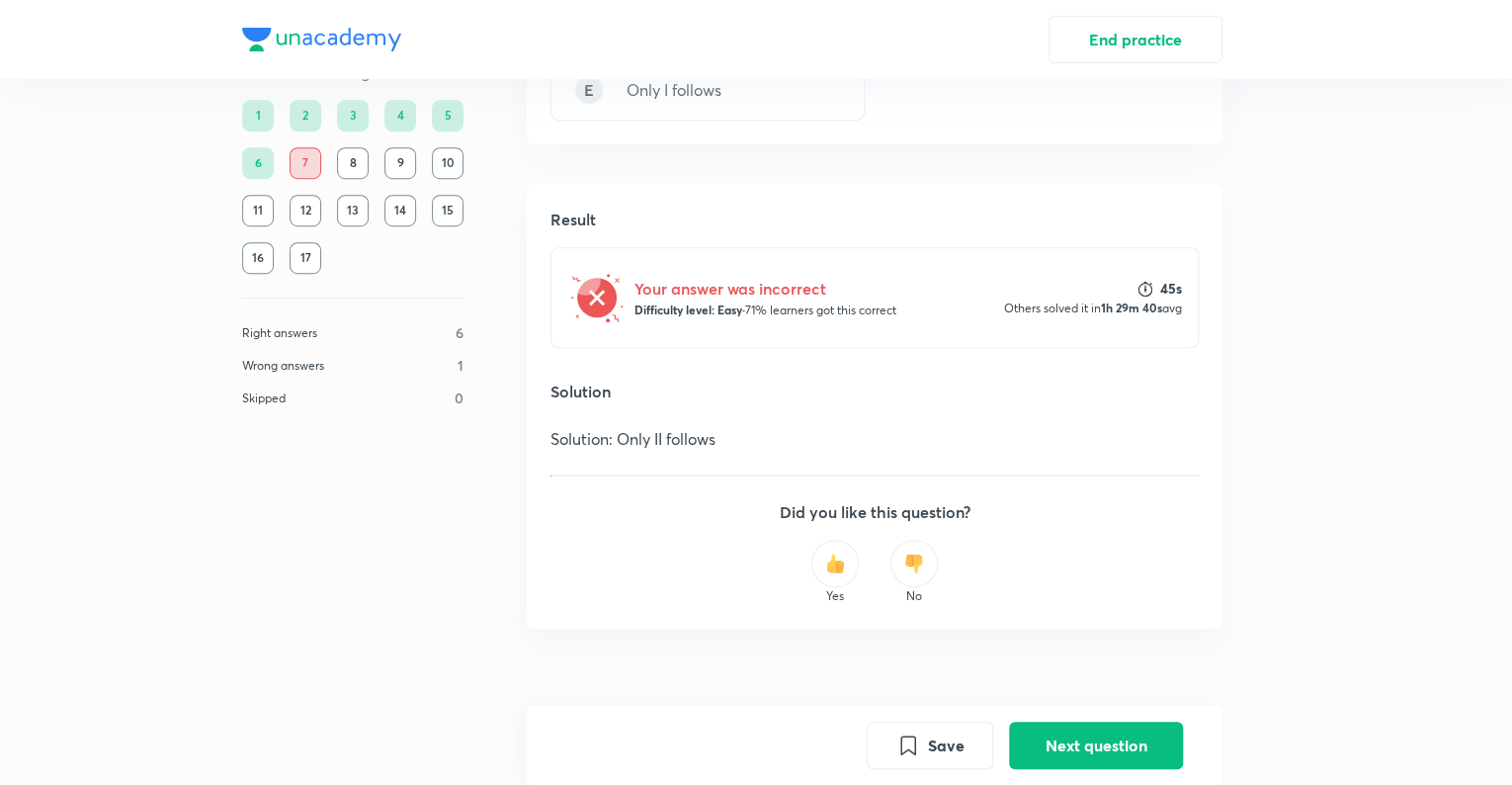 click on "Solution: Only II follows" at bounding box center [875, 439] 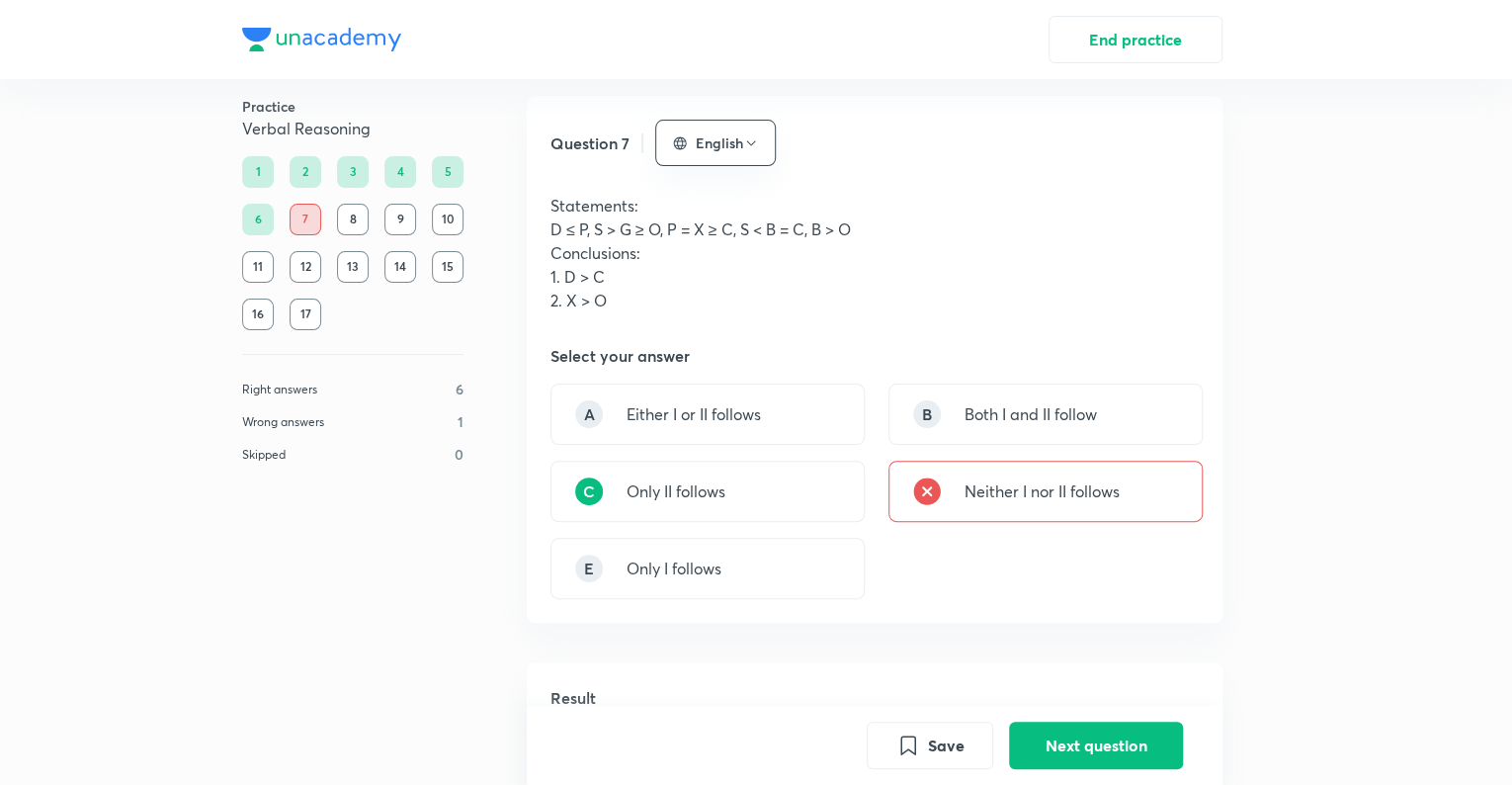 scroll, scrollTop: 18, scrollLeft: 0, axis: vertical 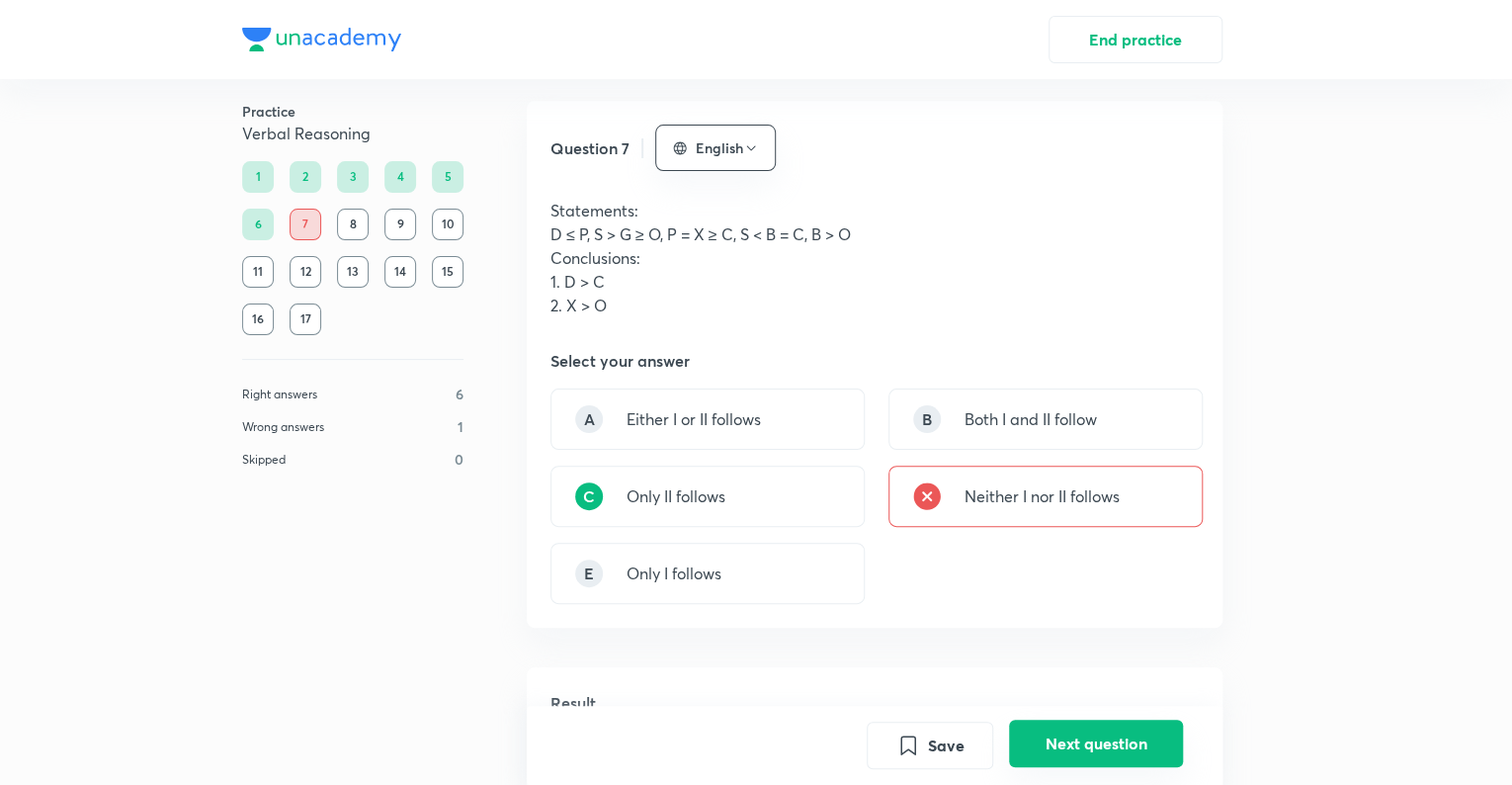 click on "Next question" at bounding box center [1096, 743] 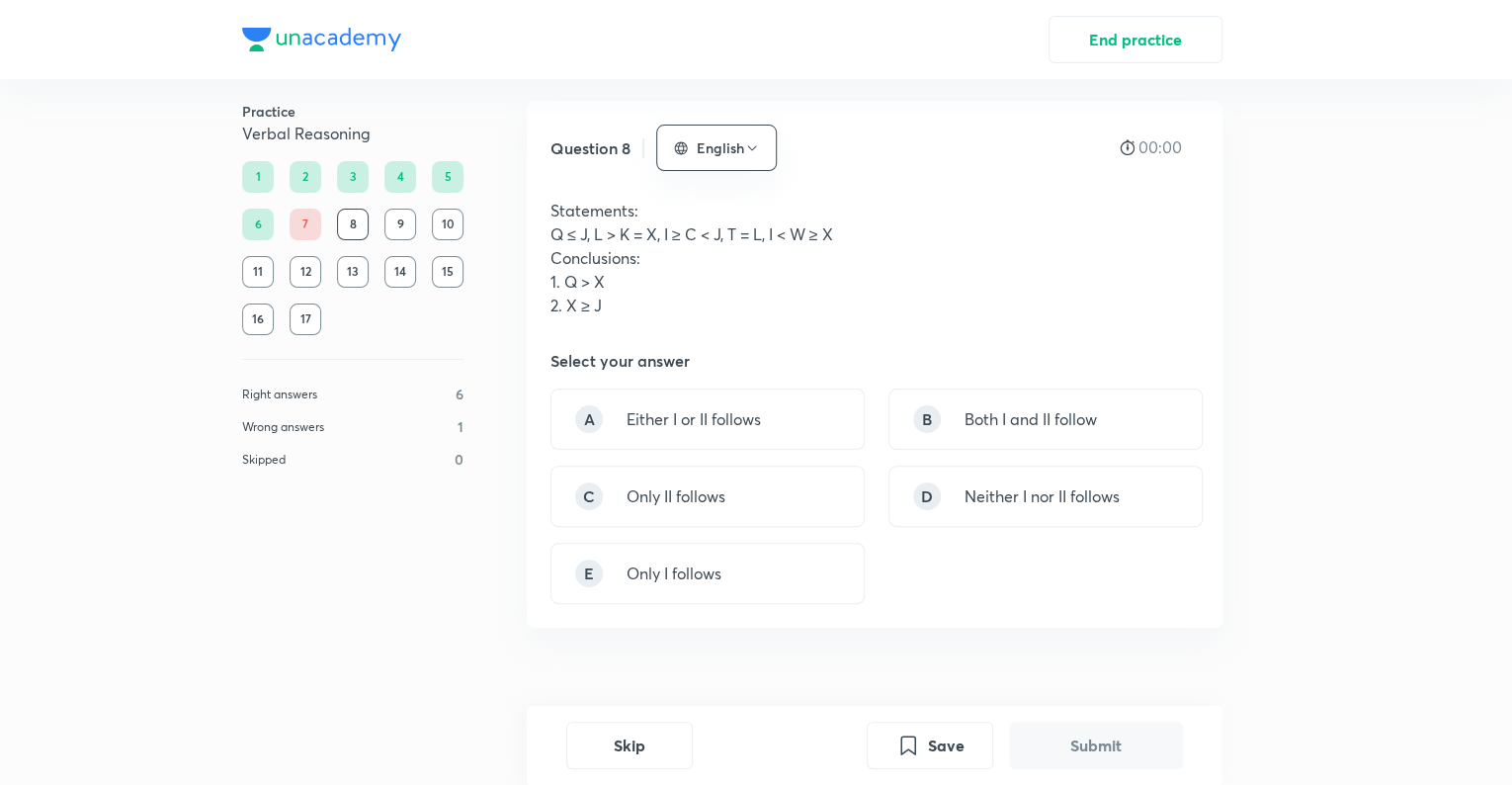 scroll, scrollTop: 0, scrollLeft: 0, axis: both 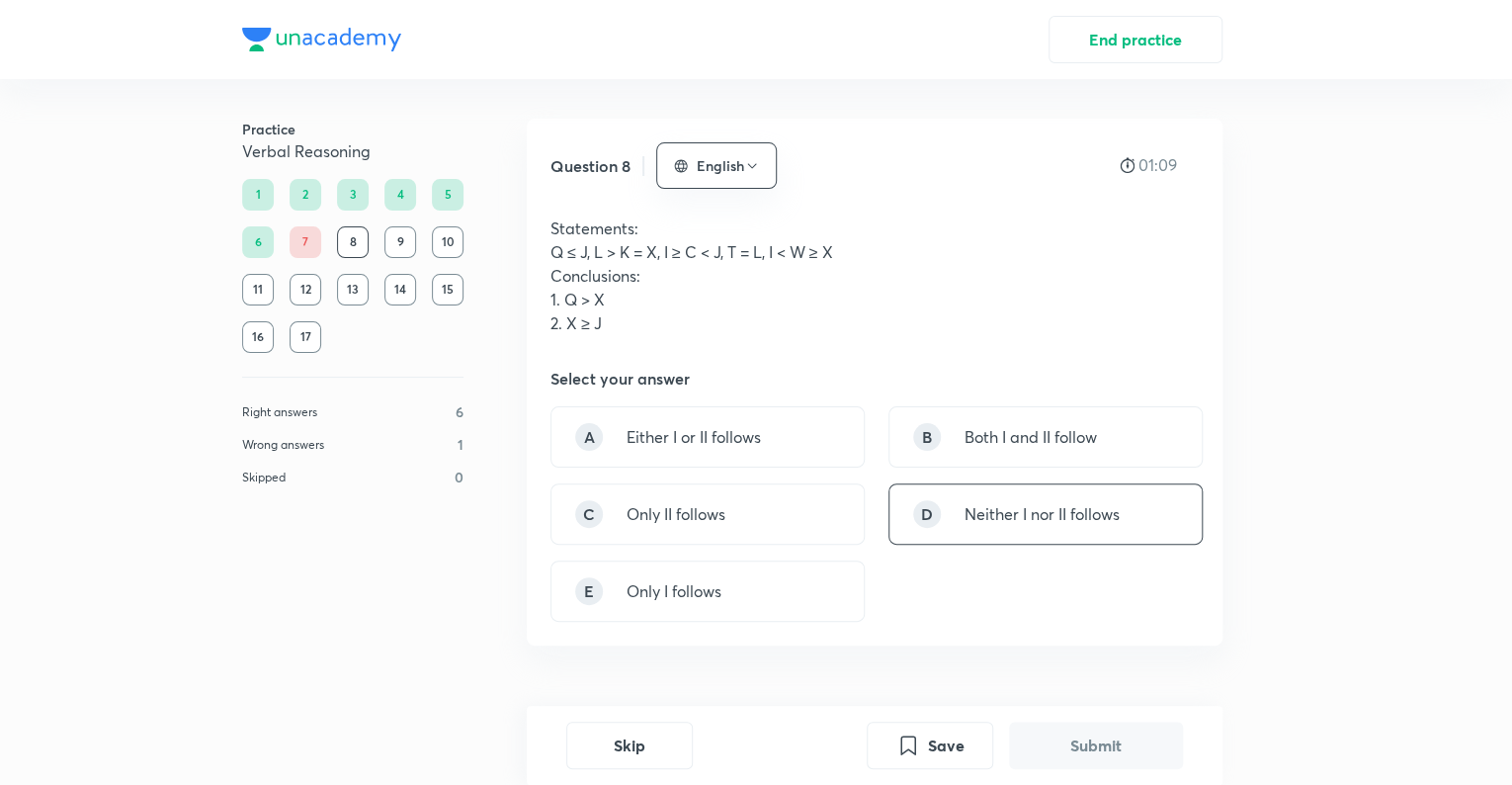 click on "Neither I nor II follows" at bounding box center (1042, 514) 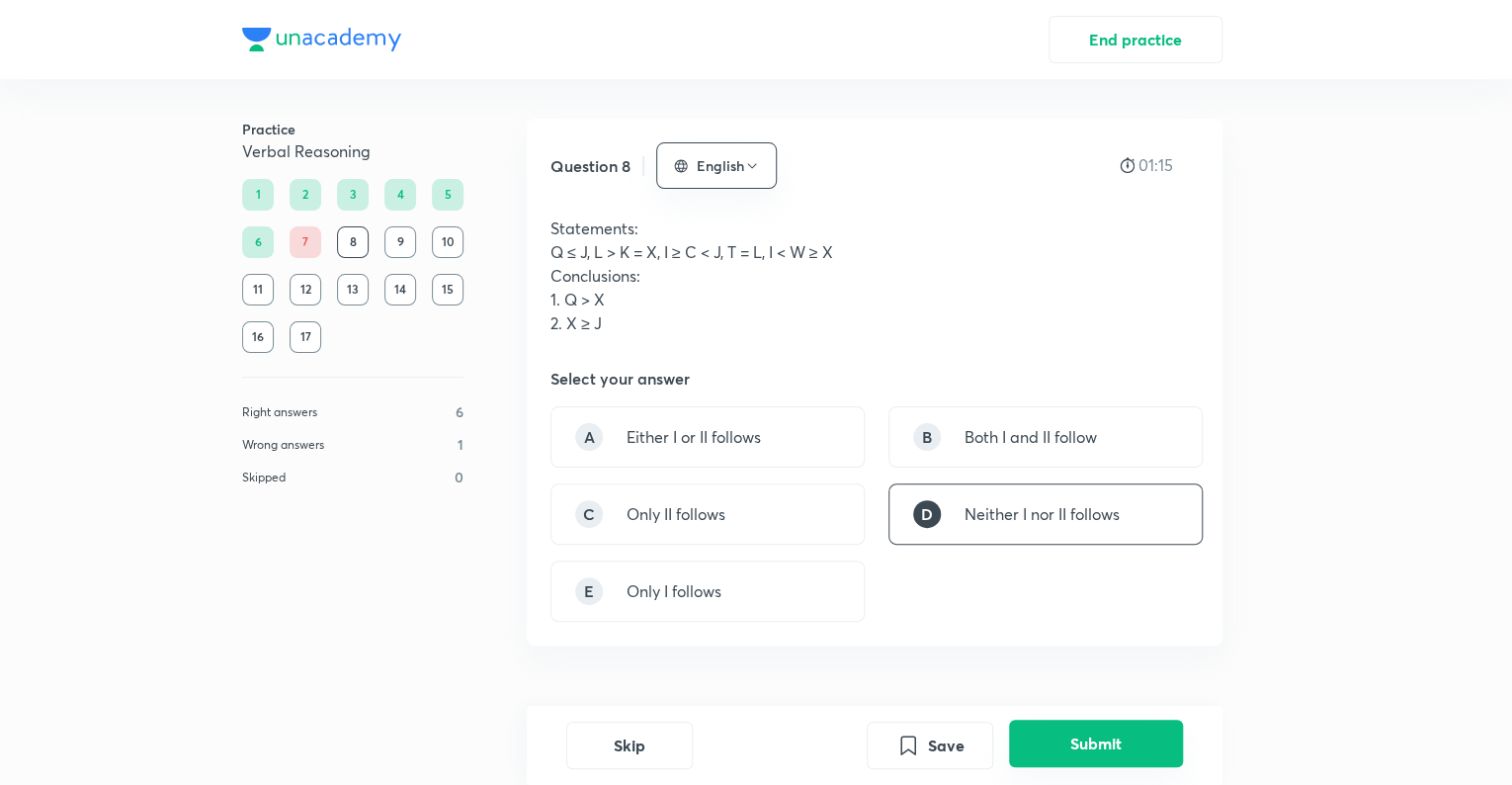 click on "Submit" at bounding box center [1096, 743] 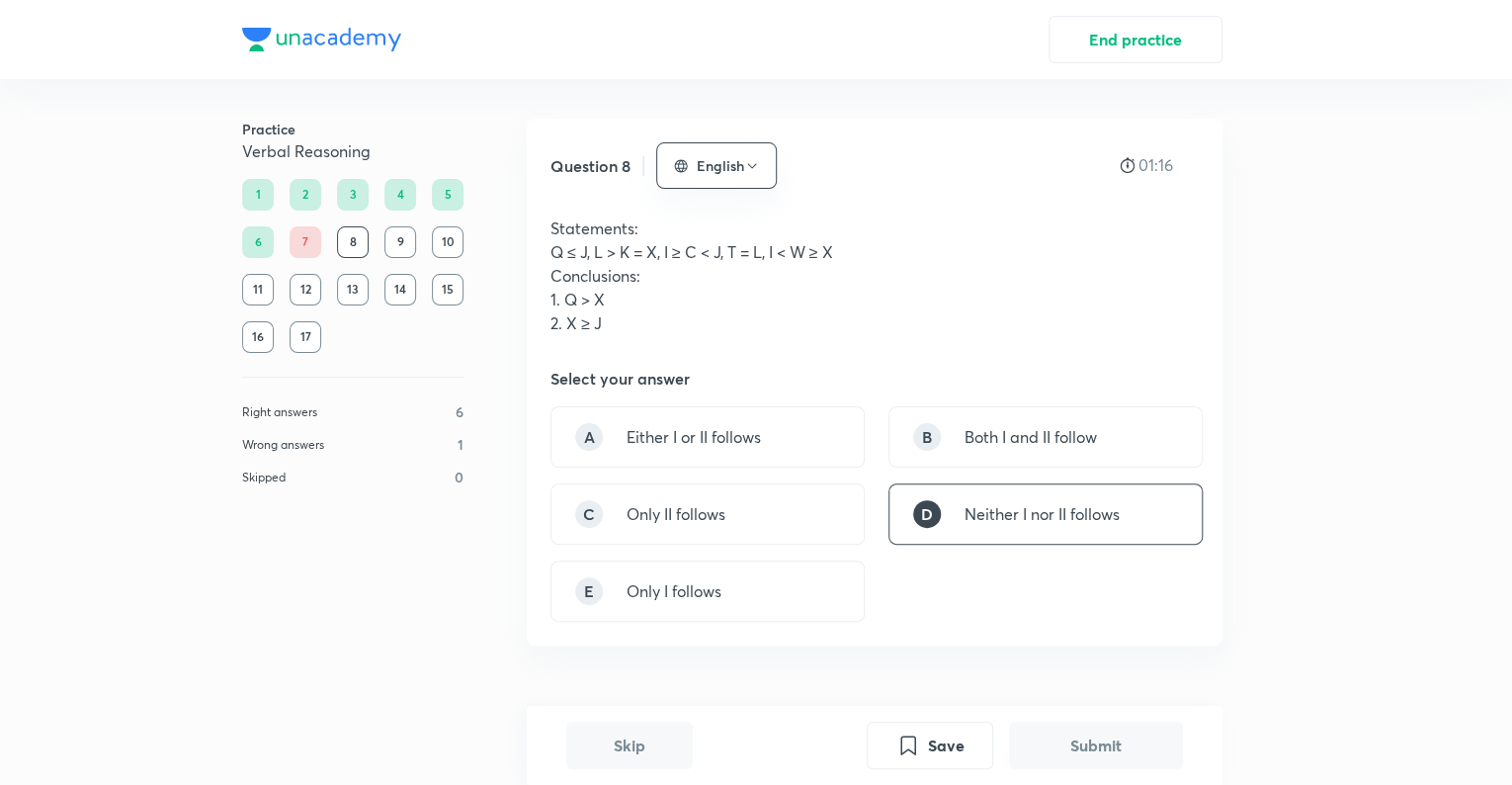 scroll, scrollTop: 482, scrollLeft: 0, axis: vertical 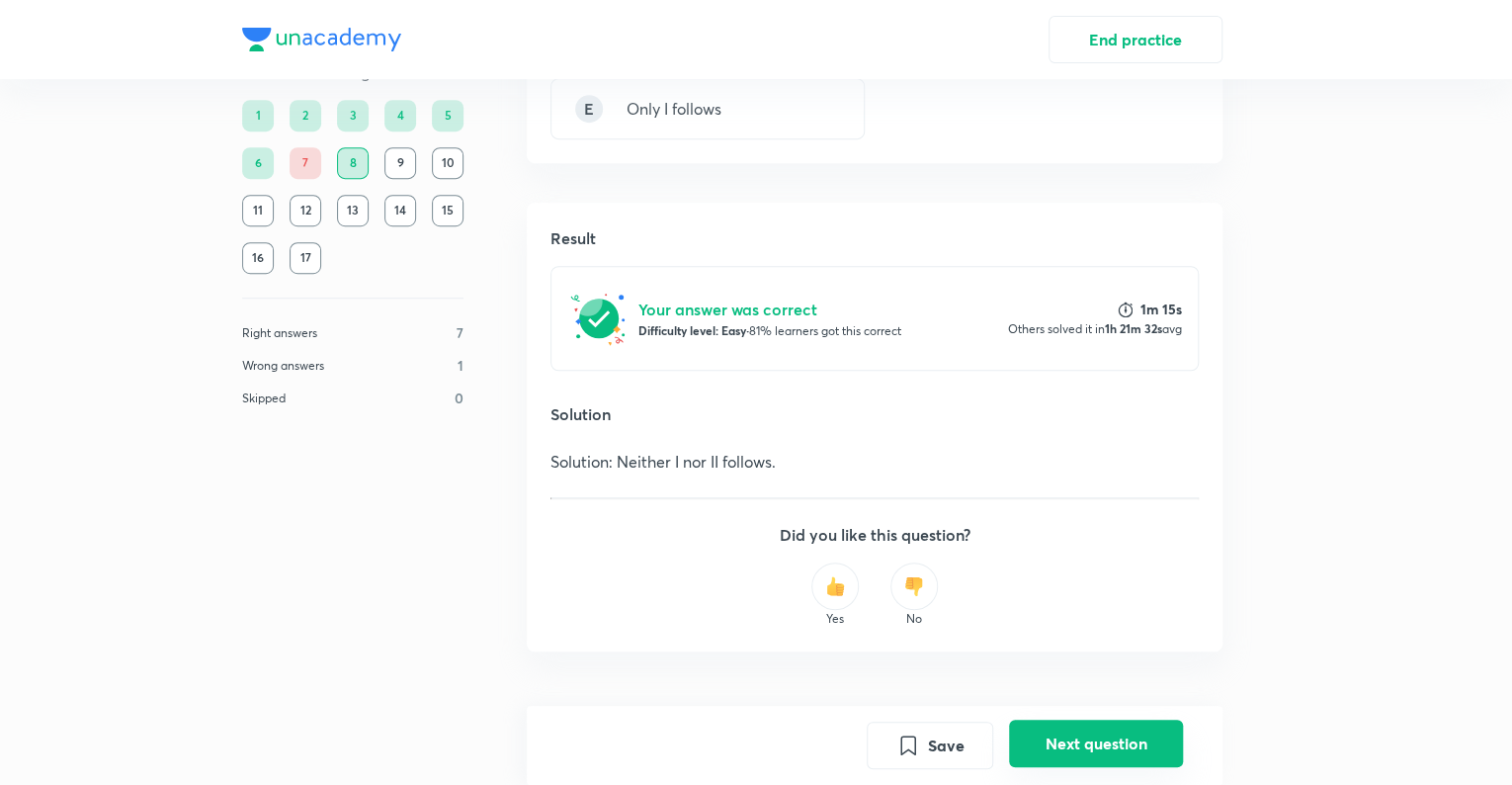 click on "Next question" at bounding box center [1096, 743] 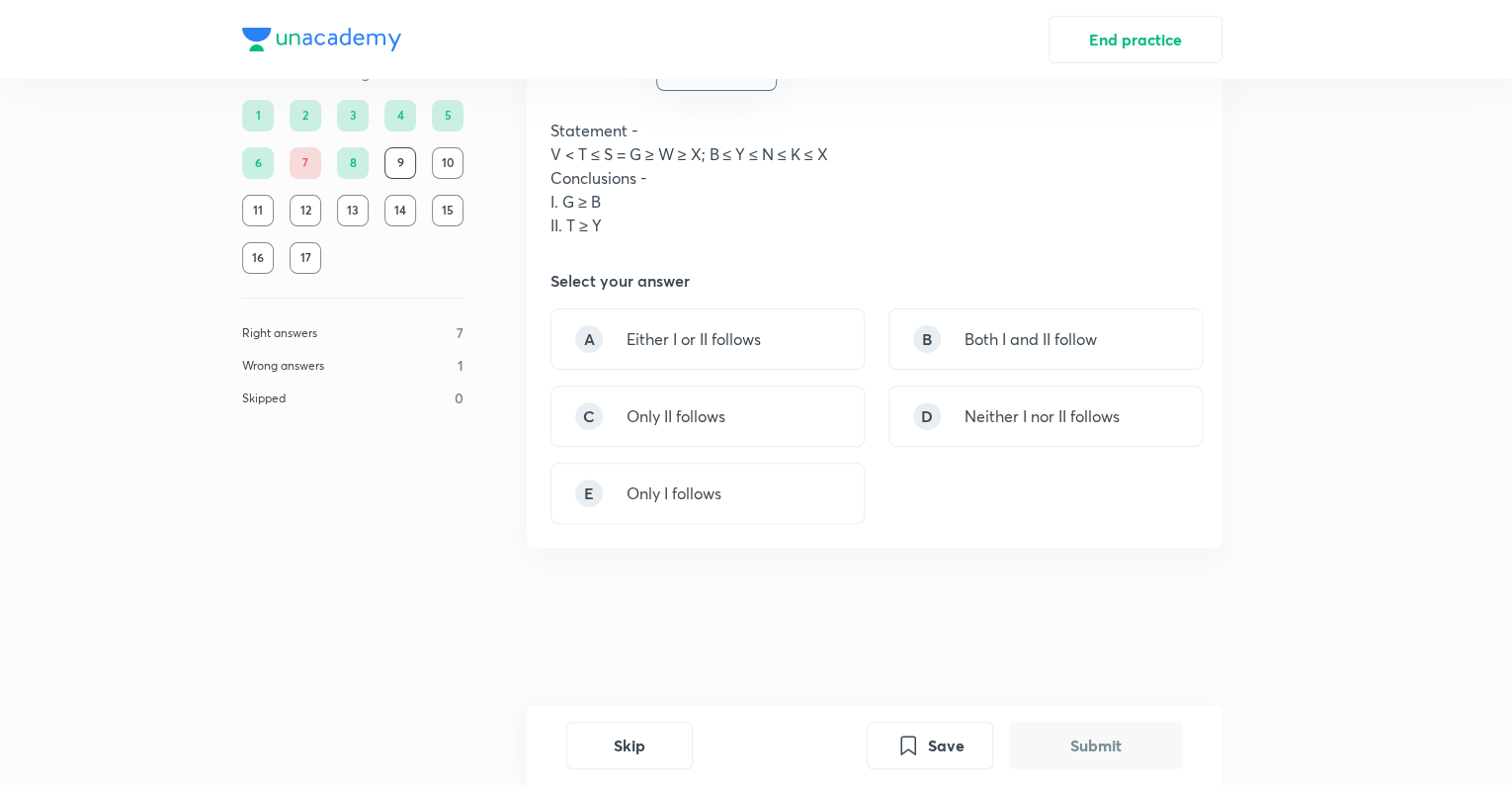scroll, scrollTop: 0, scrollLeft: 0, axis: both 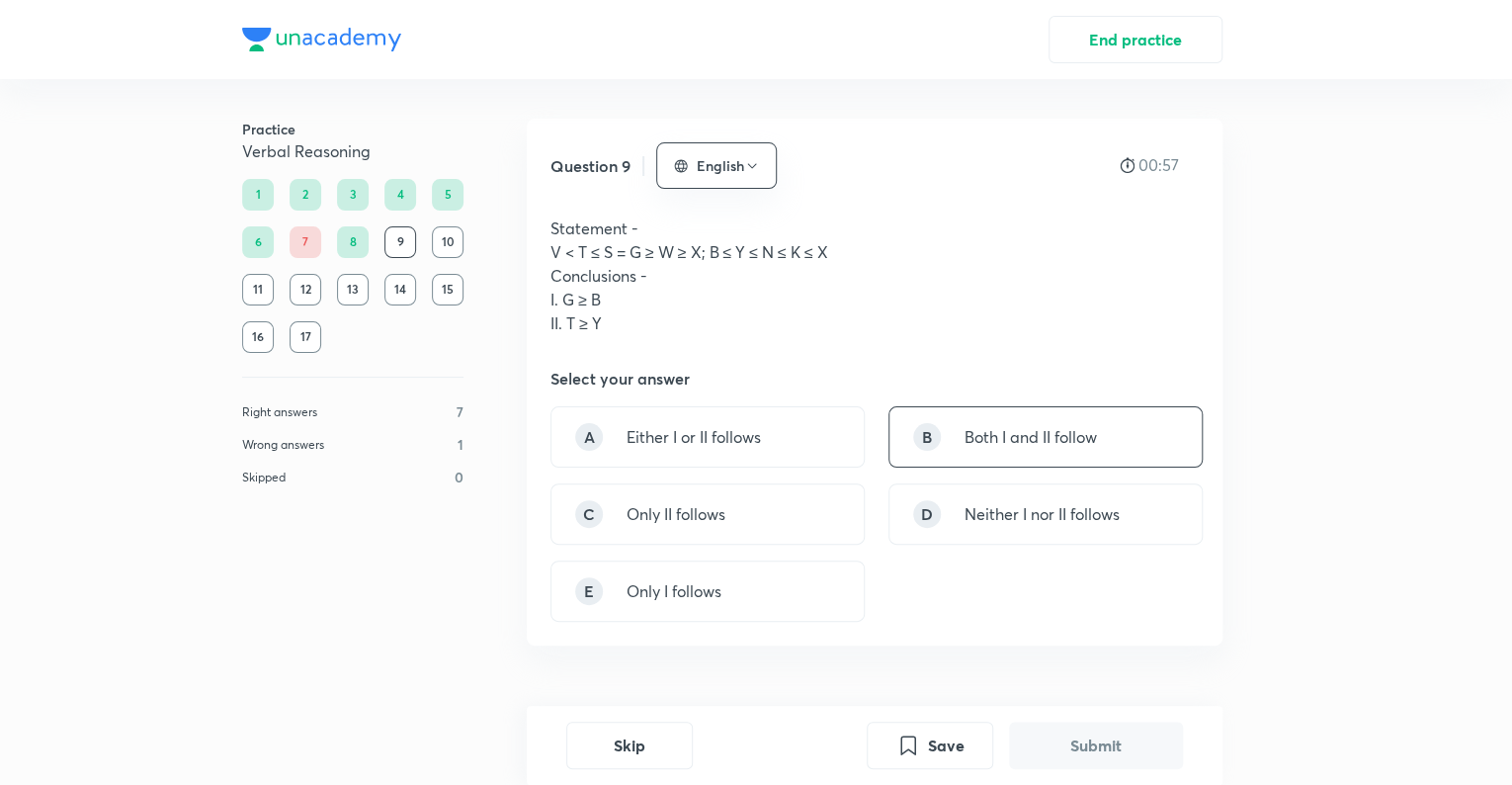 click on "B  Both I and II follow" at bounding box center (1046, 437) 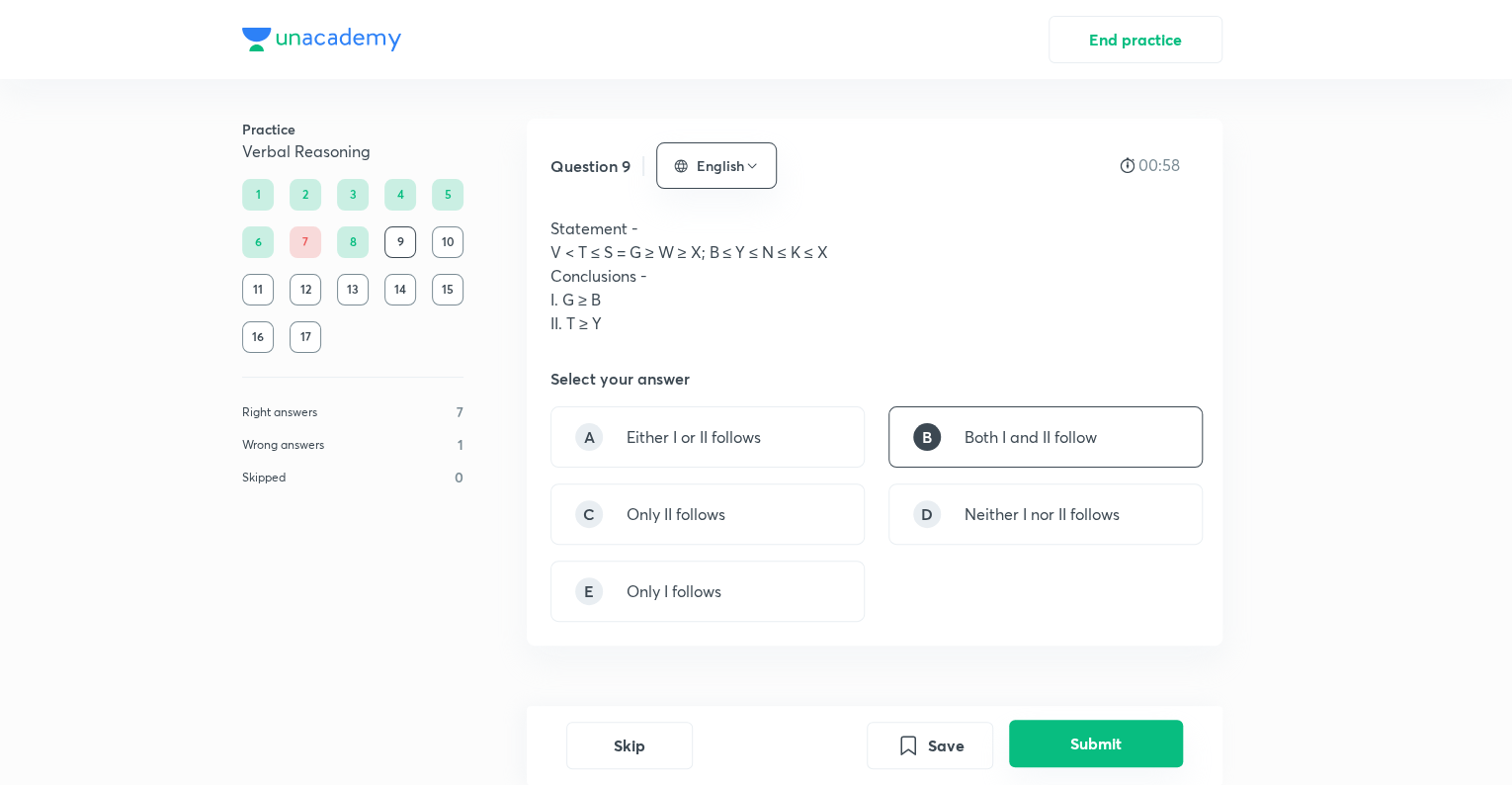 click on "Submit" at bounding box center [1096, 743] 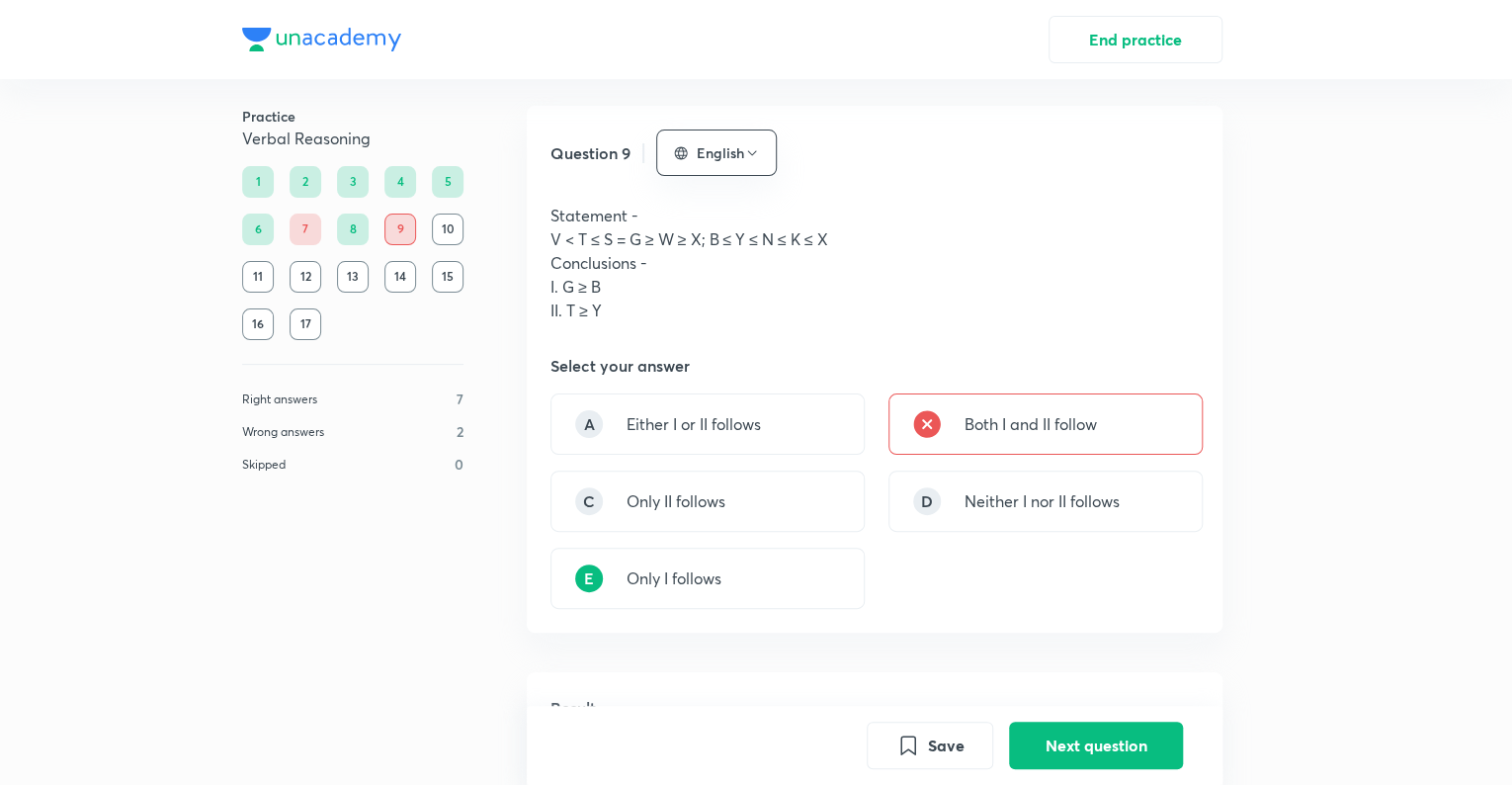 scroll, scrollTop: 8, scrollLeft: 0, axis: vertical 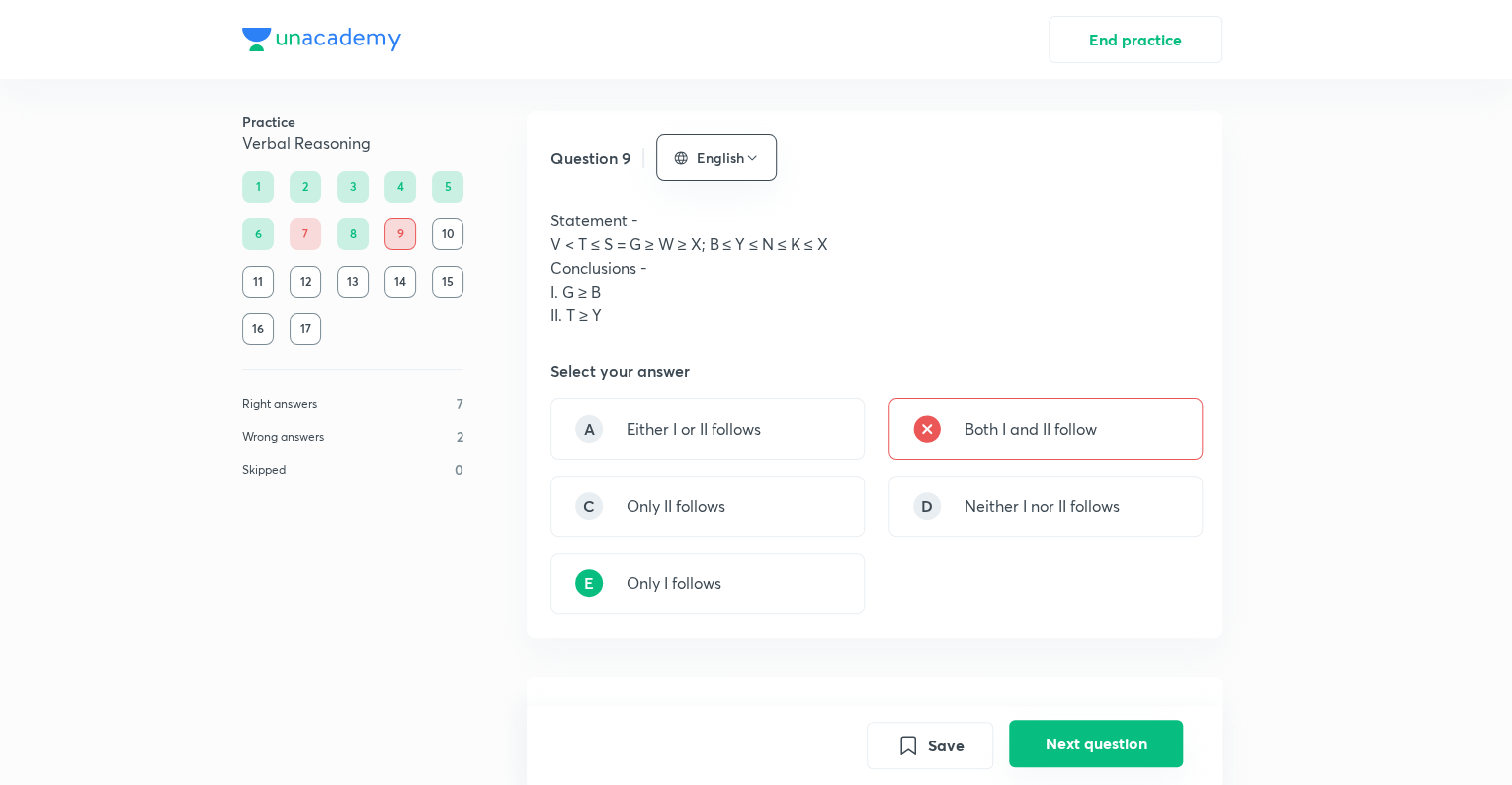 click on "Next question" at bounding box center [1096, 743] 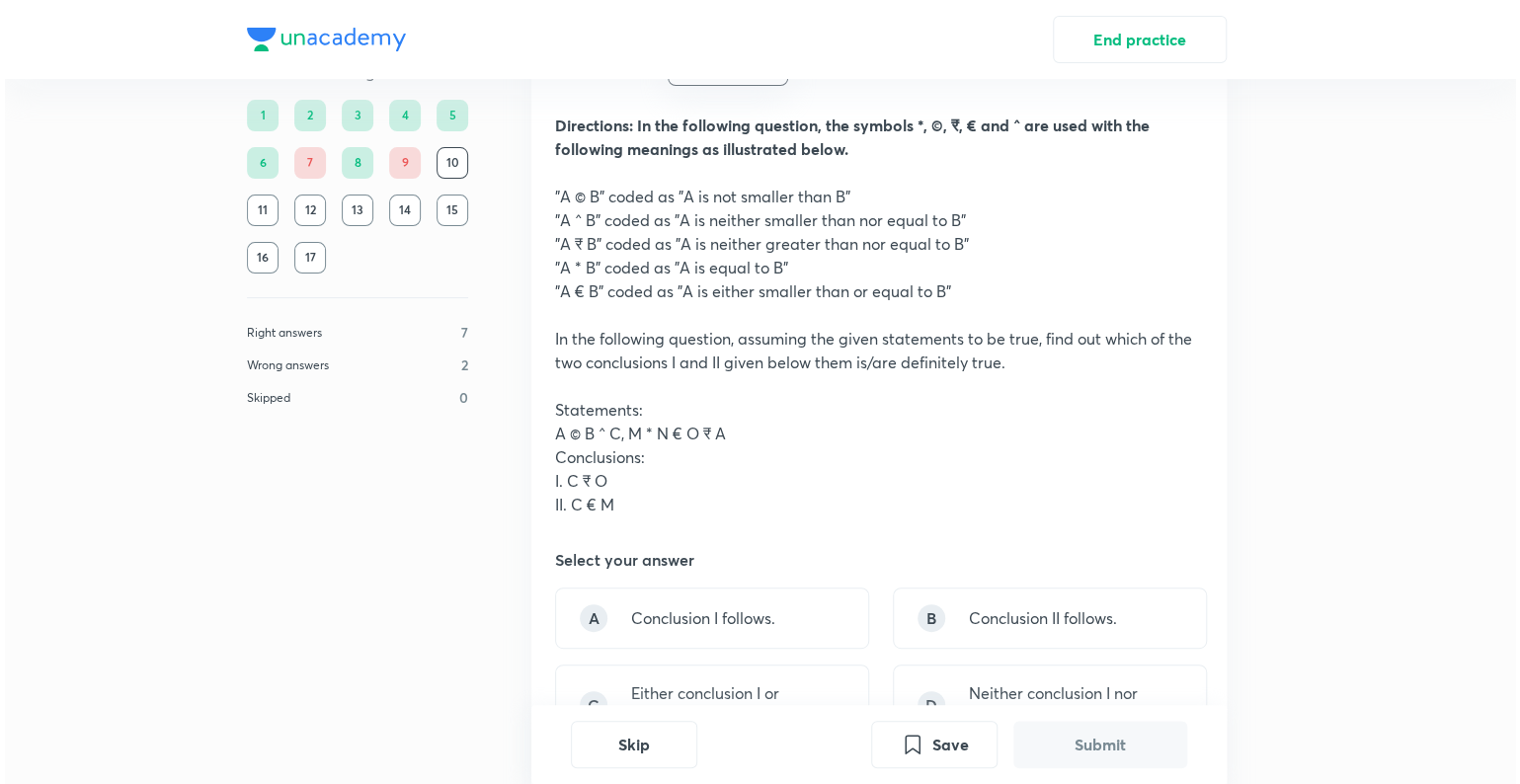 scroll, scrollTop: 103, scrollLeft: 0, axis: vertical 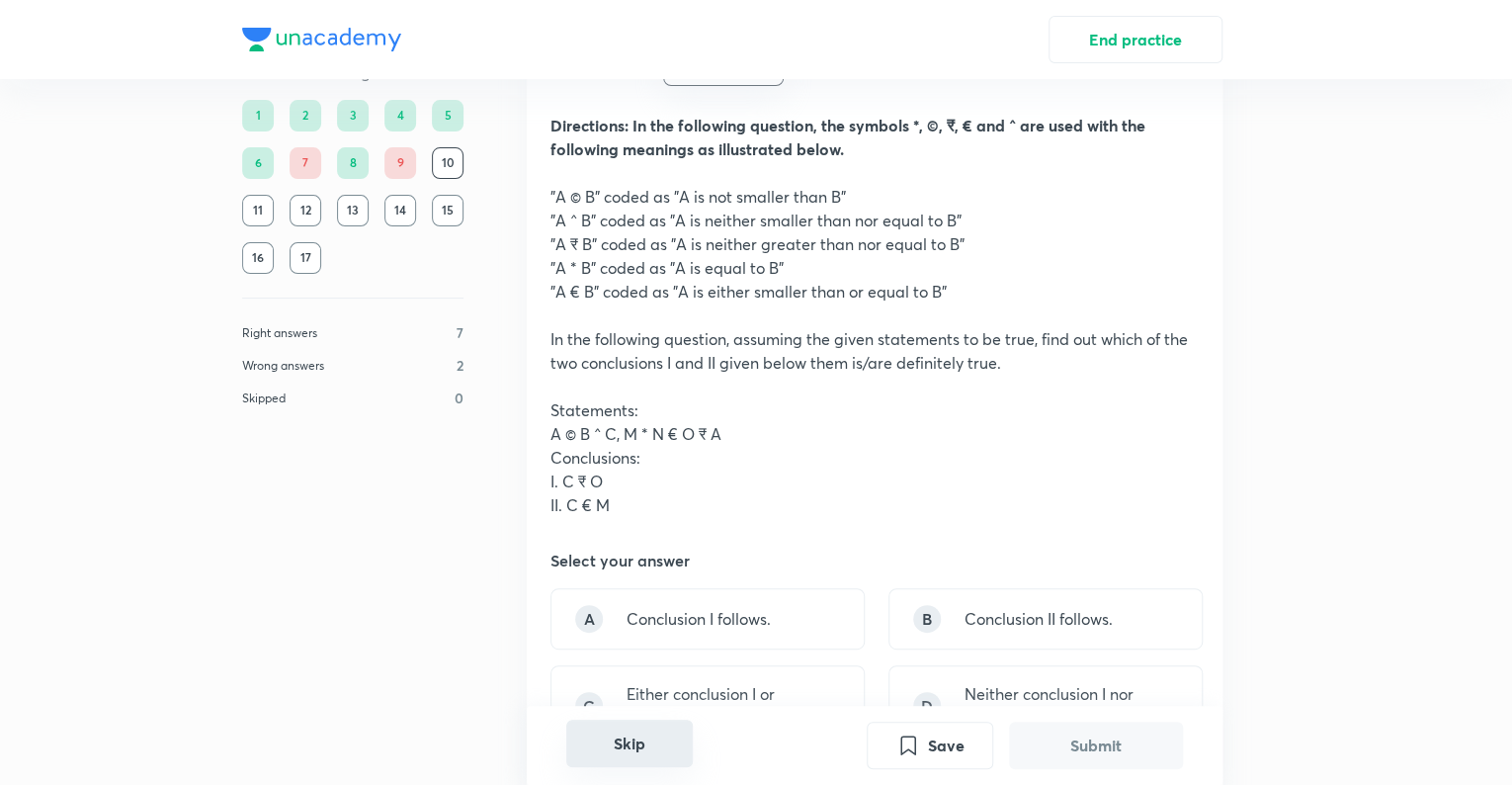 click on "Skip" at bounding box center [630, 743] 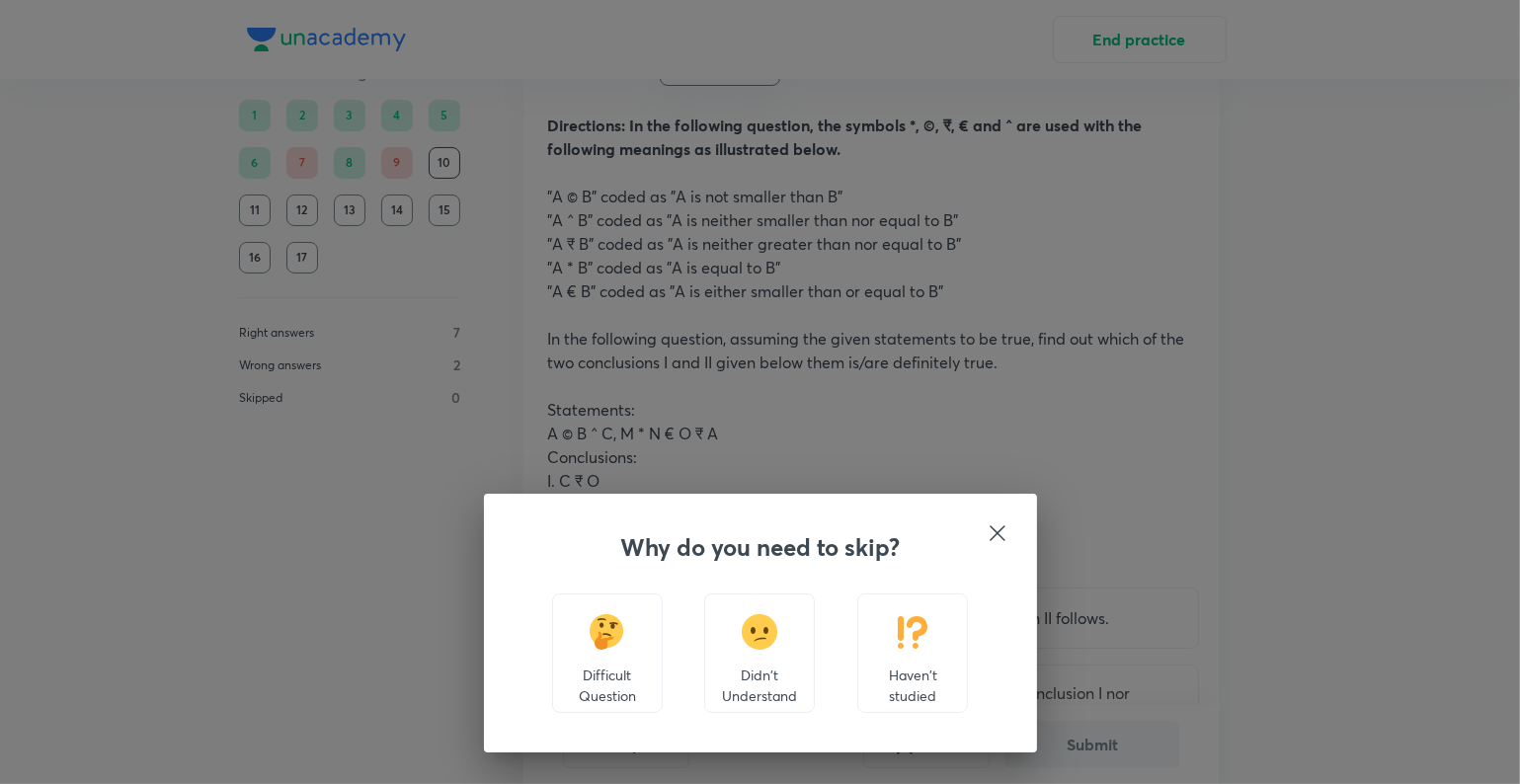 click at bounding box center [913, 632] 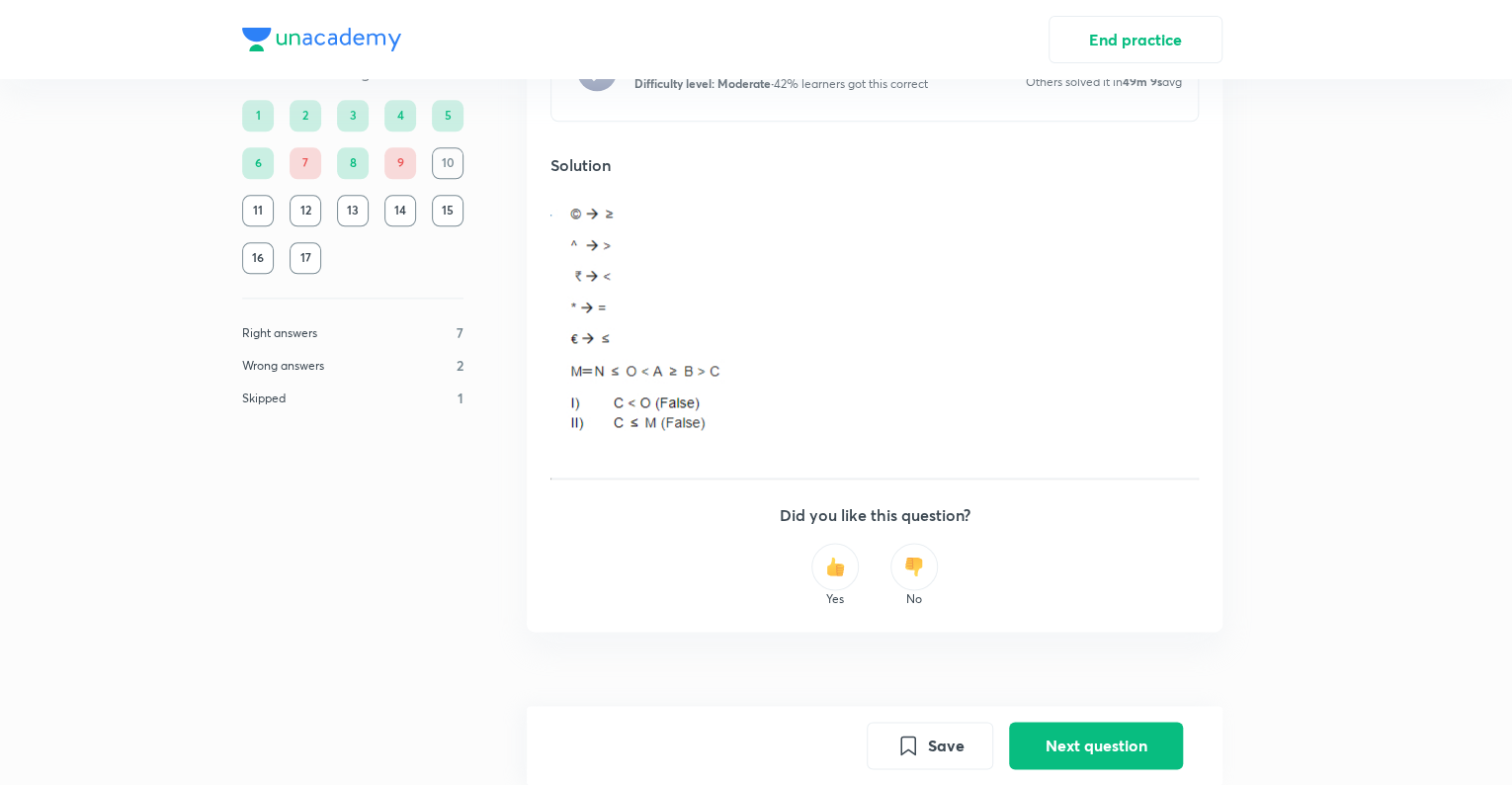scroll, scrollTop: 1055, scrollLeft: 0, axis: vertical 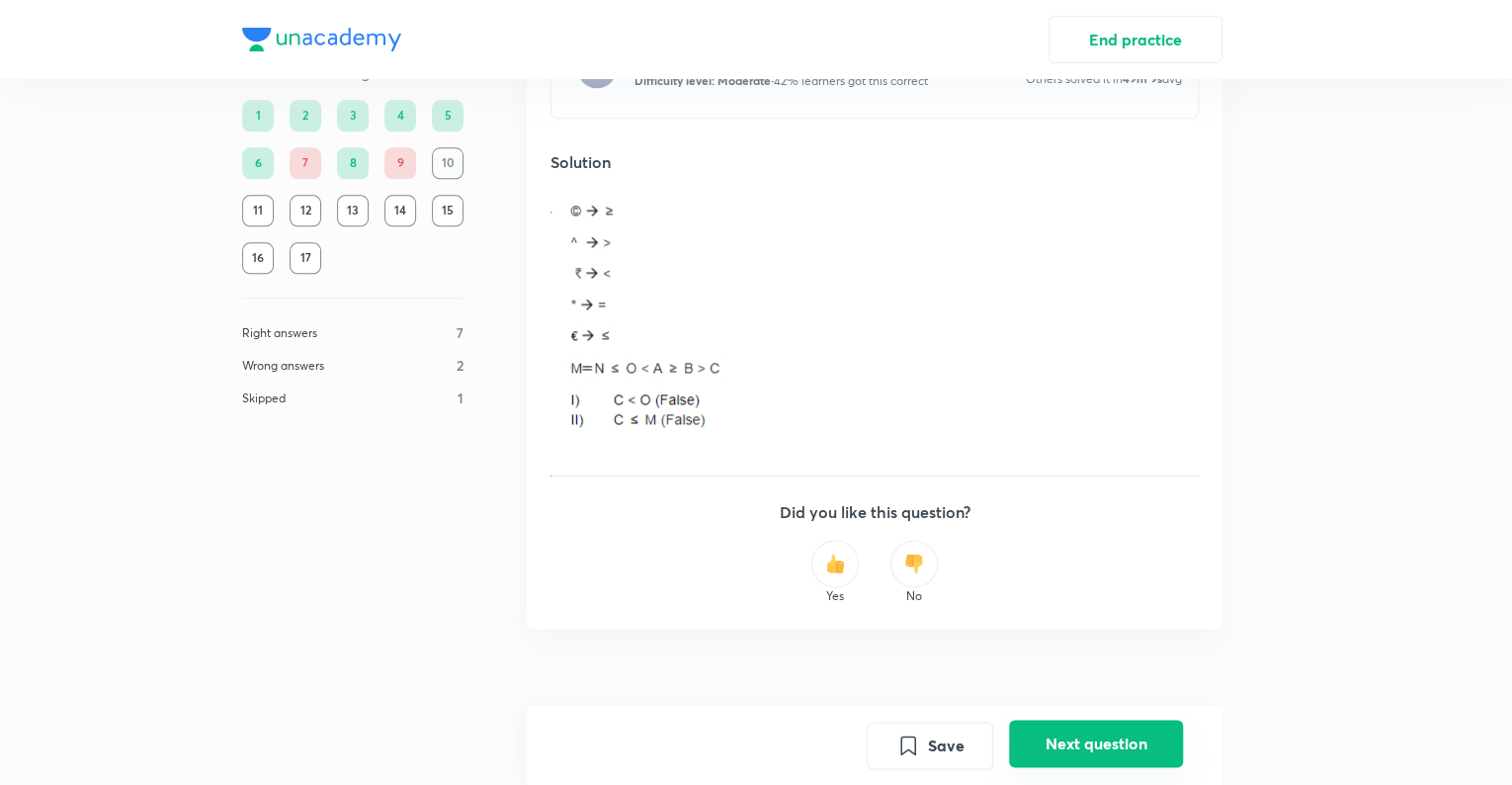 click on "Next question" at bounding box center (1096, 743) 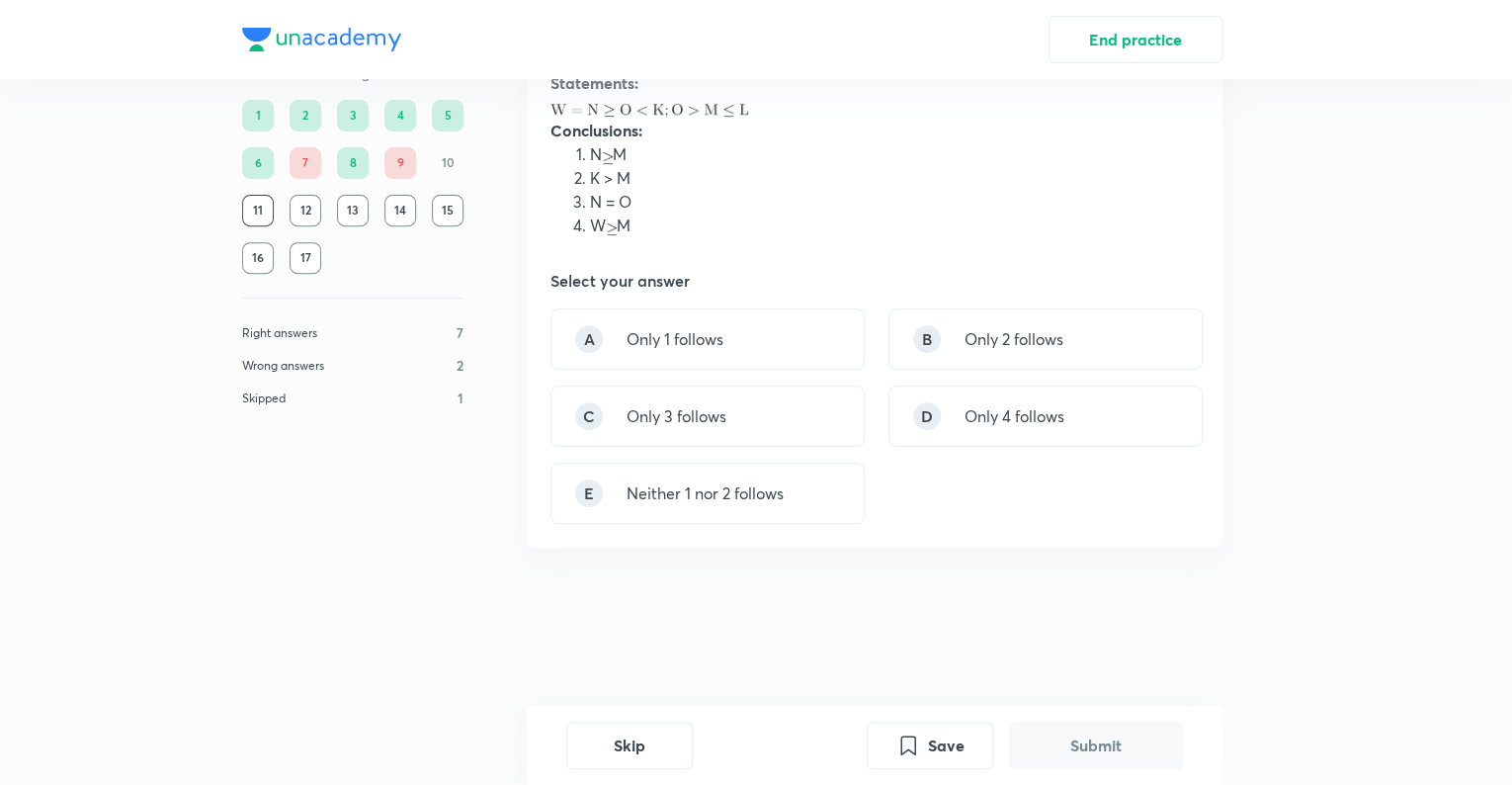 scroll, scrollTop: 0, scrollLeft: 0, axis: both 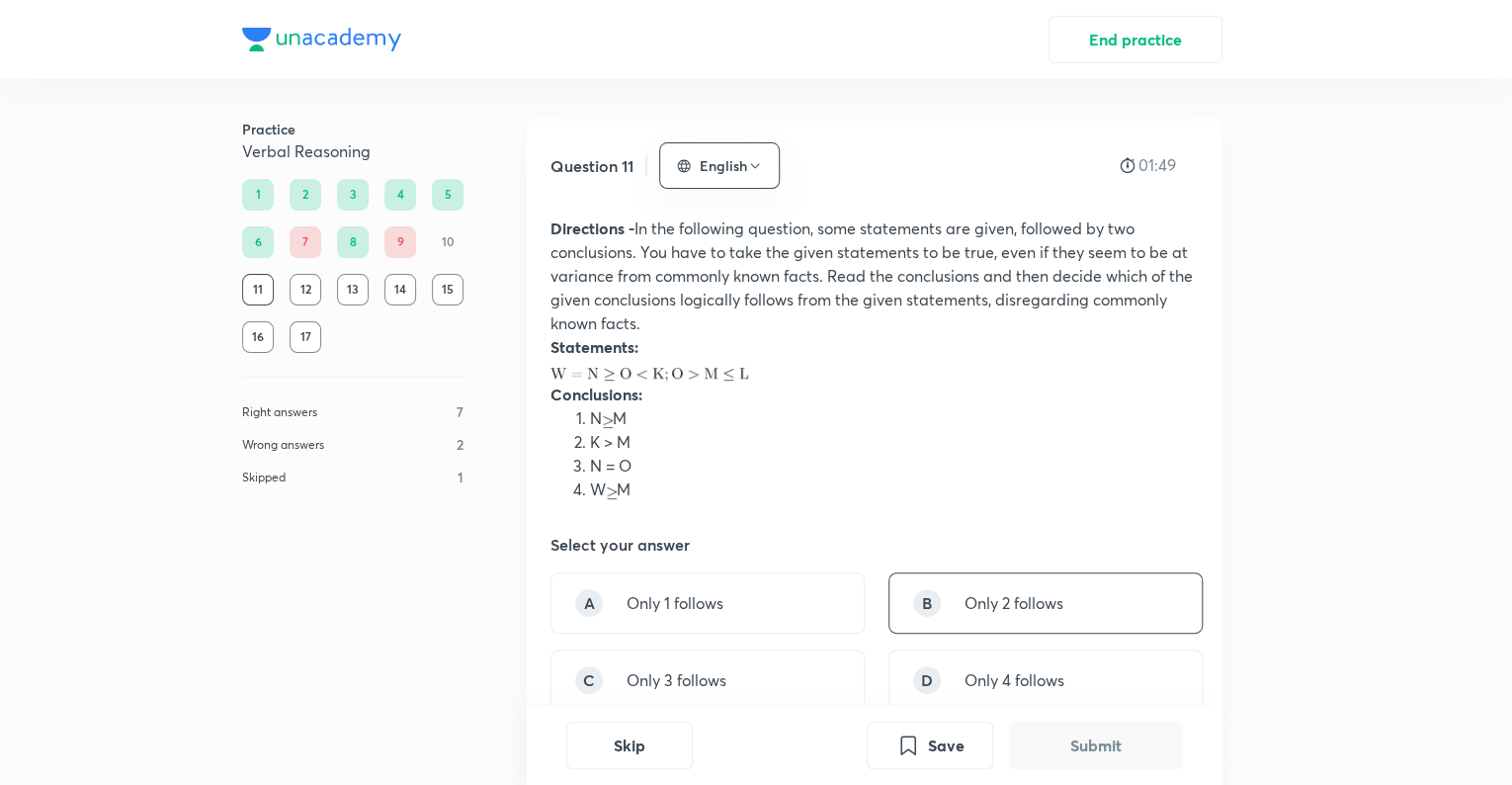 click on "B Only 2 follows" at bounding box center (1046, 603) 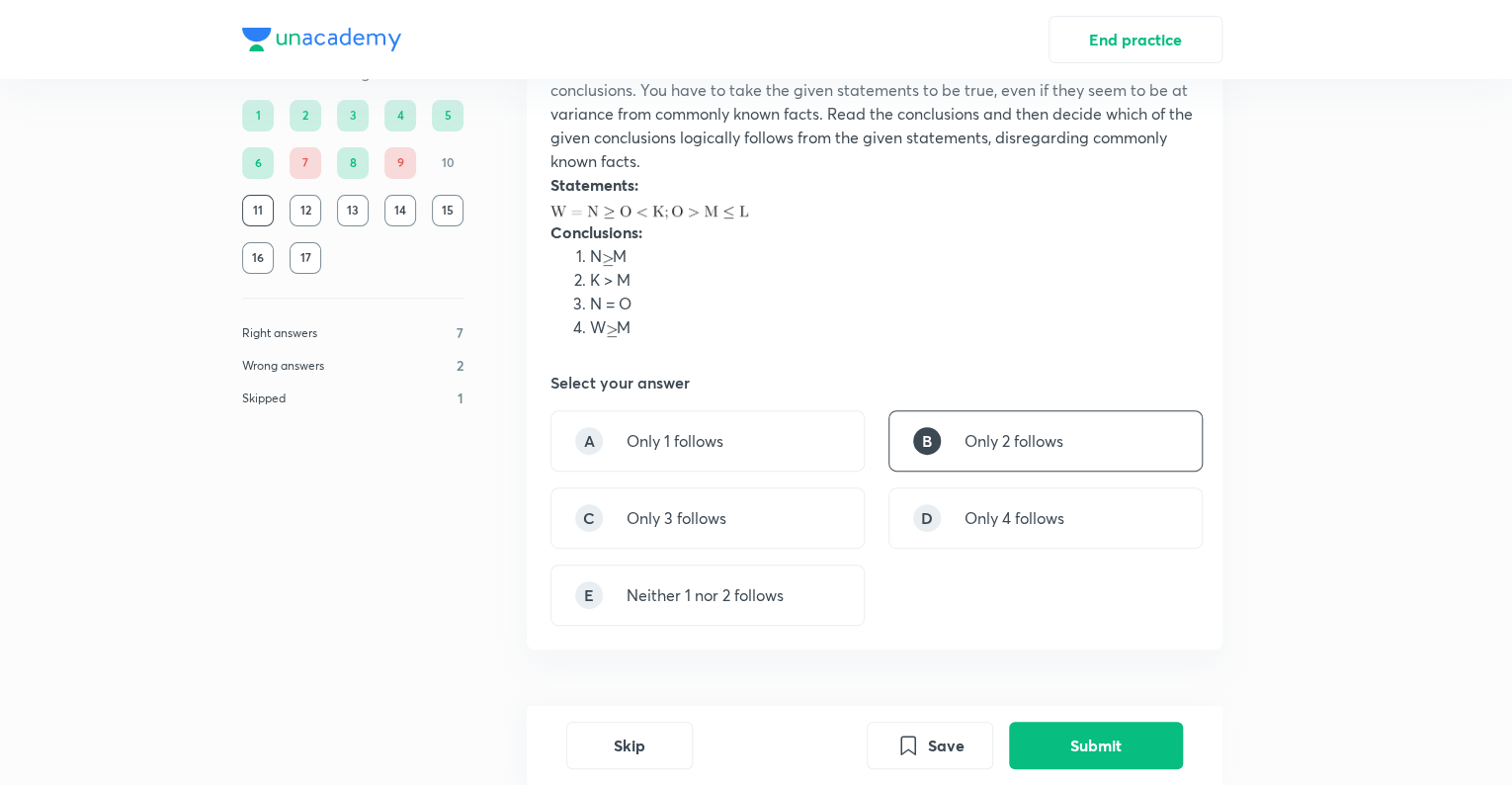 scroll, scrollTop: 166, scrollLeft: 0, axis: vertical 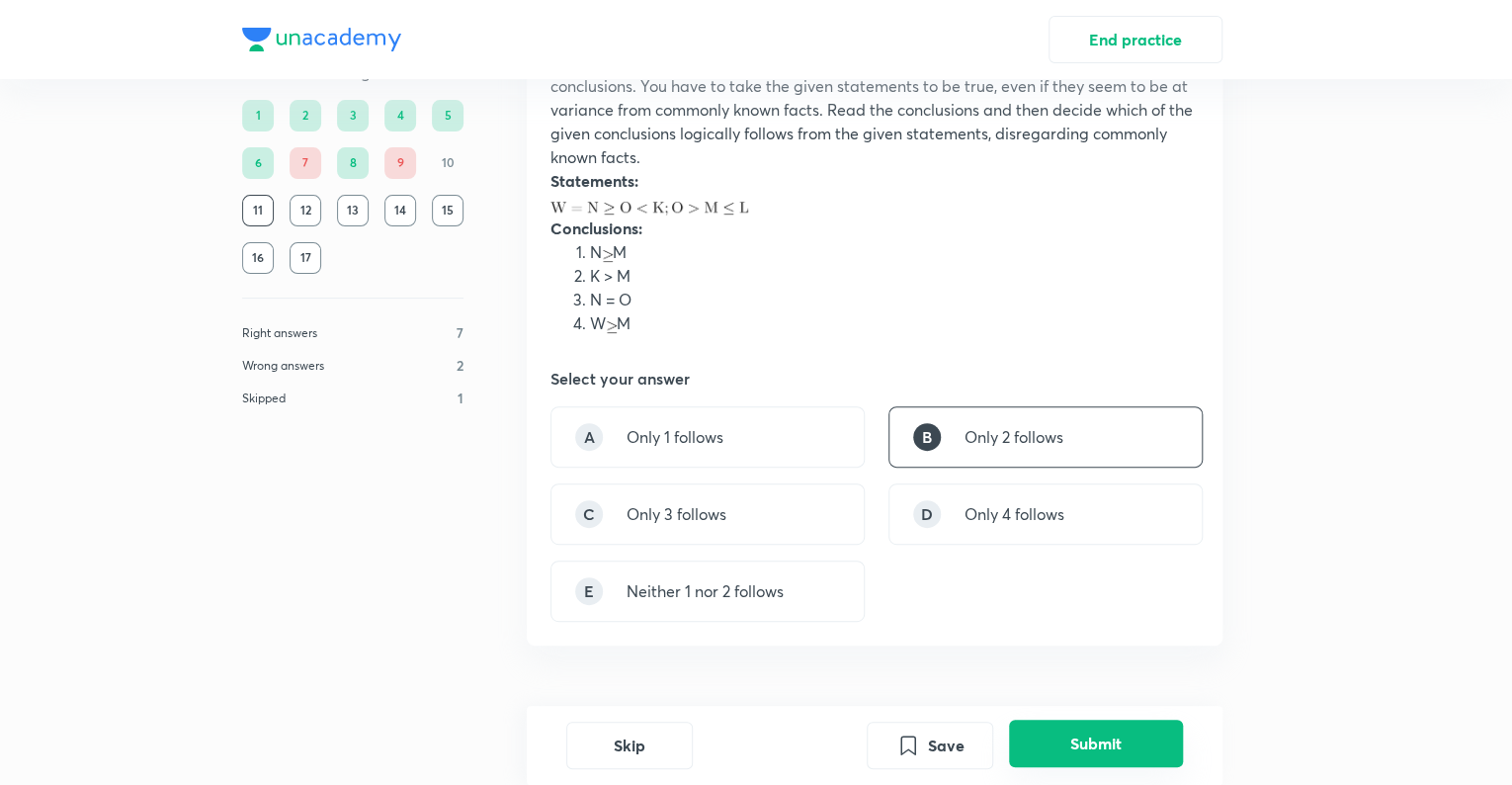 click on "Submit" at bounding box center (1096, 743) 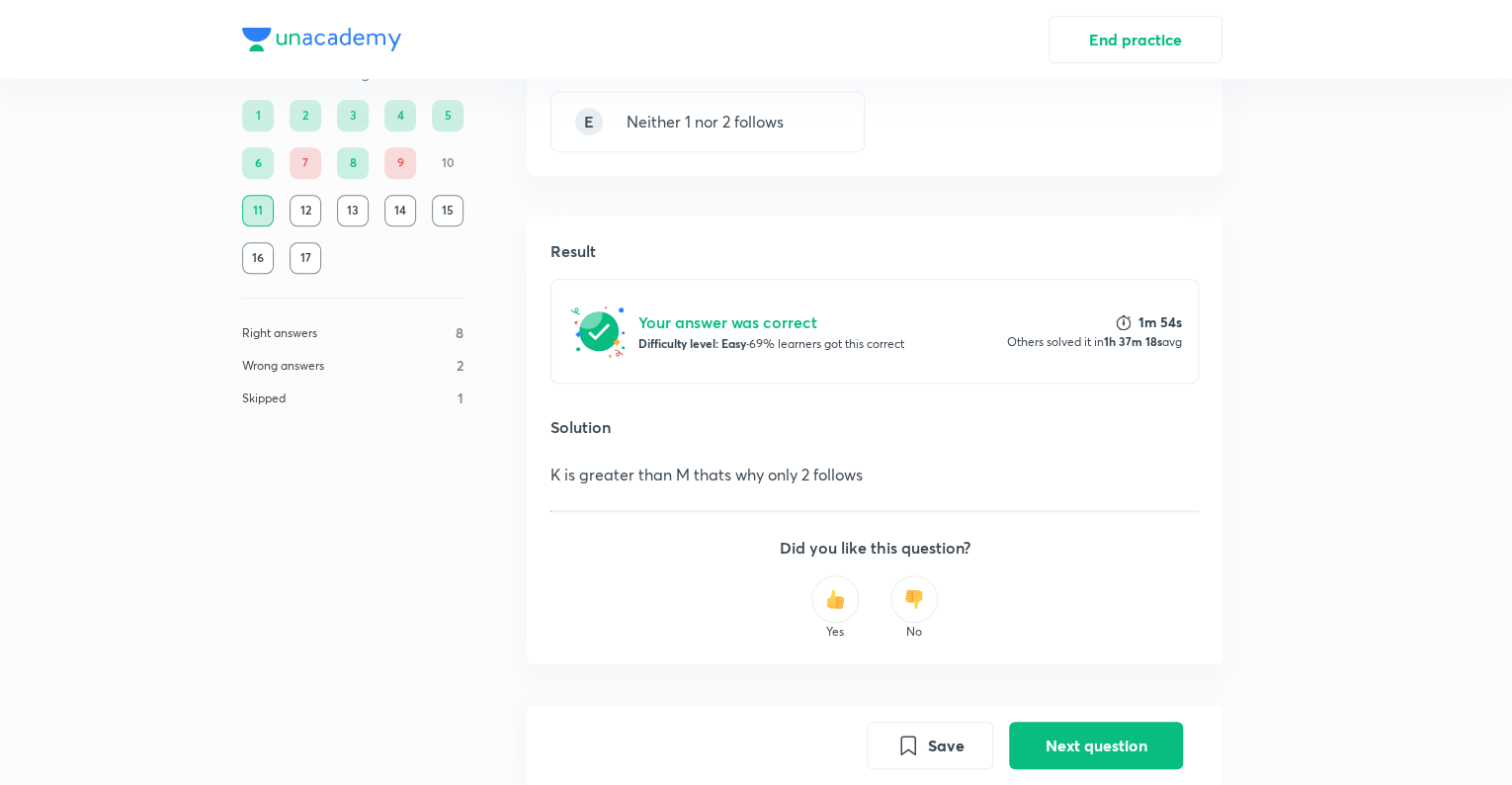 scroll, scrollTop: 671, scrollLeft: 0, axis: vertical 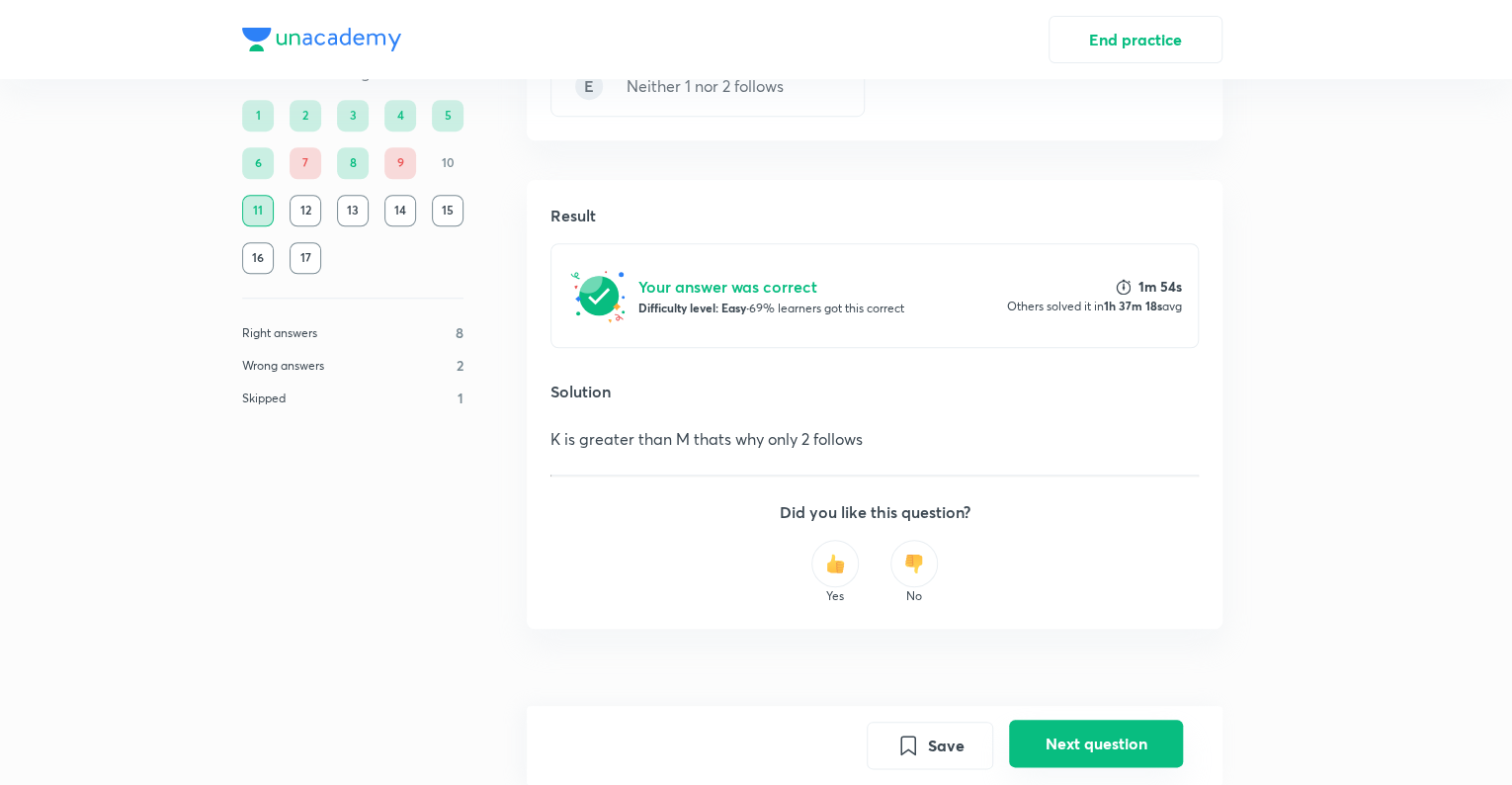 click on "Next question" at bounding box center [1096, 743] 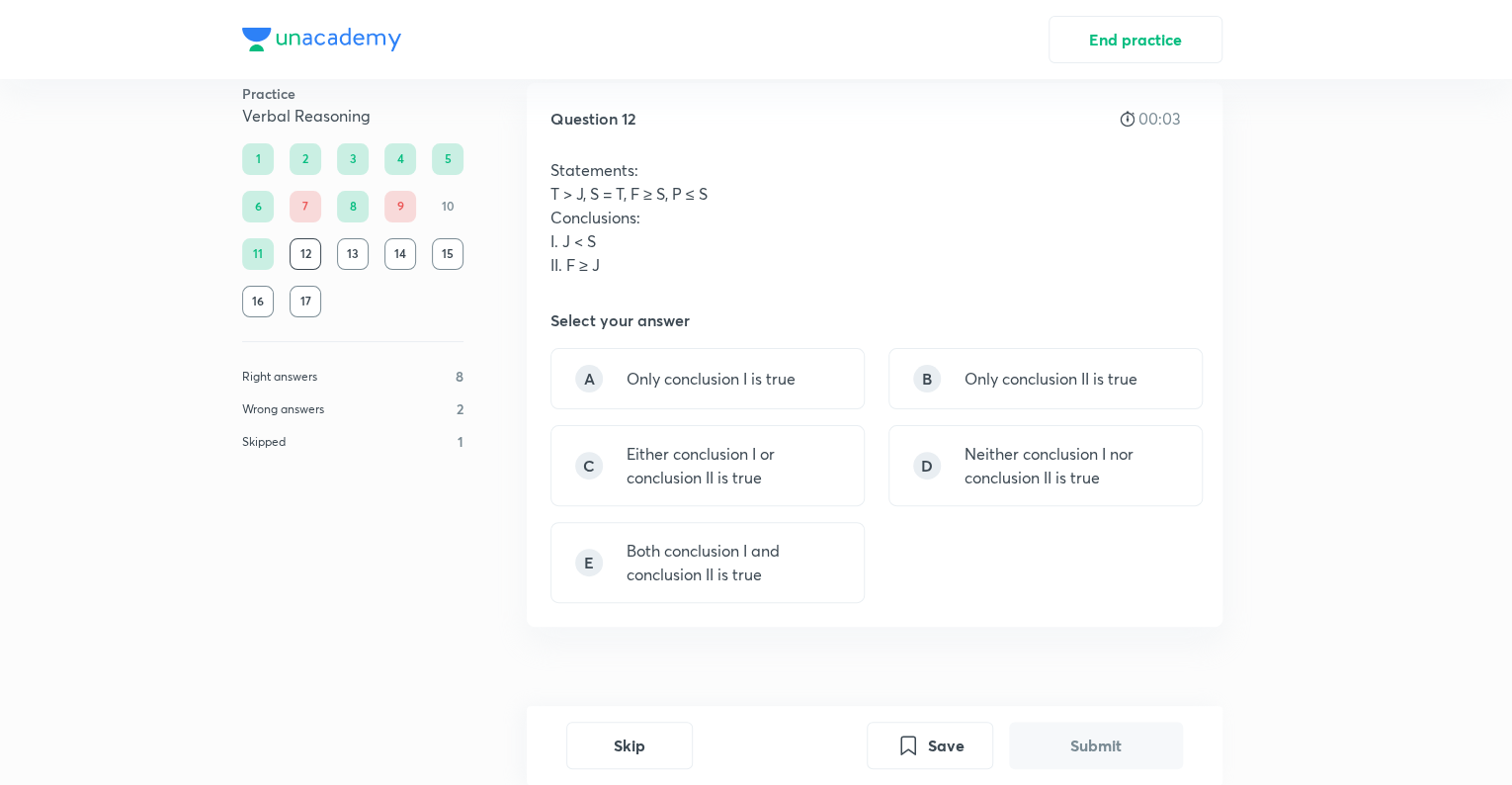 scroll, scrollTop: 36, scrollLeft: 0, axis: vertical 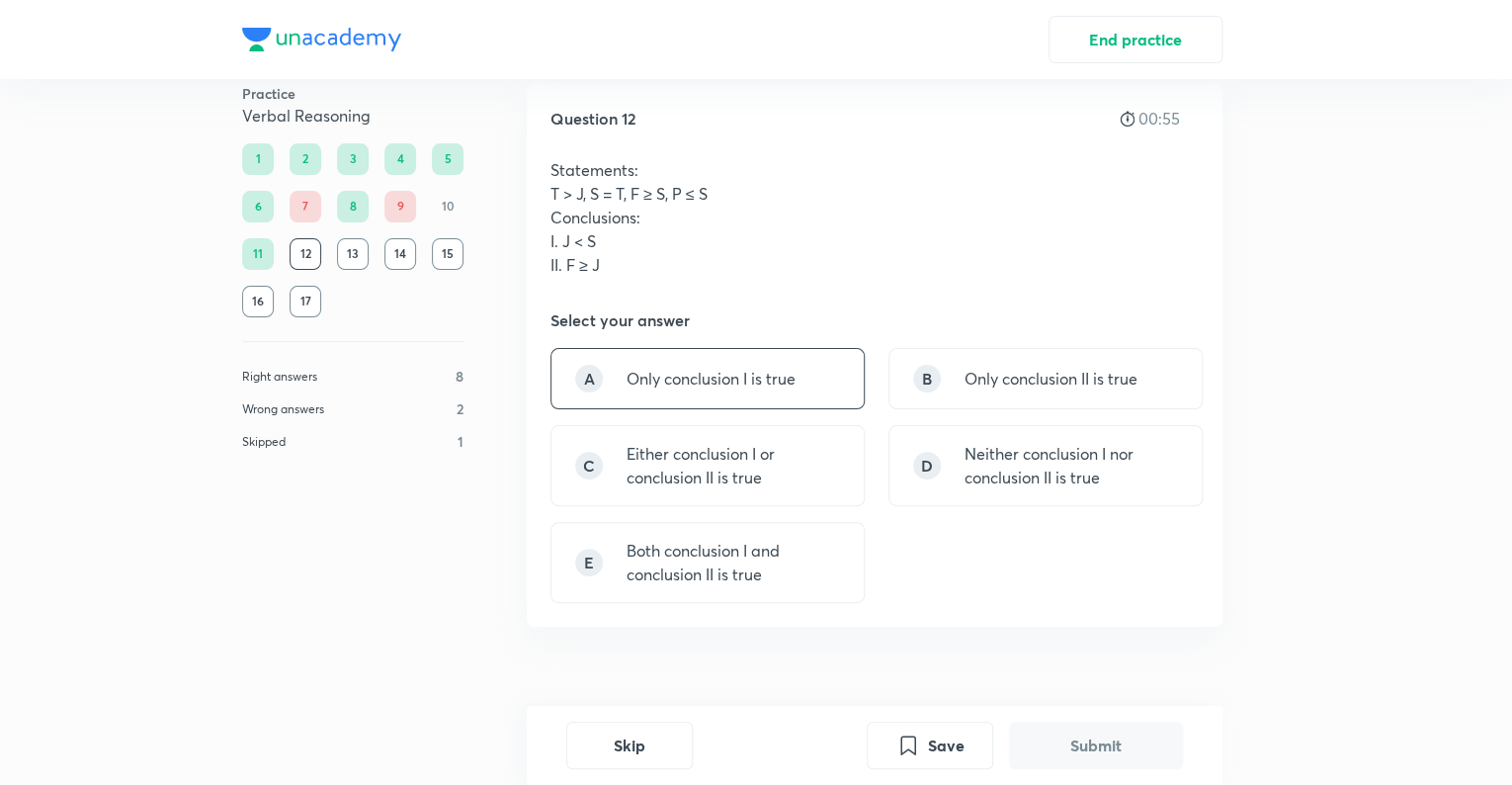 click on "Only conclusion I is true" at bounding box center (711, 379) 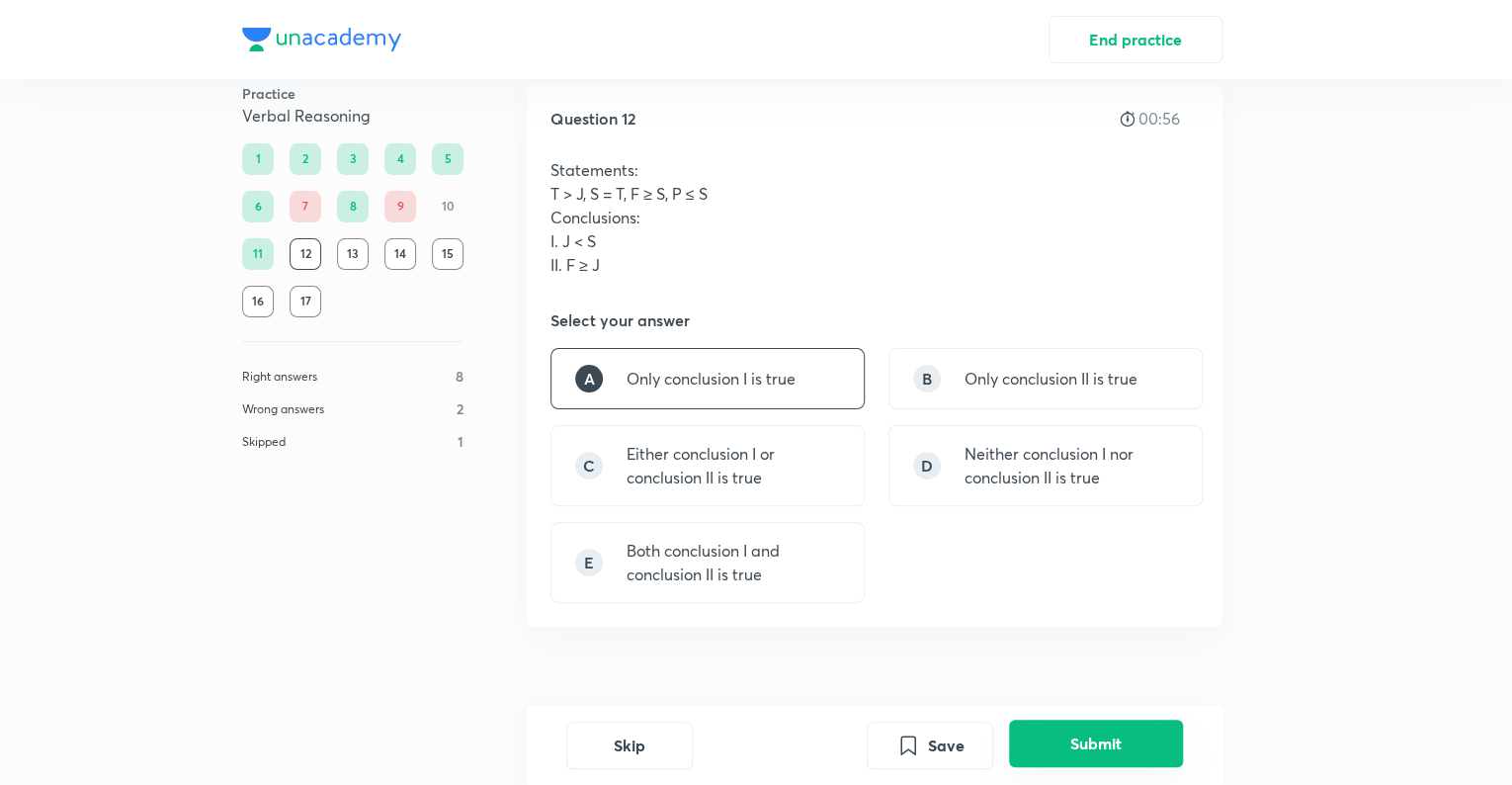 click on "Submit" at bounding box center (1096, 743) 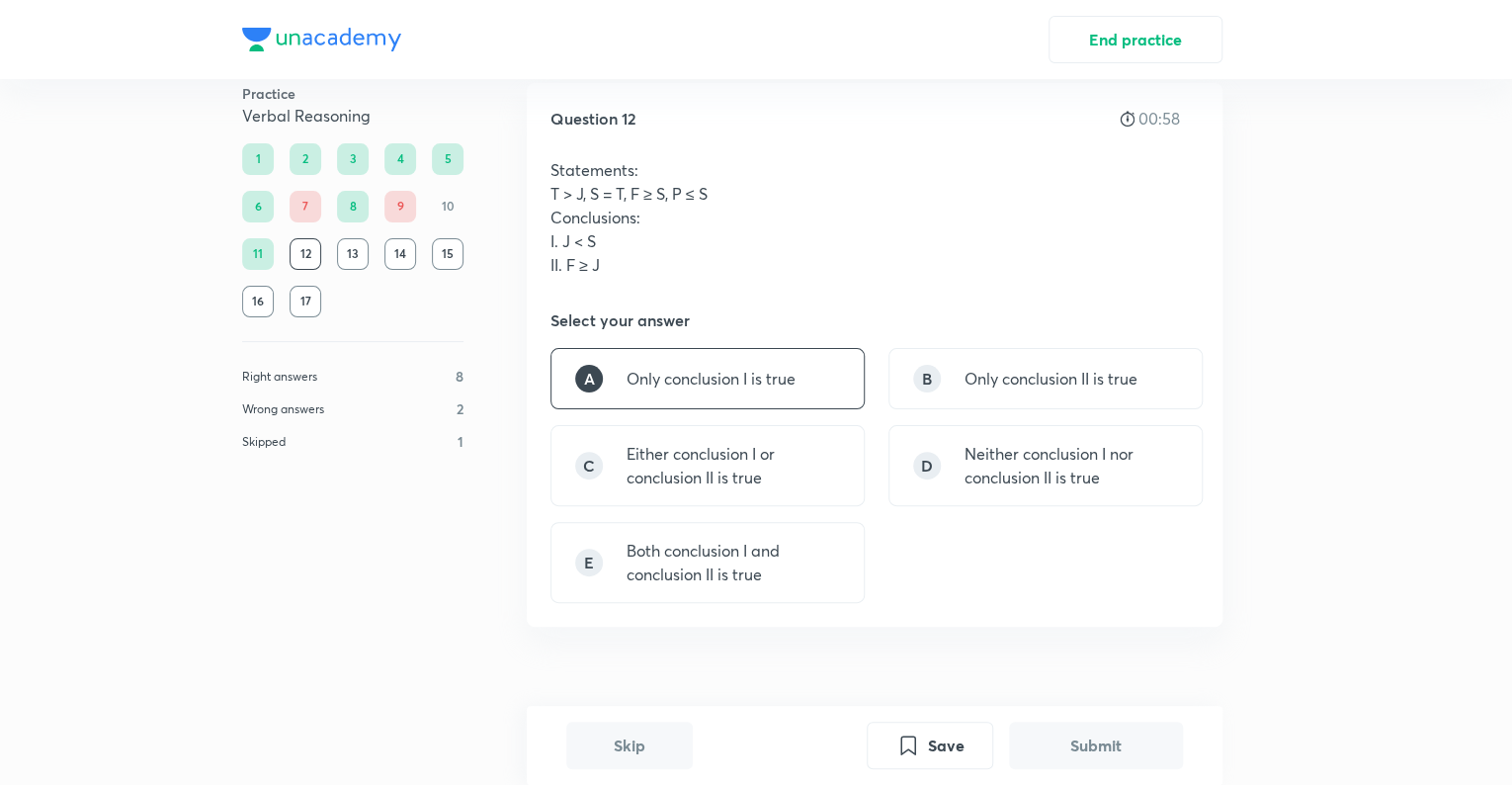 scroll, scrollTop: 548, scrollLeft: 0, axis: vertical 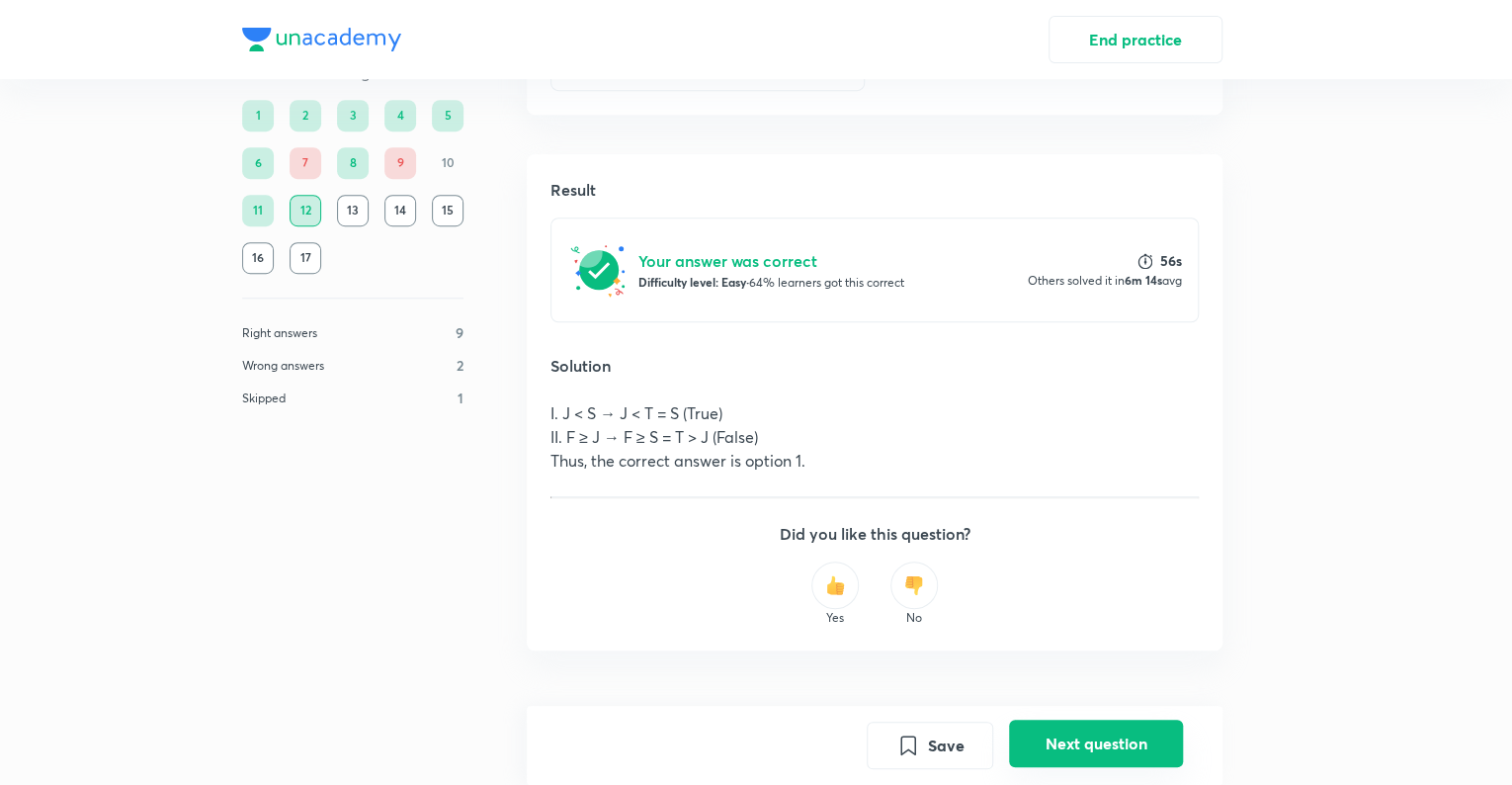 click on "Next question" at bounding box center [1096, 743] 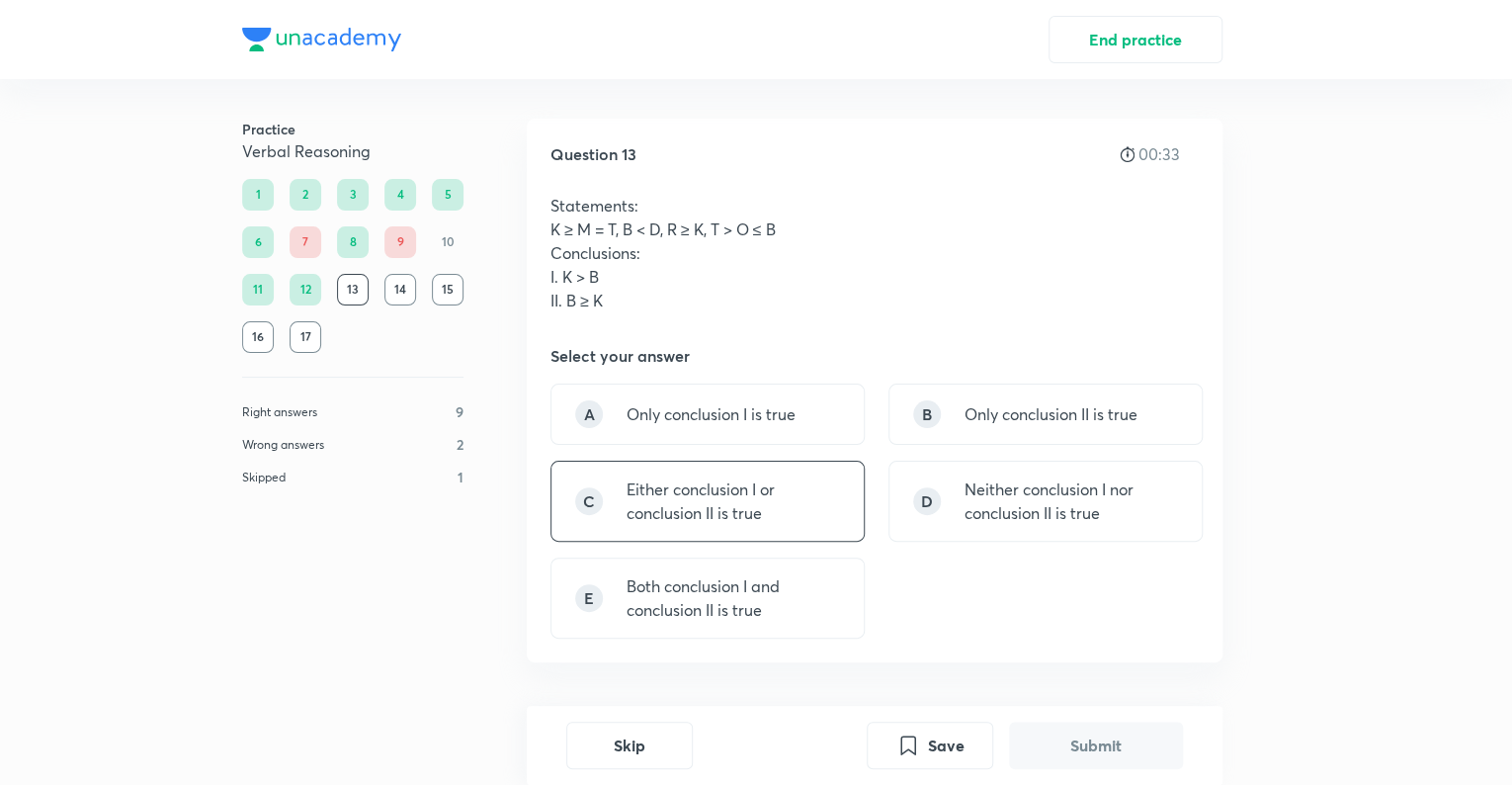 click on "Either conclusion I or conclusion II is true" at bounding box center [733, 501] 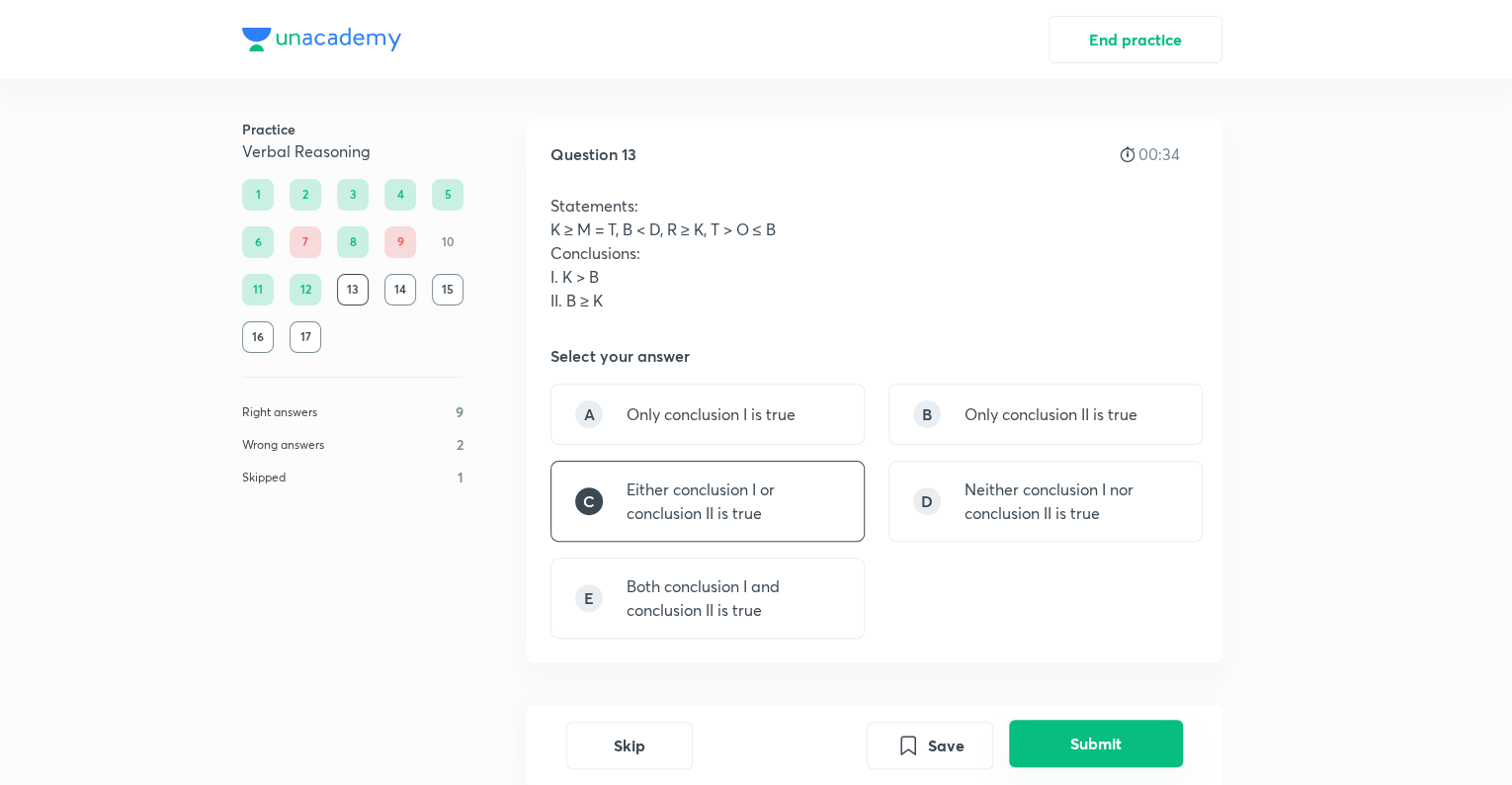 click on "Submit" at bounding box center [1096, 743] 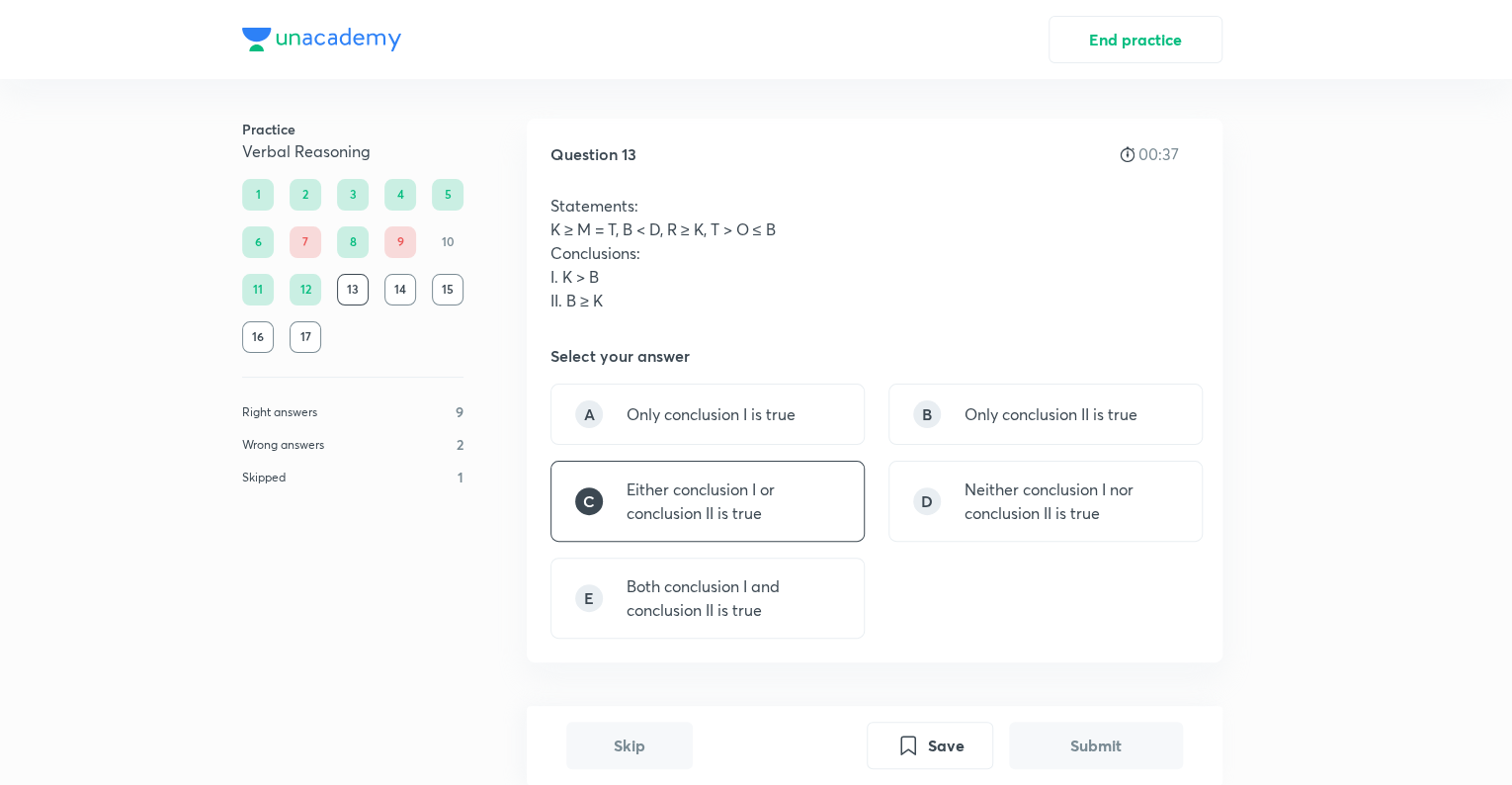scroll, scrollTop: 571, scrollLeft: 0, axis: vertical 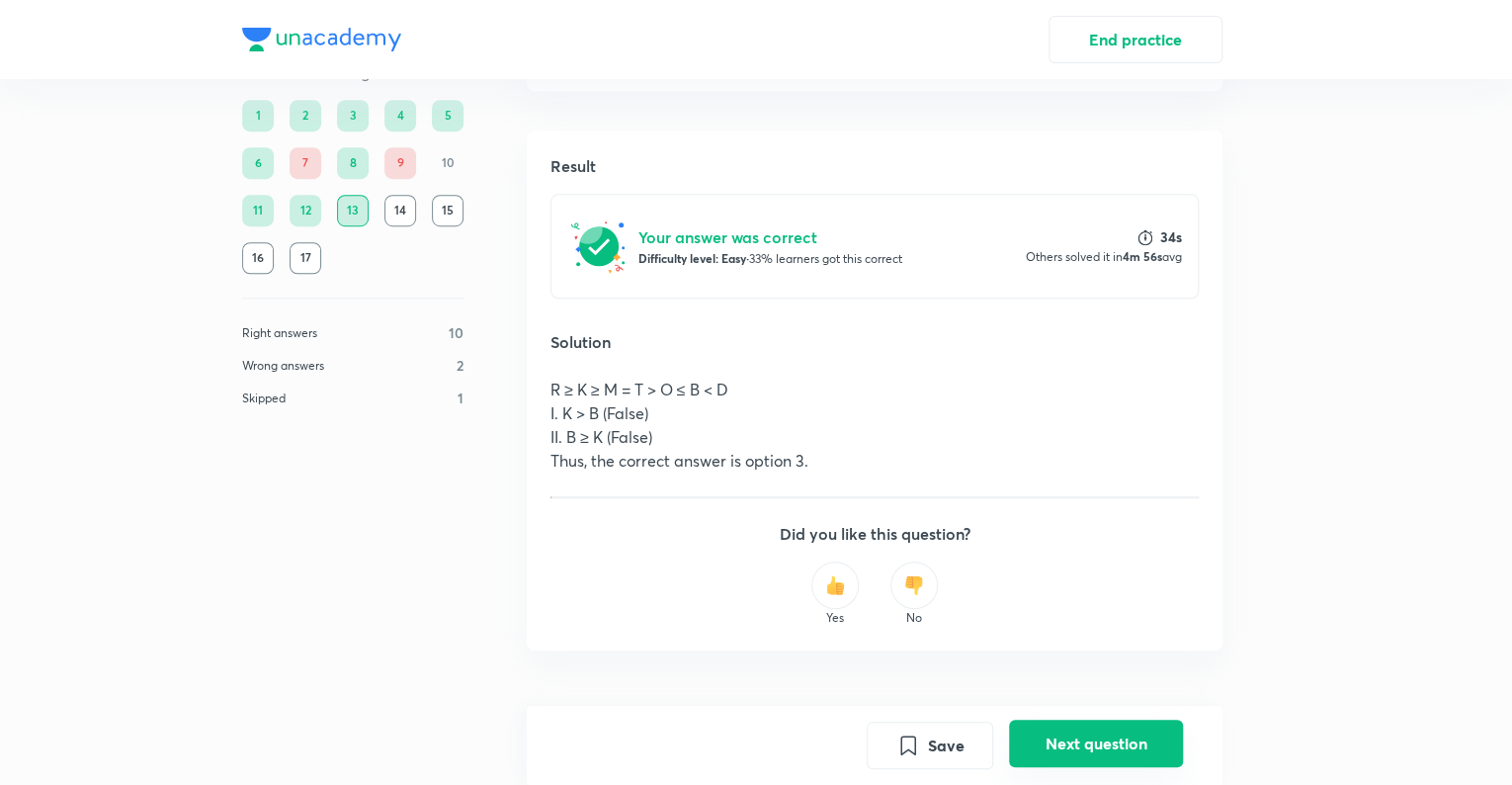 click on "Next question" at bounding box center (1096, 743) 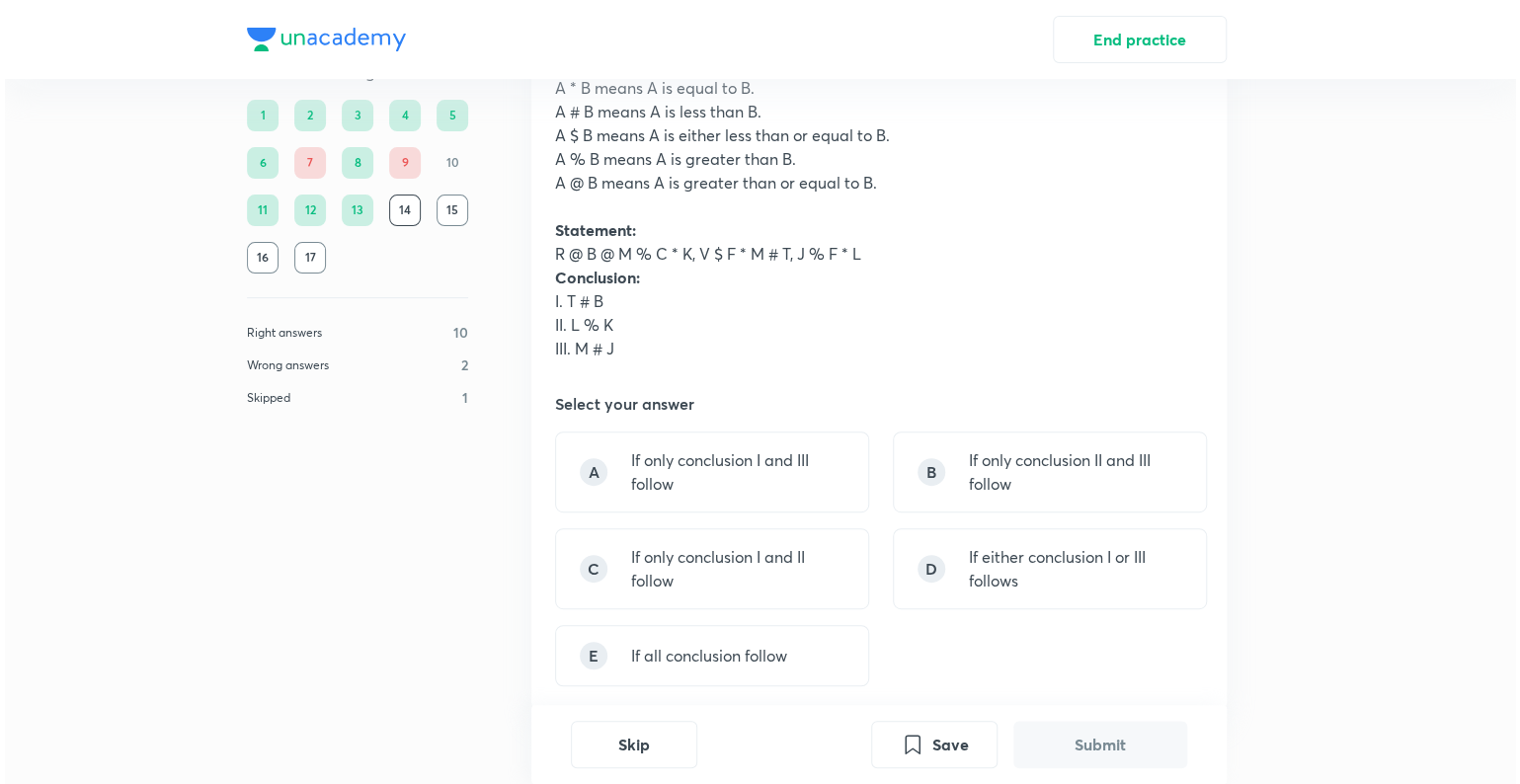 scroll, scrollTop: 186, scrollLeft: 0, axis: vertical 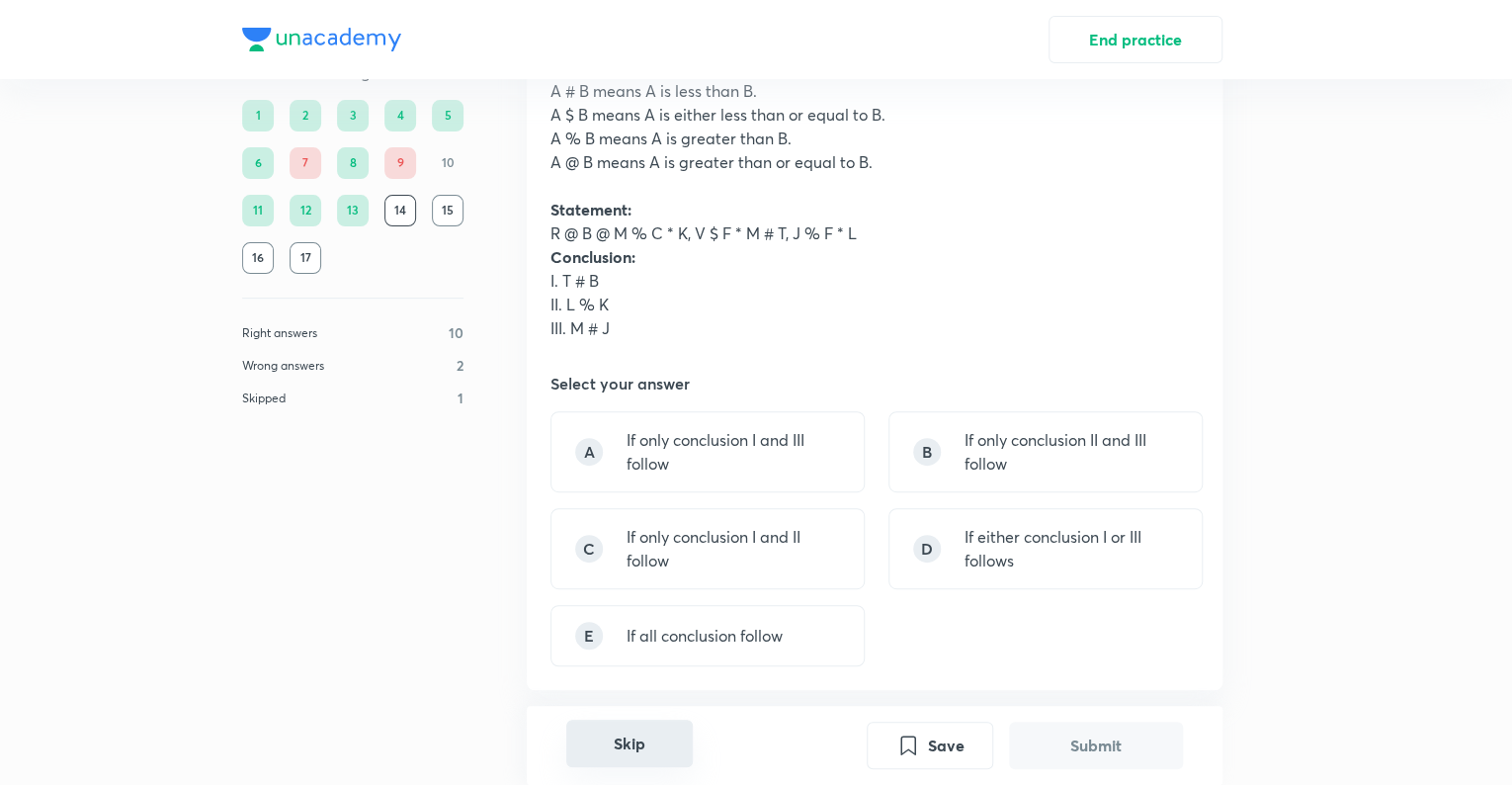 click on "Skip" at bounding box center [630, 743] 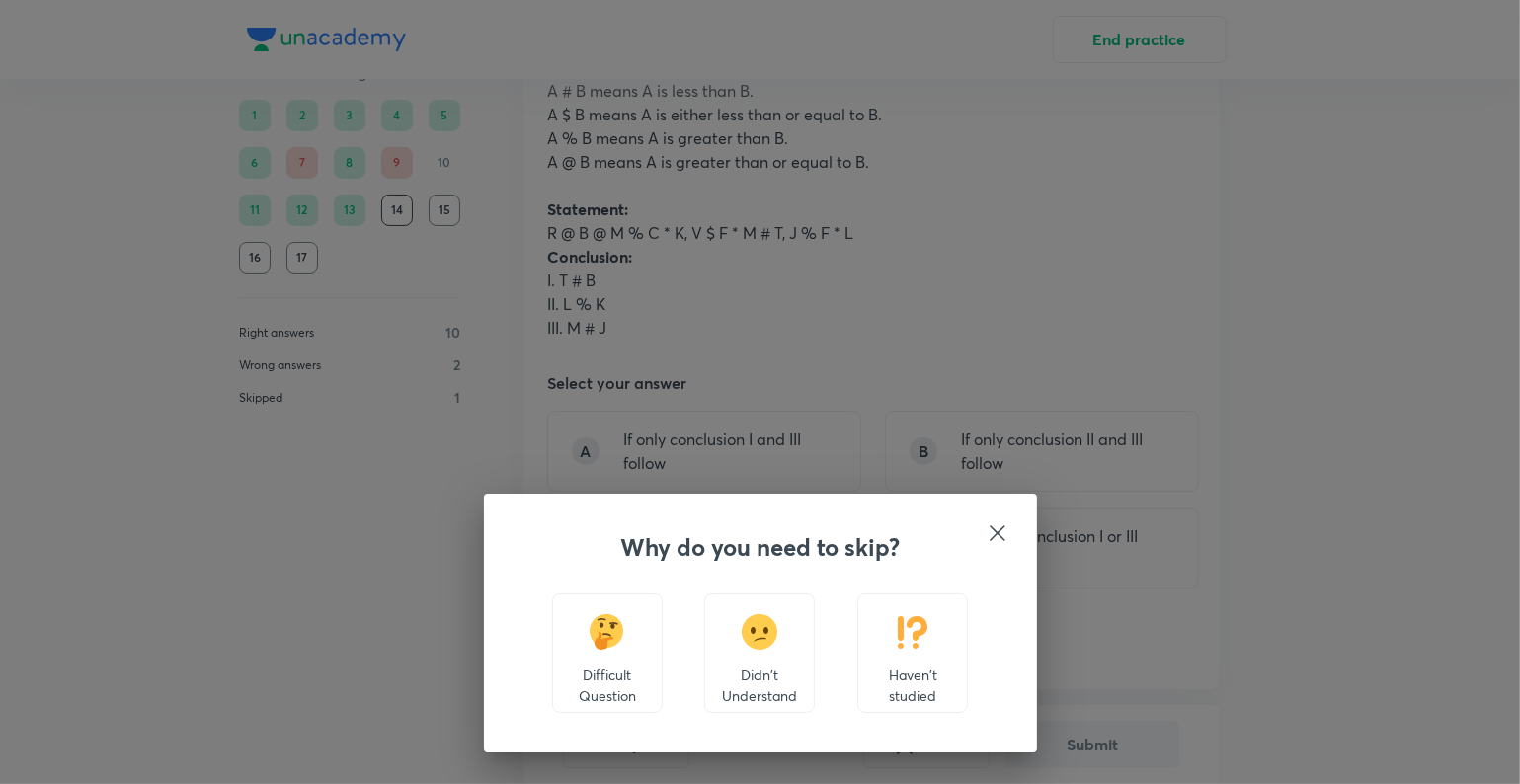 click at bounding box center [913, 632] 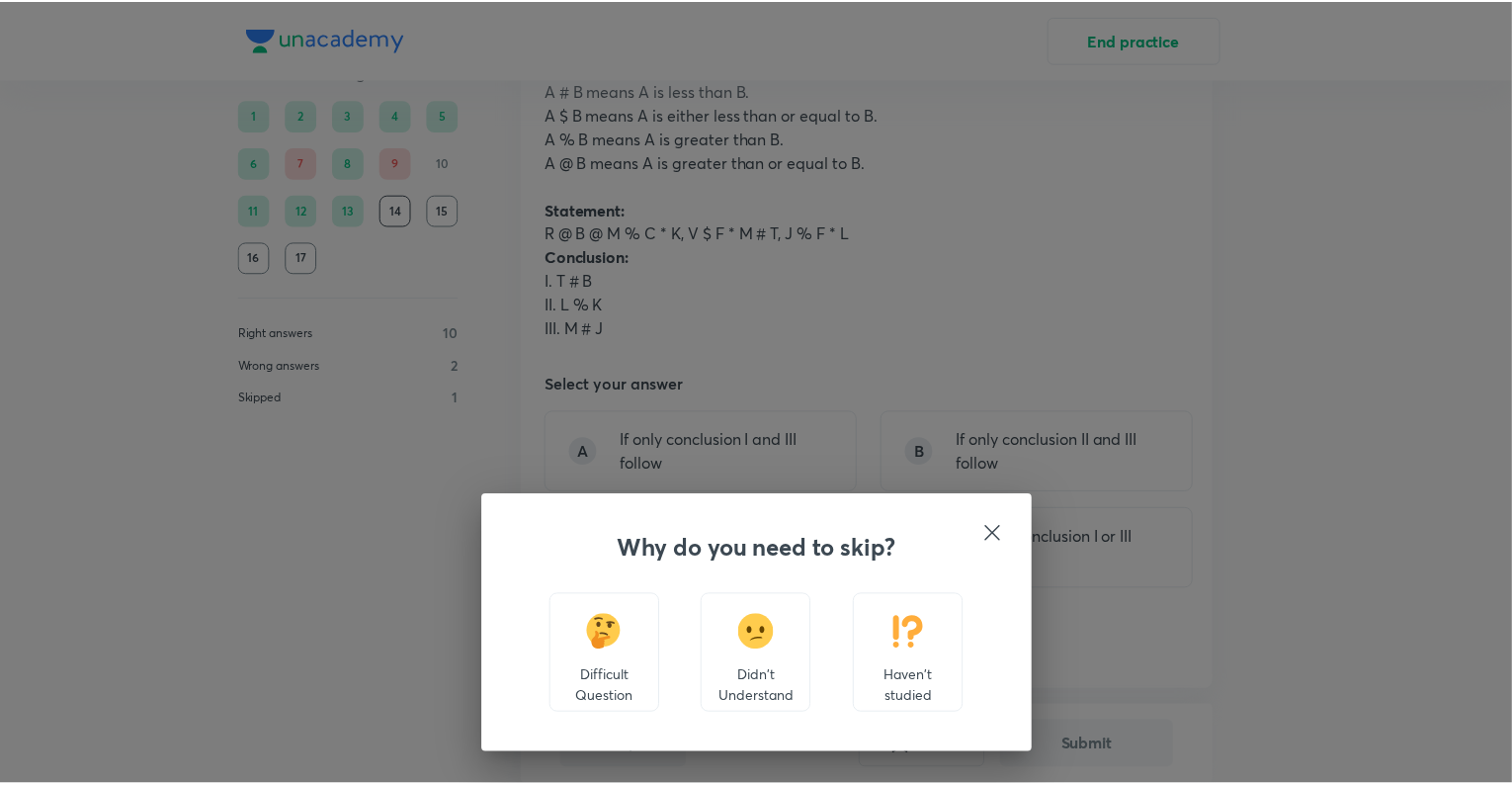 scroll, scrollTop: 785, scrollLeft: 0, axis: vertical 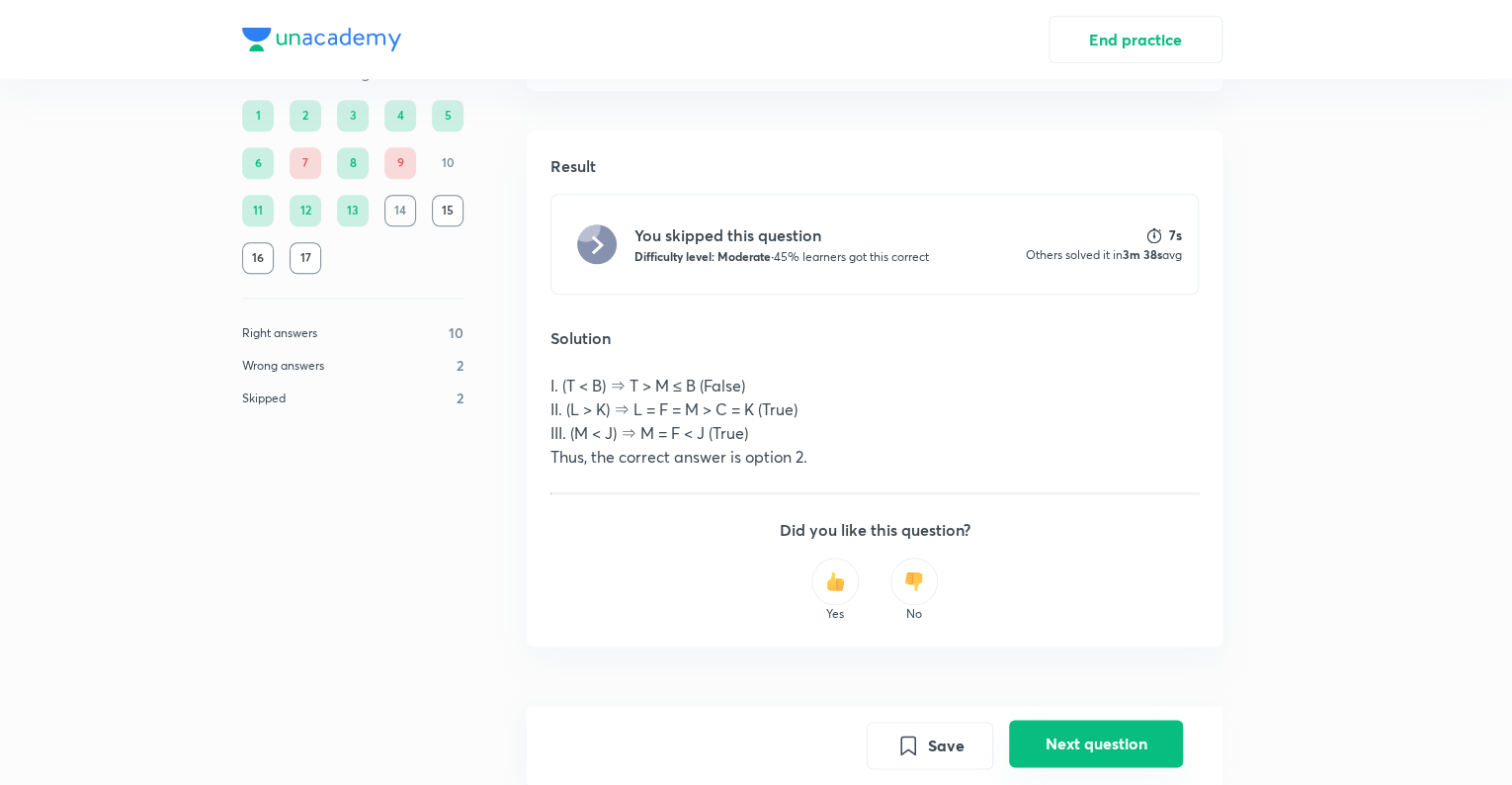 click on "Next question" at bounding box center (1096, 743) 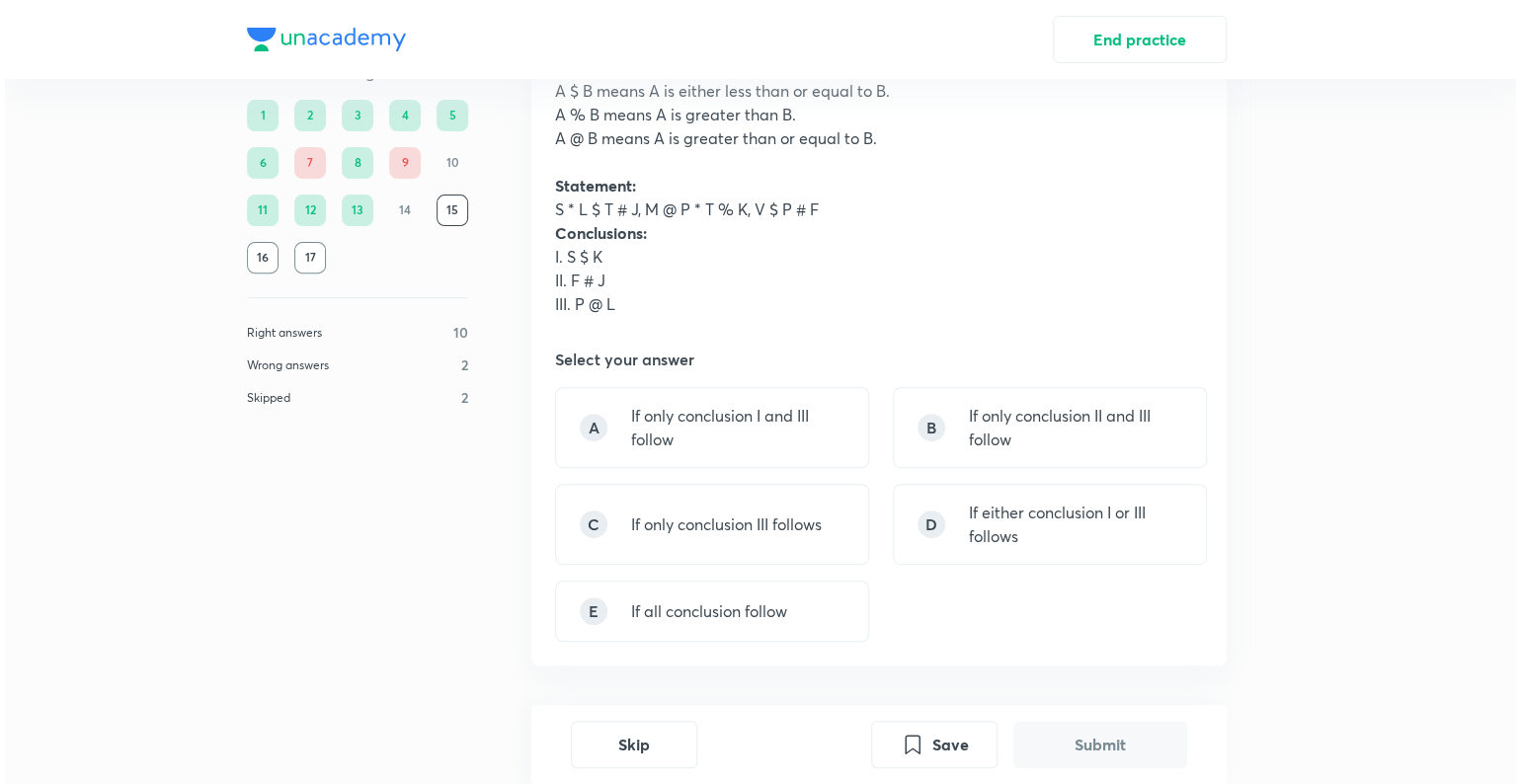 scroll, scrollTop: 209, scrollLeft: 0, axis: vertical 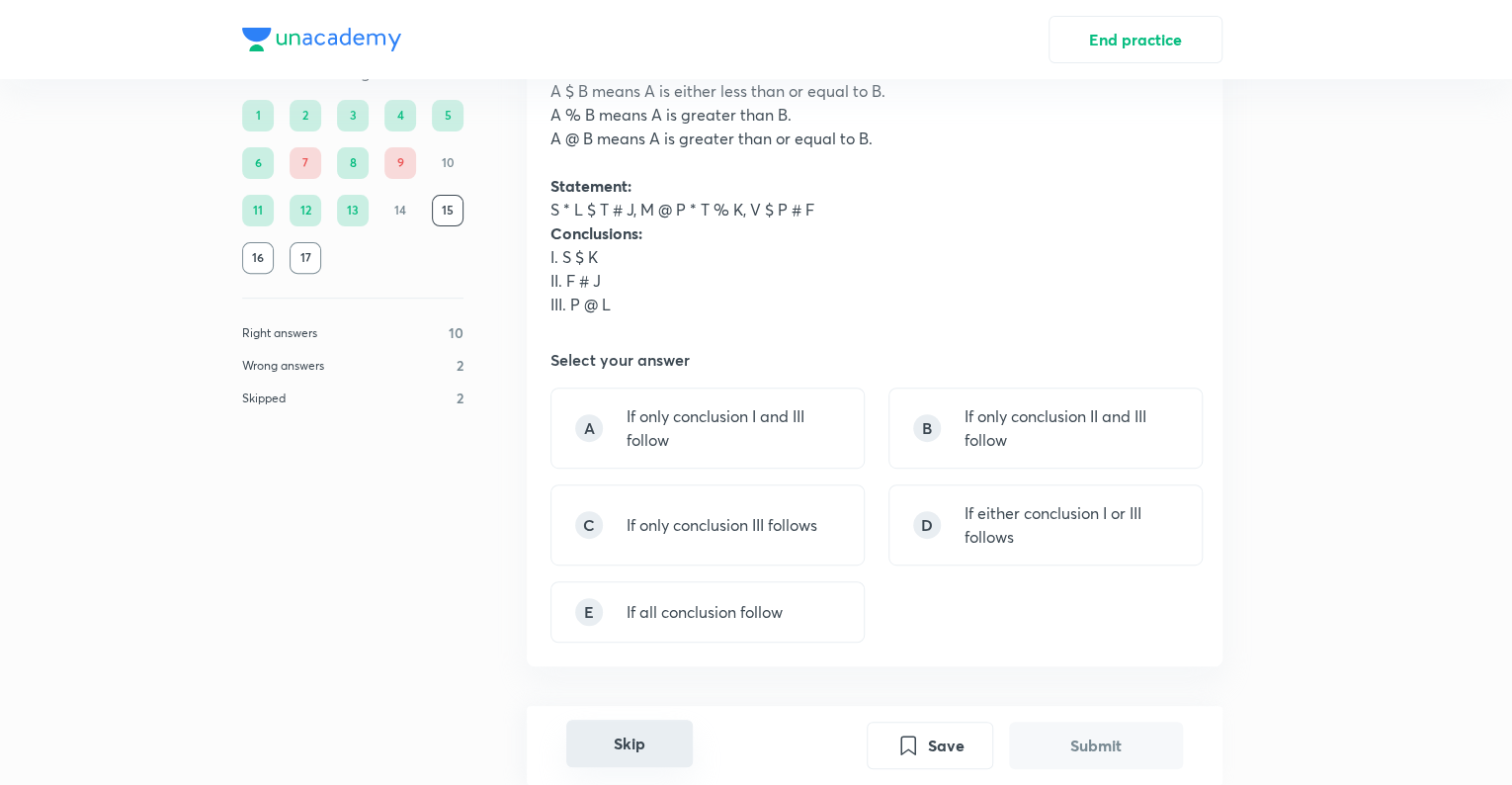 click on "Skip" at bounding box center (630, 743) 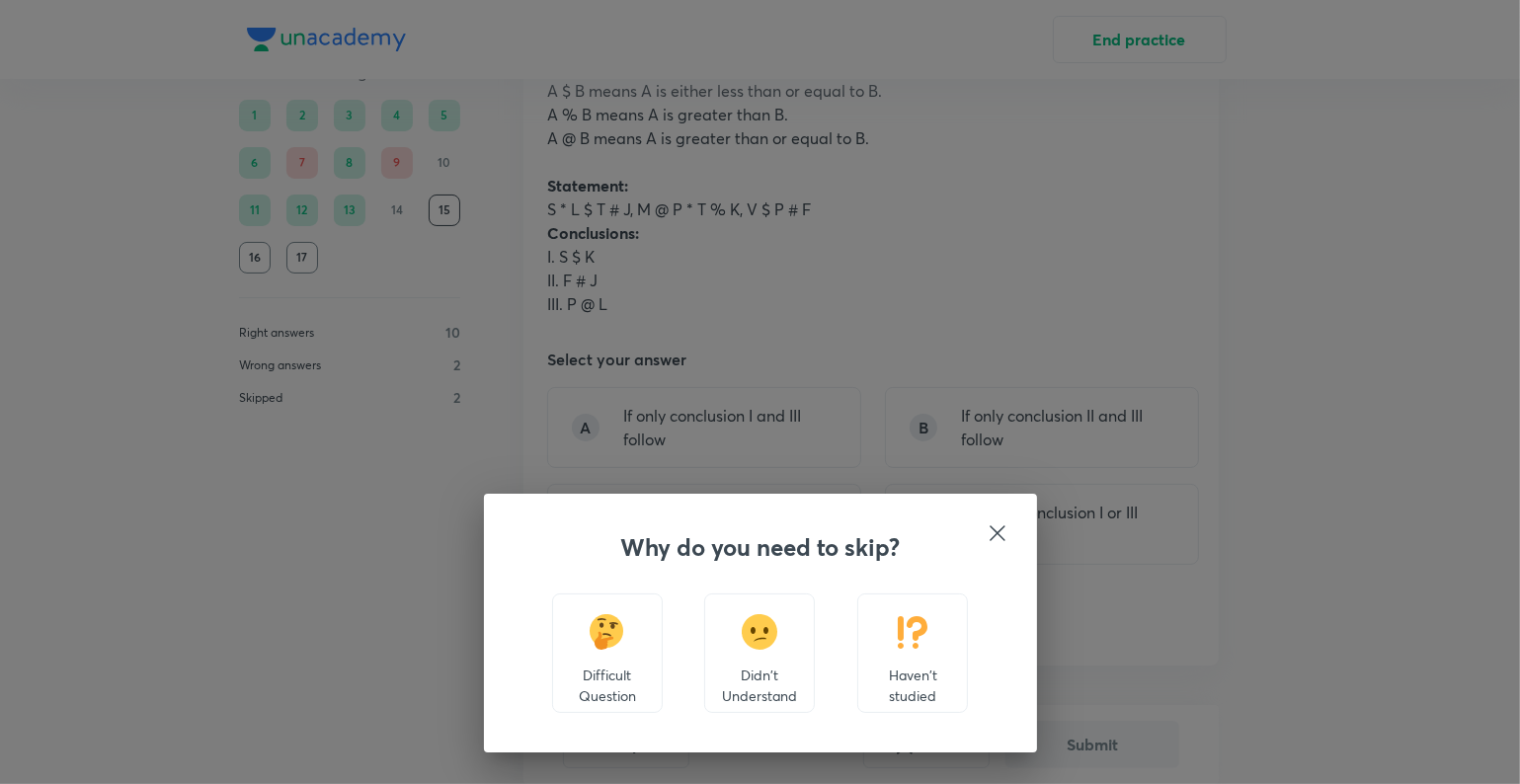click at bounding box center (913, 632) 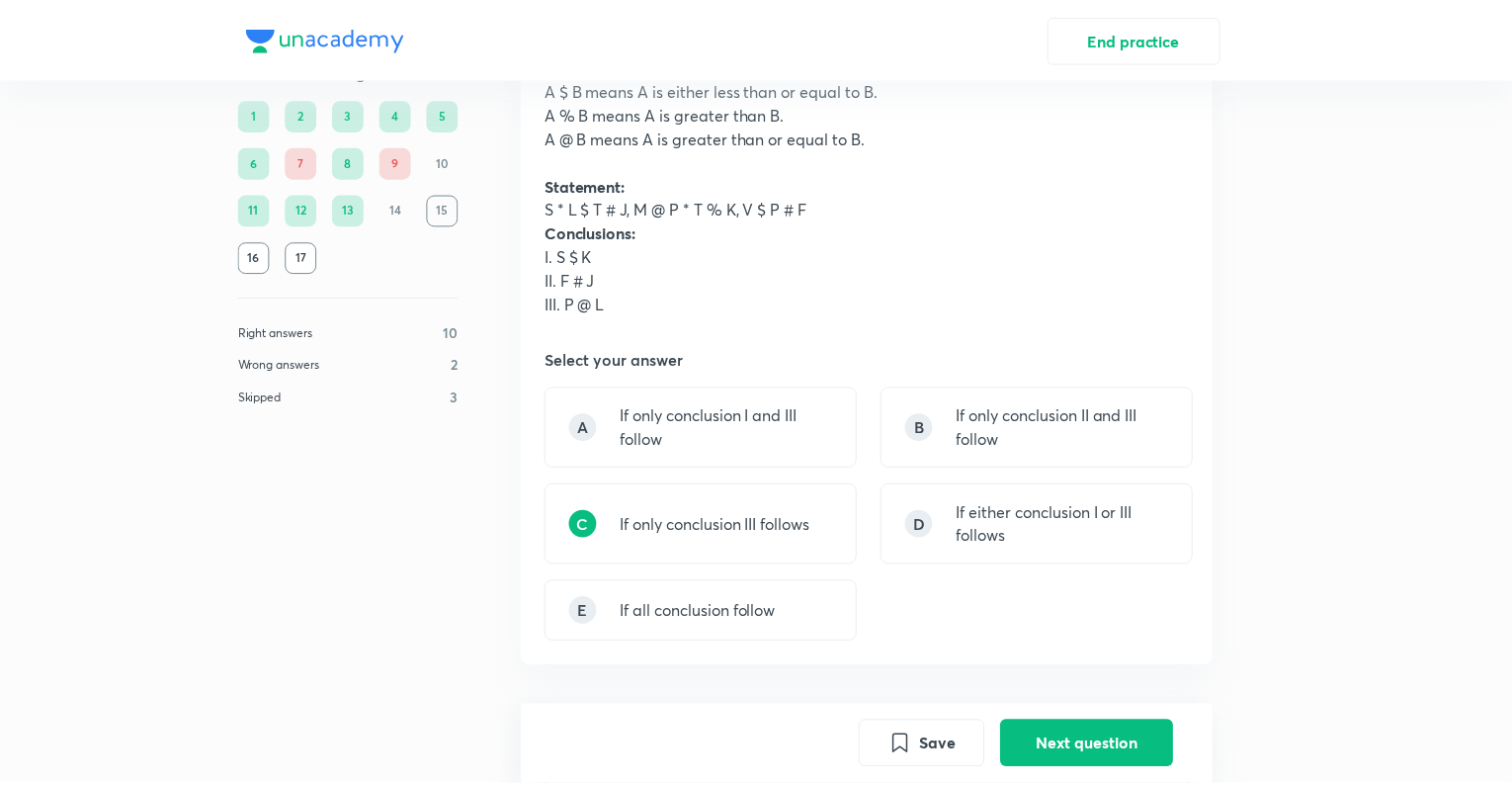 scroll, scrollTop: 803, scrollLeft: 0, axis: vertical 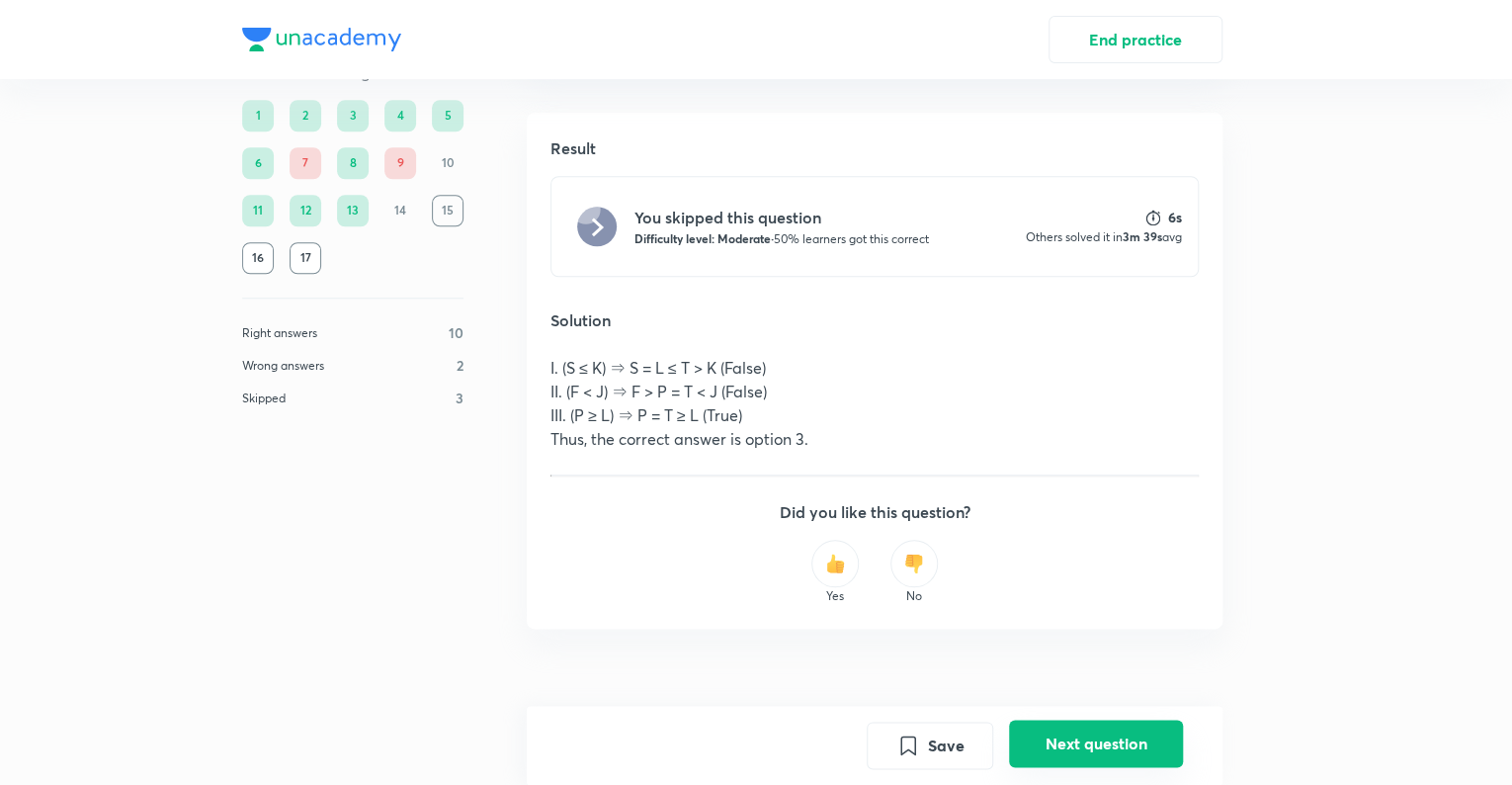 click on "Next question" at bounding box center [1096, 743] 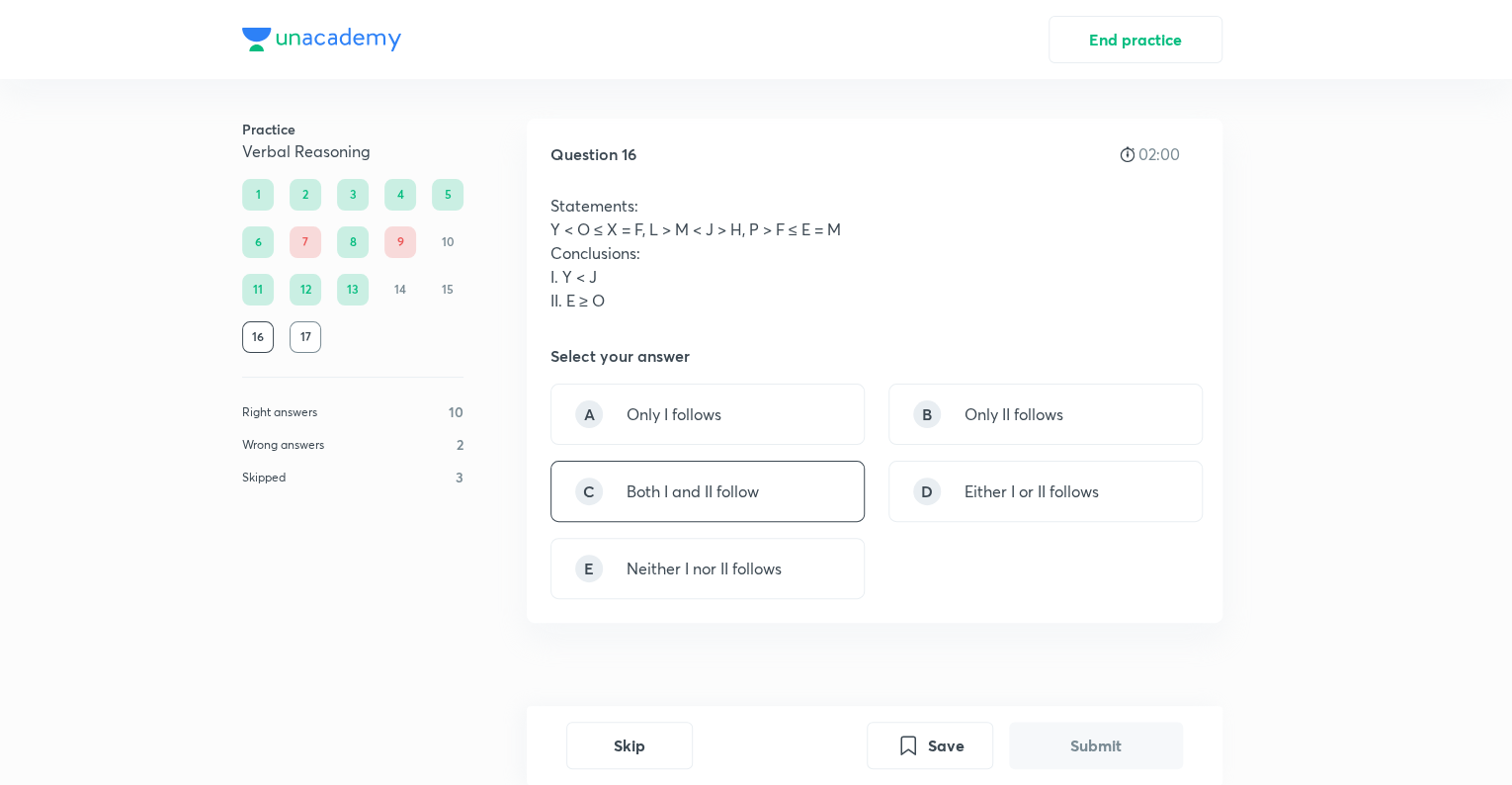 click on "C Both I and II follow" at bounding box center (708, 491) 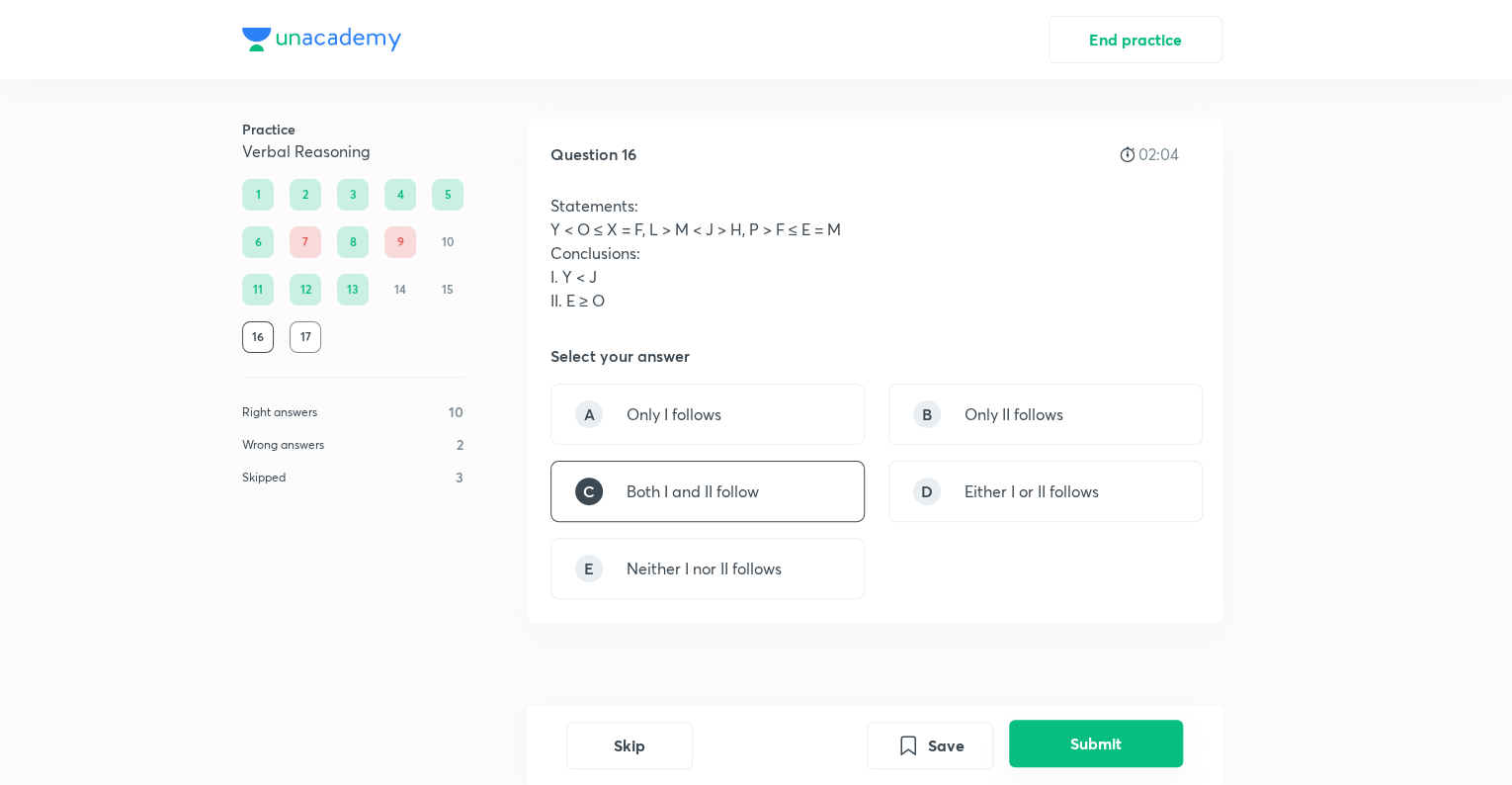 click on "Submit" at bounding box center (1096, 743) 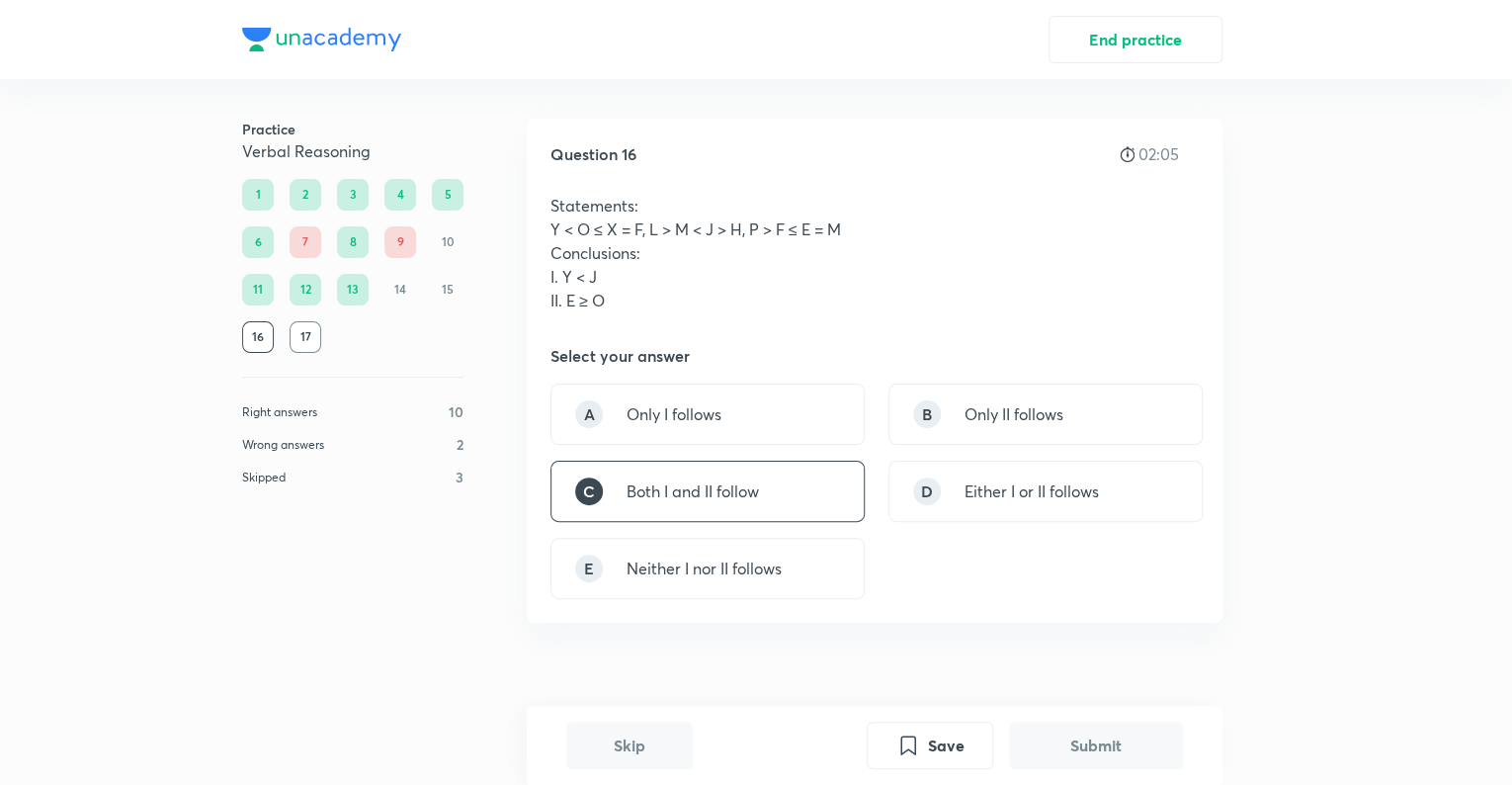 scroll, scrollTop: 508, scrollLeft: 0, axis: vertical 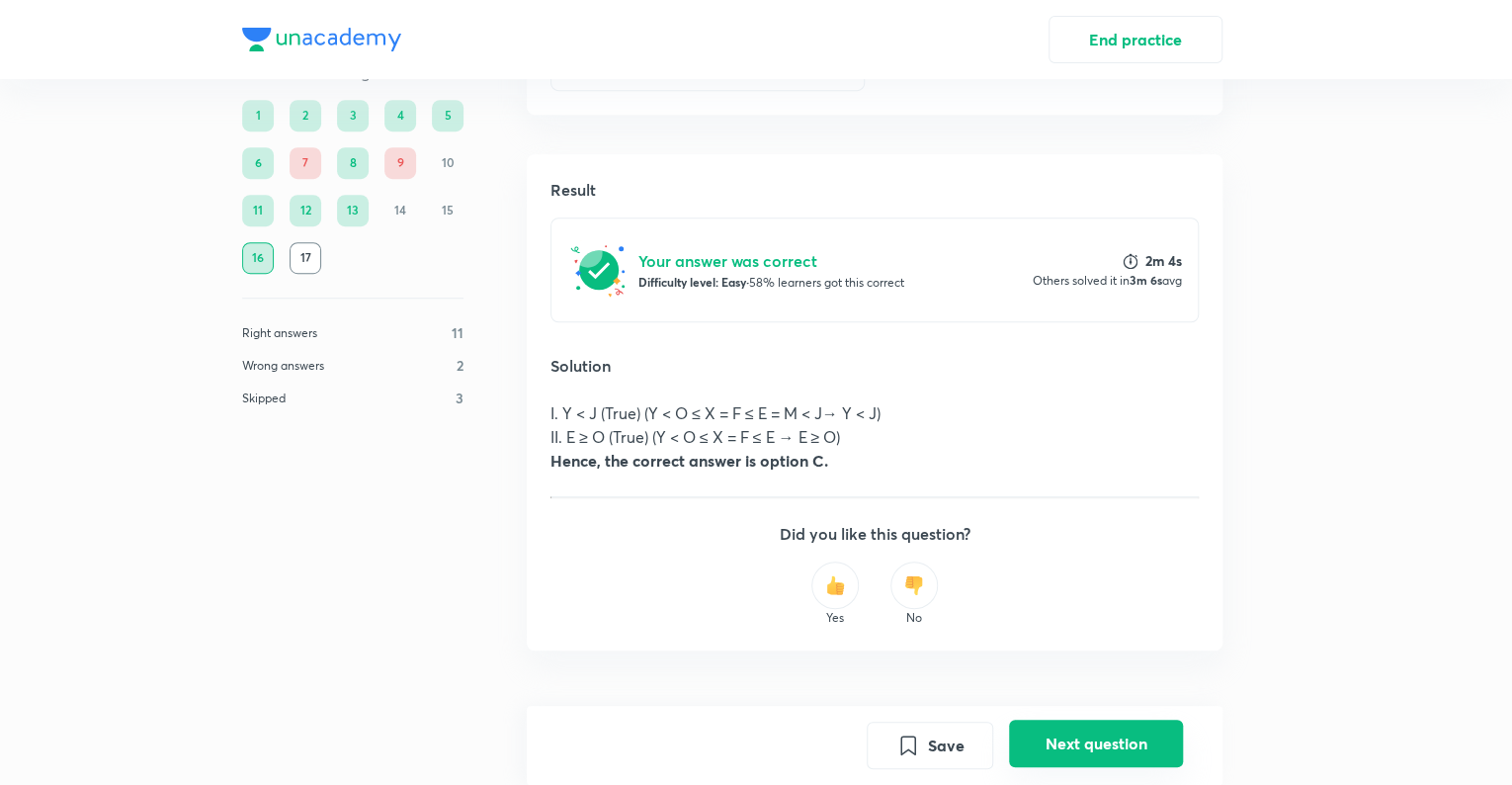 click on "Next question" at bounding box center (1096, 743) 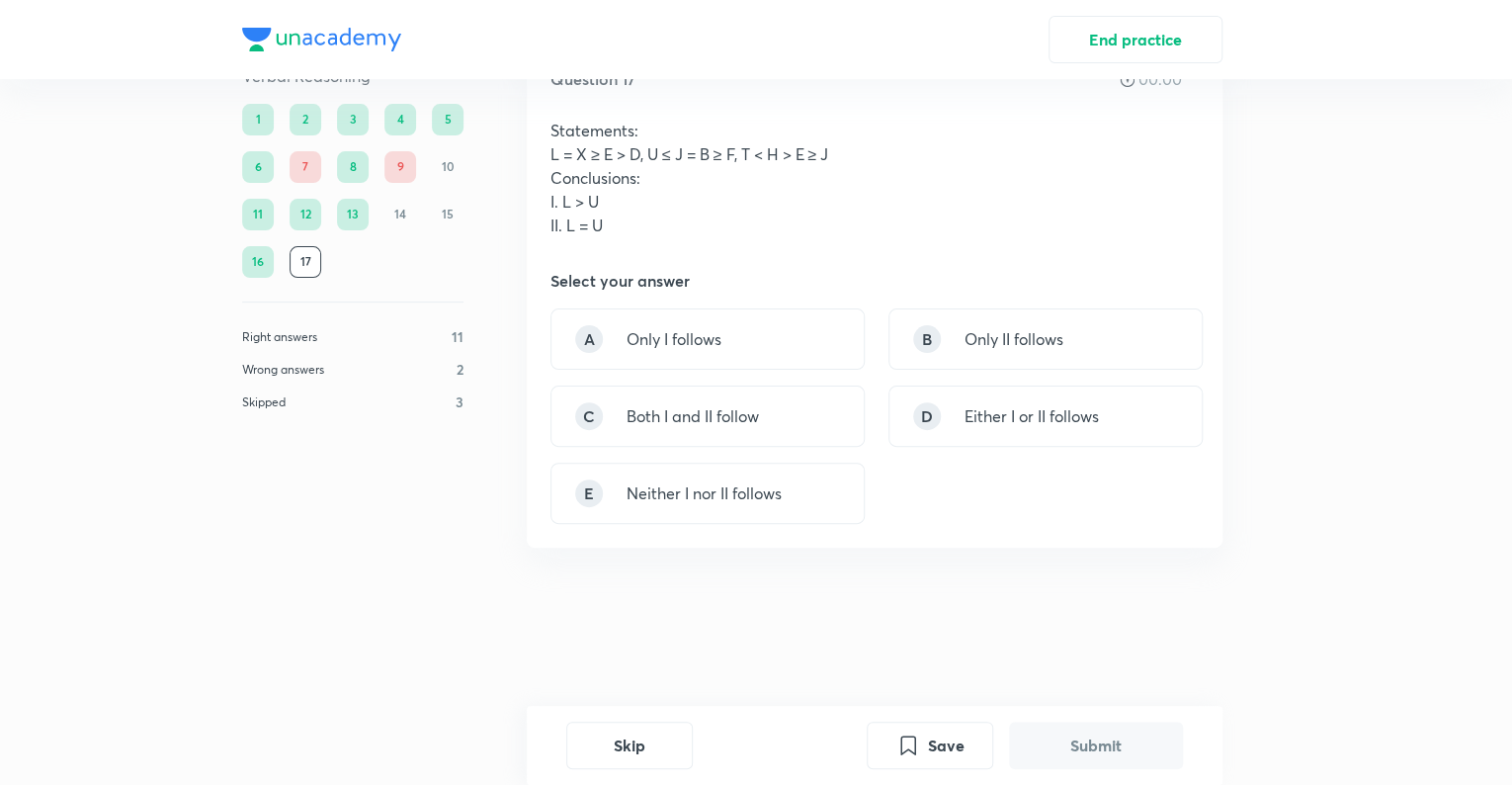 scroll, scrollTop: 0, scrollLeft: 0, axis: both 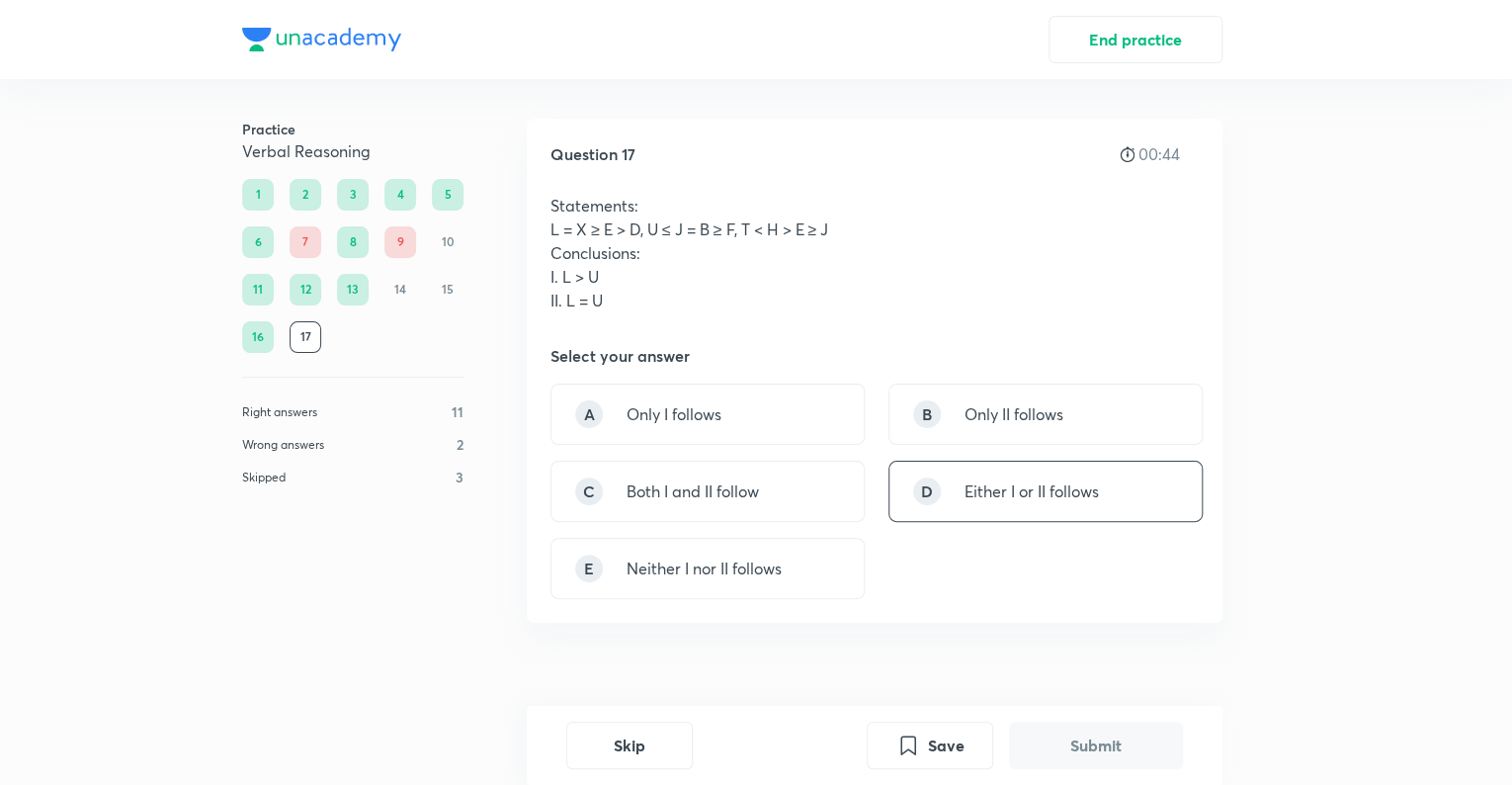 click on "Either I or II follows" at bounding box center [1032, 491] 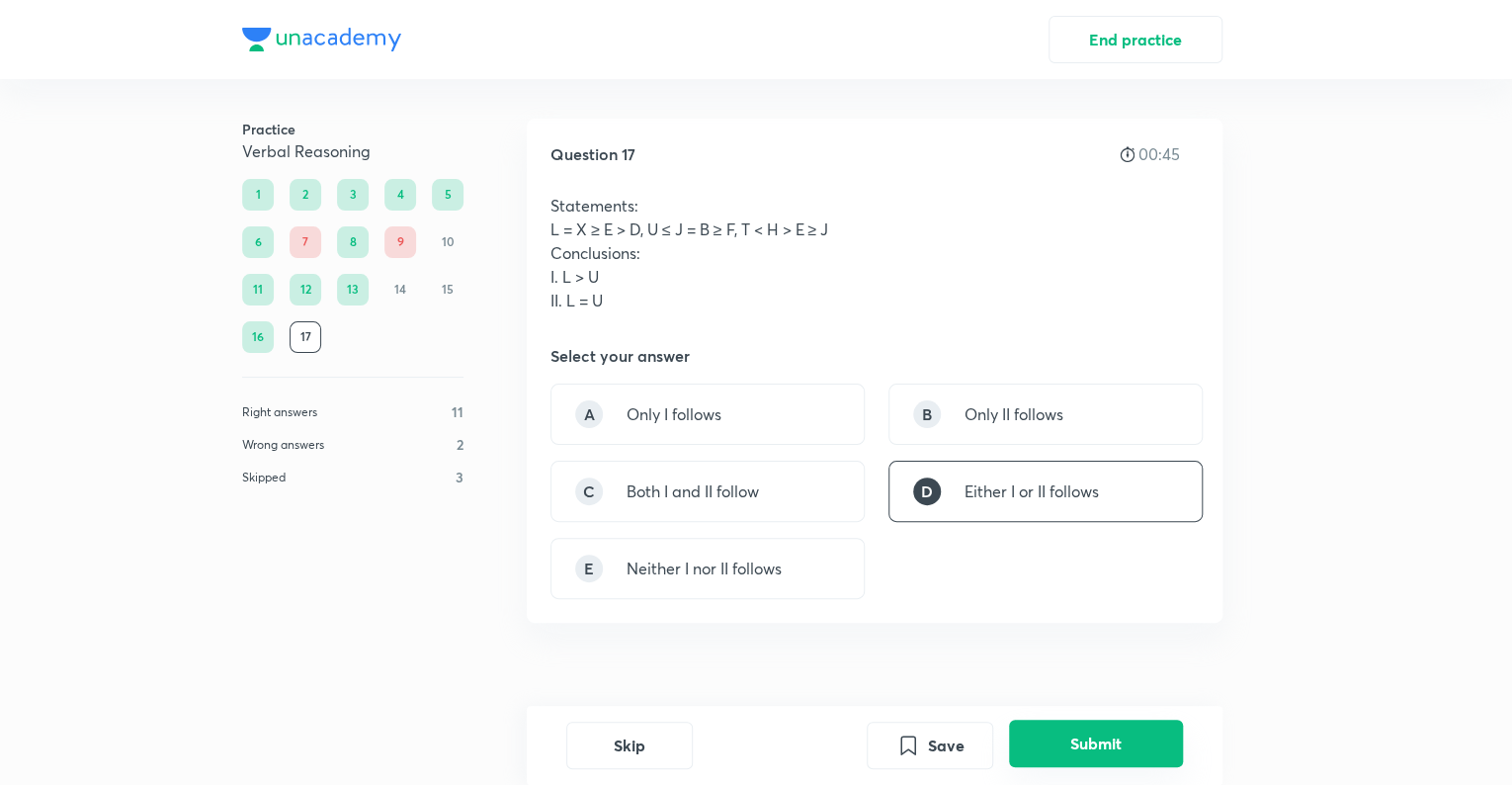 click on "Submit" at bounding box center [1096, 743] 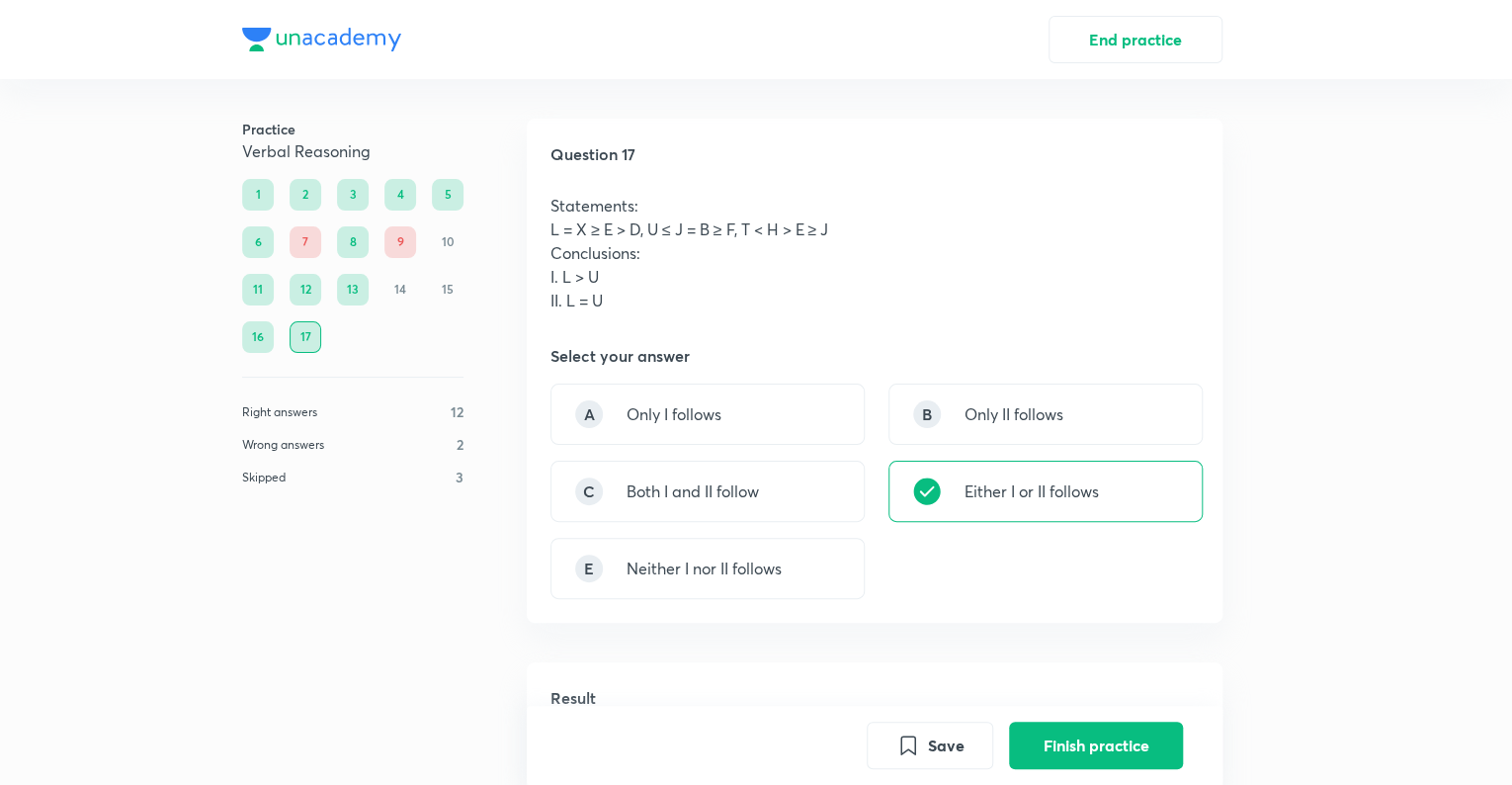 scroll, scrollTop: 508, scrollLeft: 0, axis: vertical 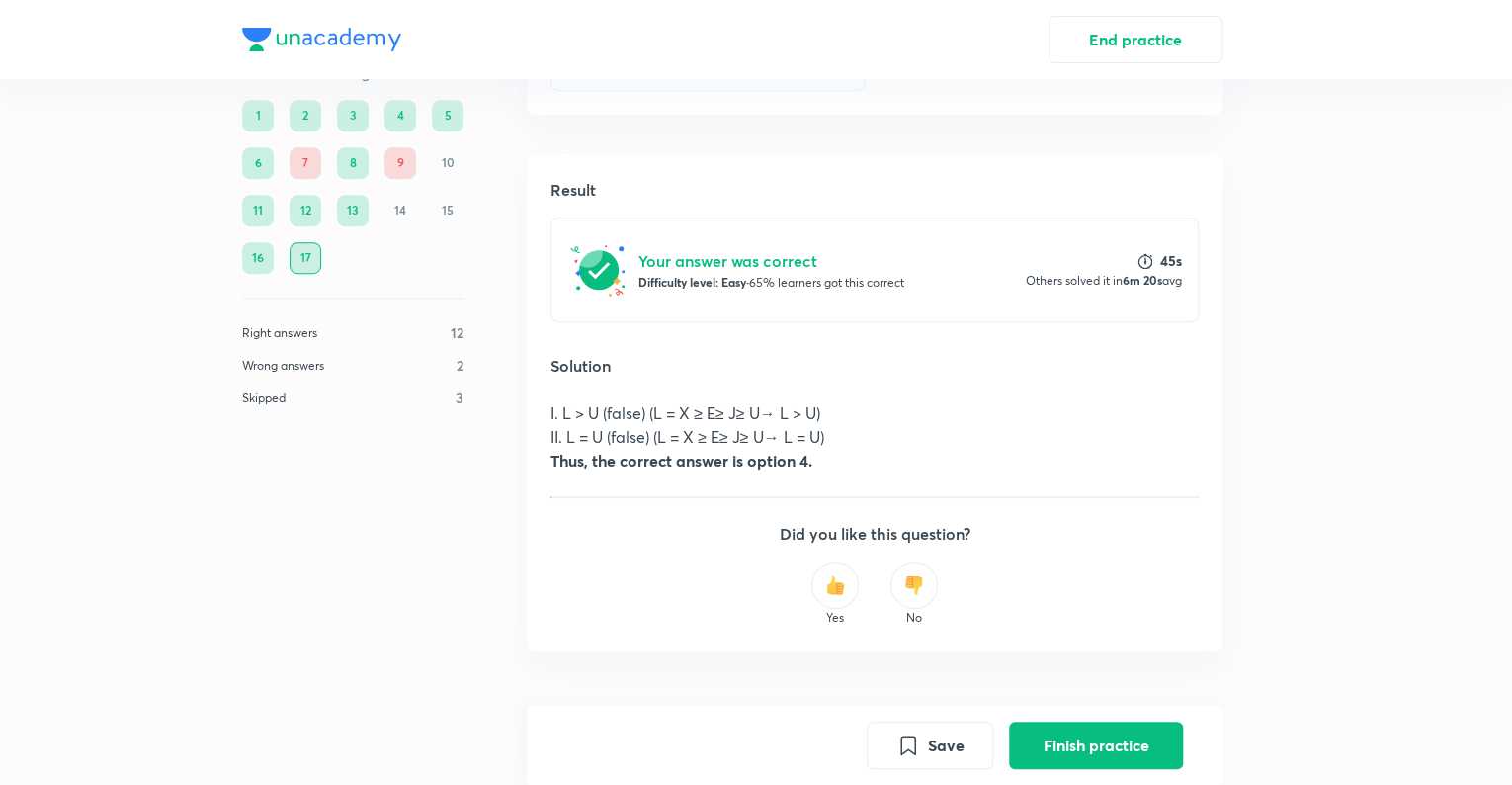 click on "1" at bounding box center [258, 116] 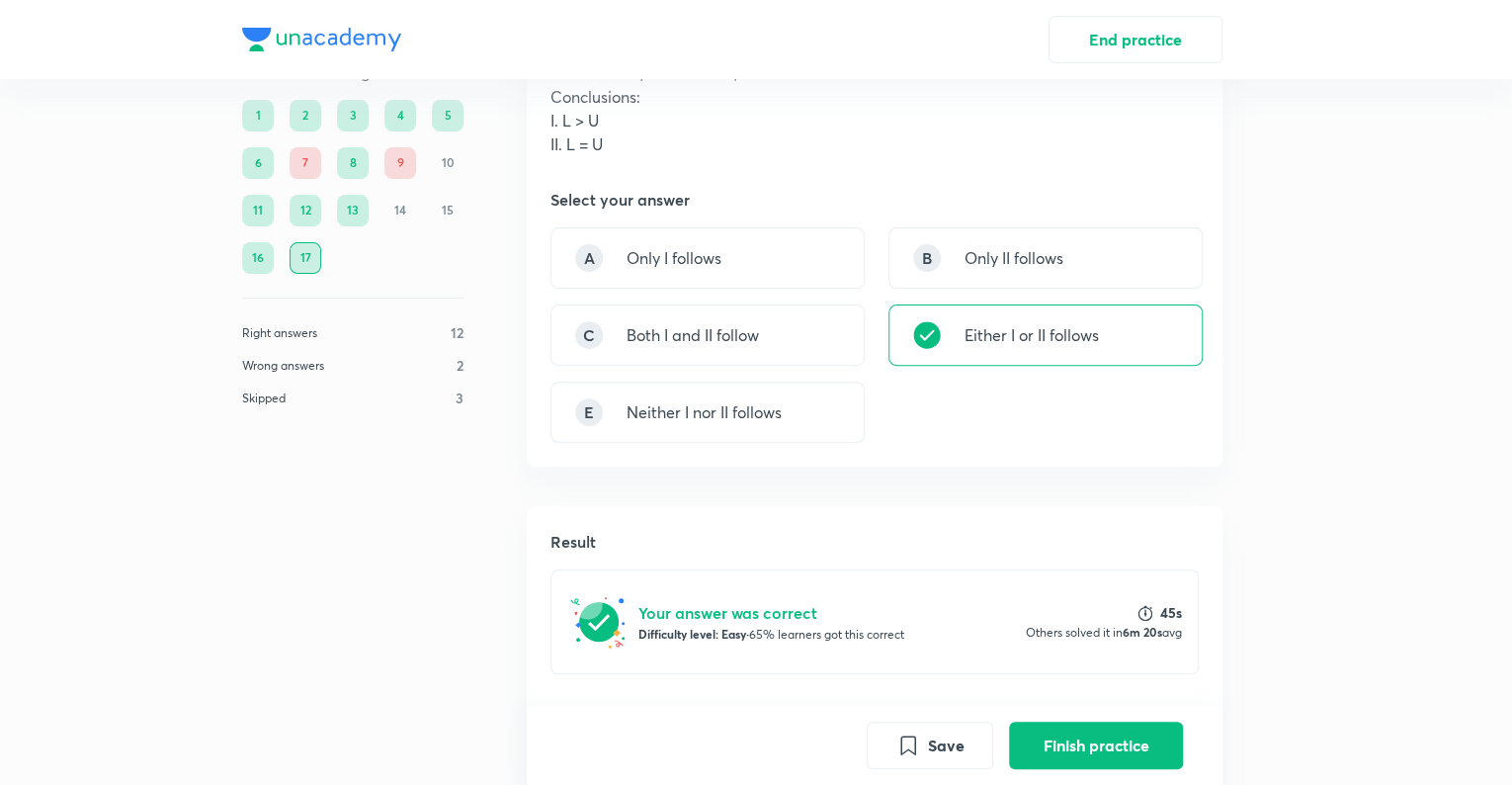 scroll, scrollTop: 0, scrollLeft: 0, axis: both 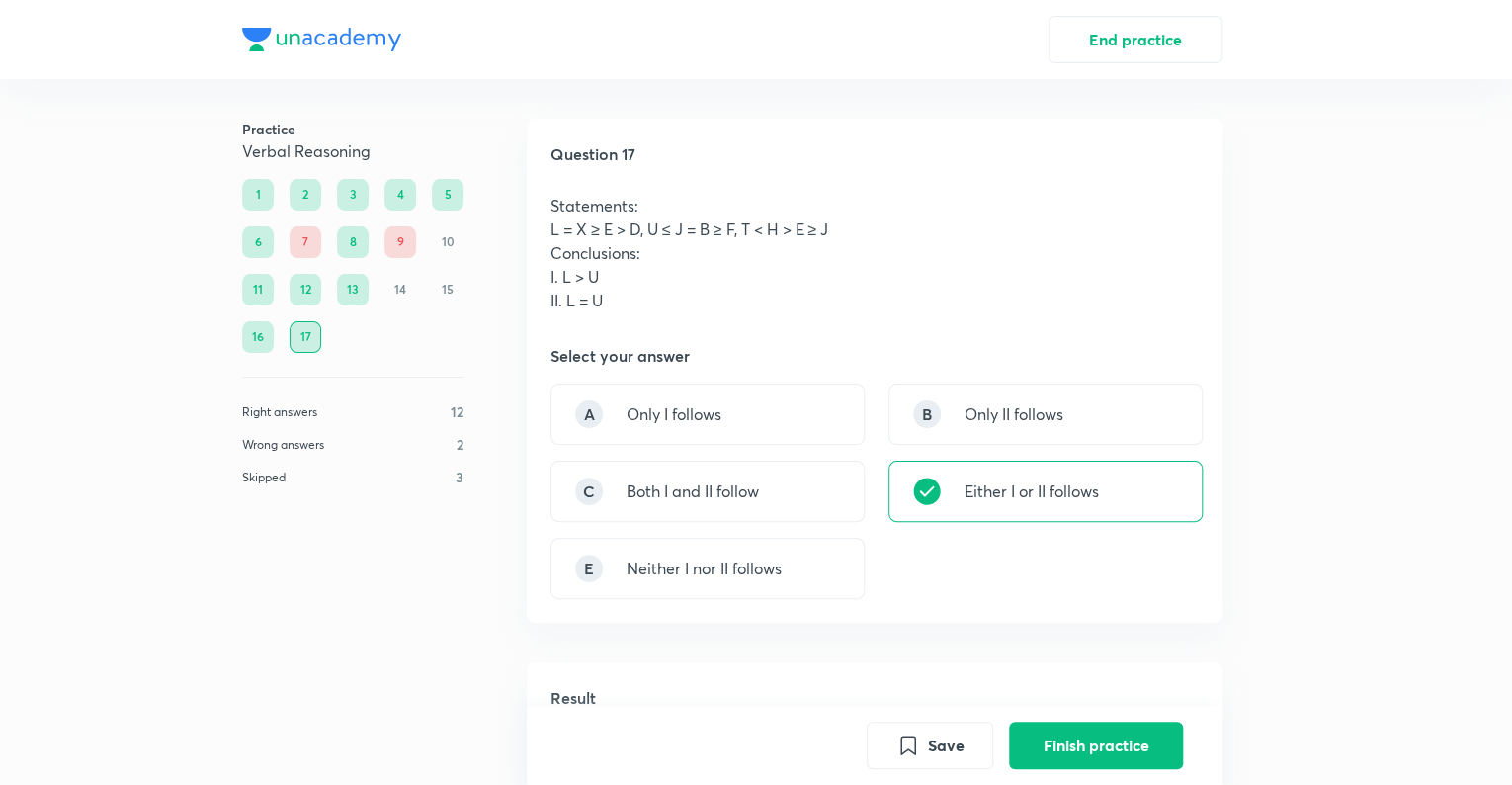 click on "17" at bounding box center (305, 337) 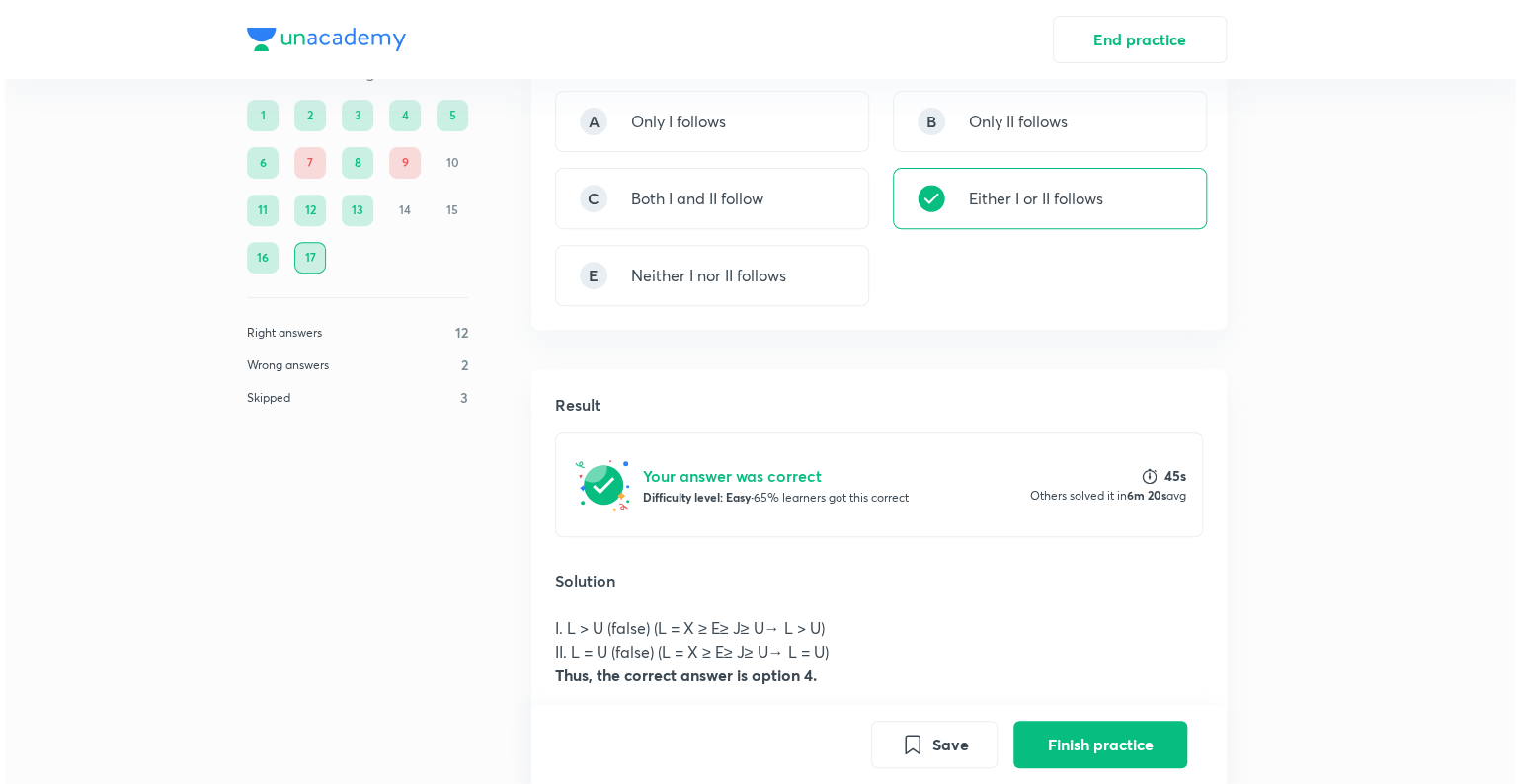 scroll, scrollTop: 296, scrollLeft: 0, axis: vertical 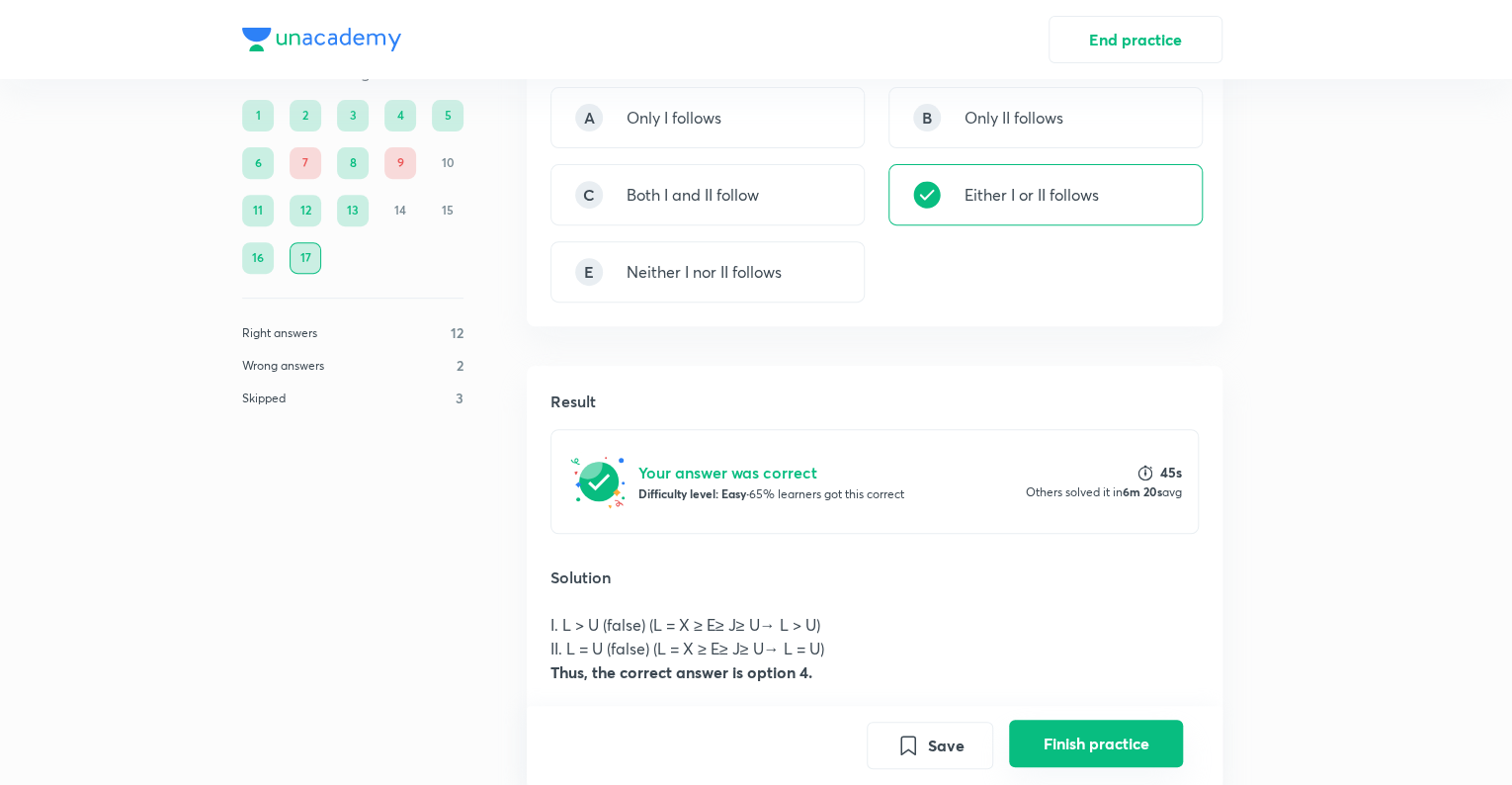 click on "Finish practice" at bounding box center [1096, 743] 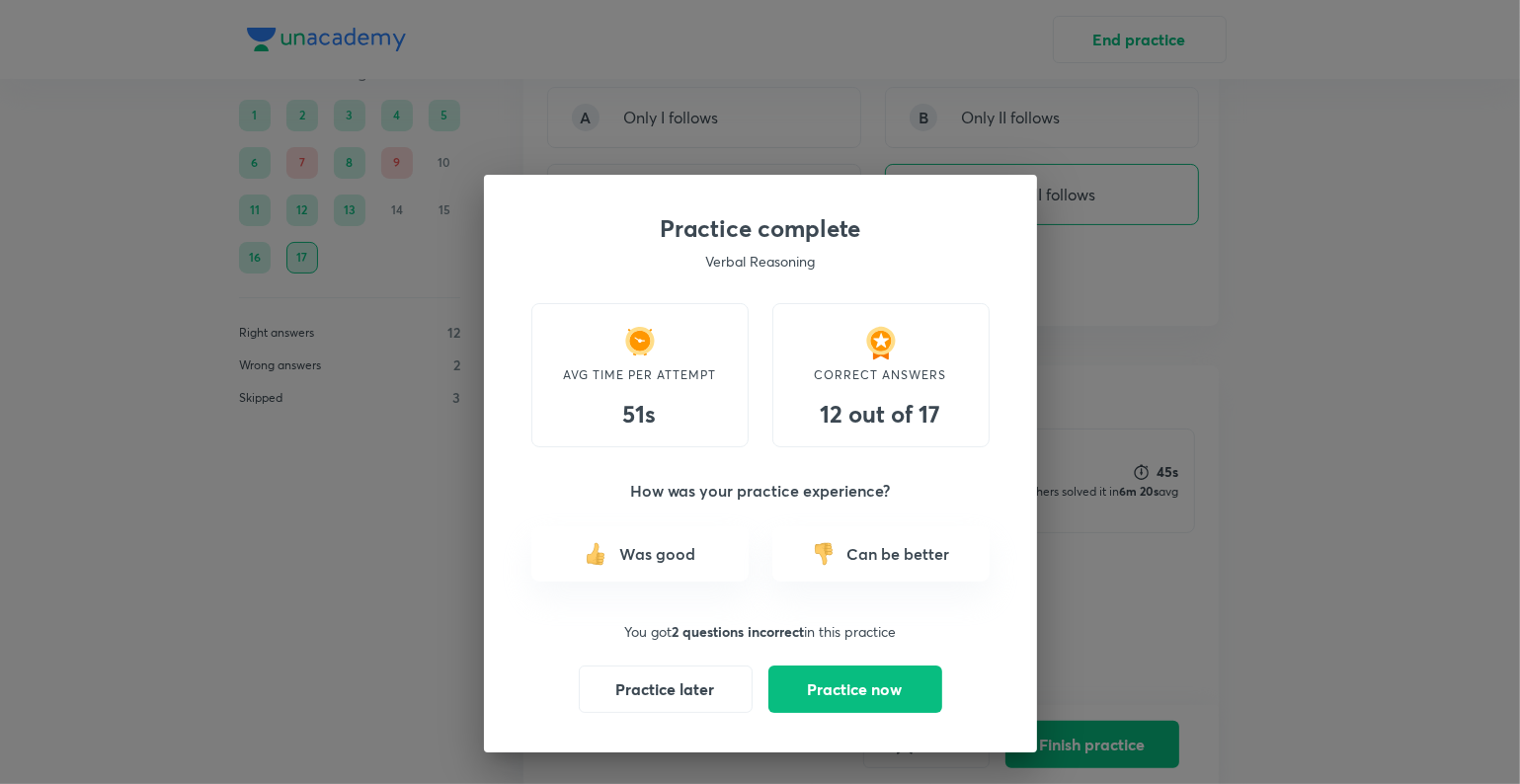 click at bounding box center (824, 554) 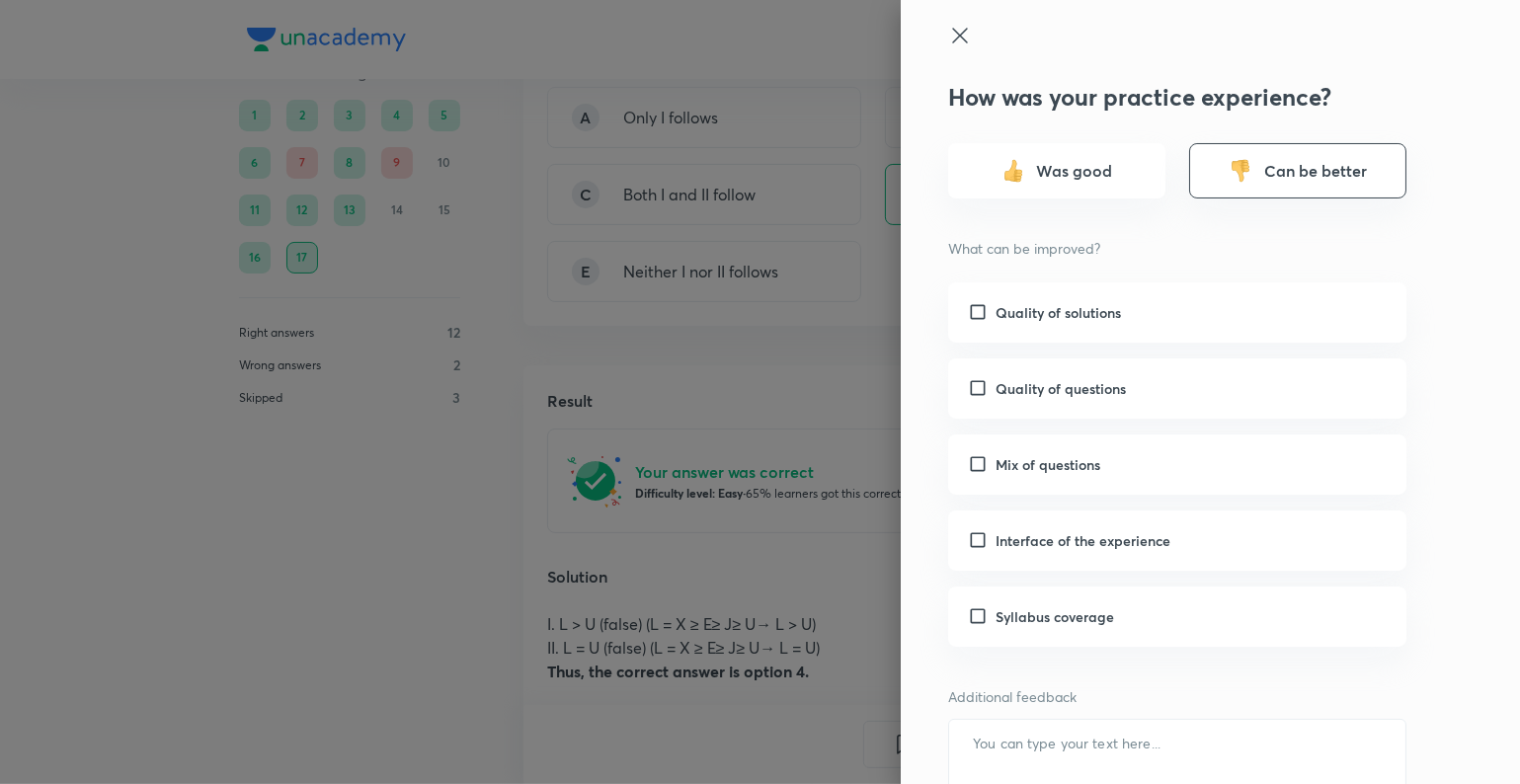 click at bounding box center (982, 540) 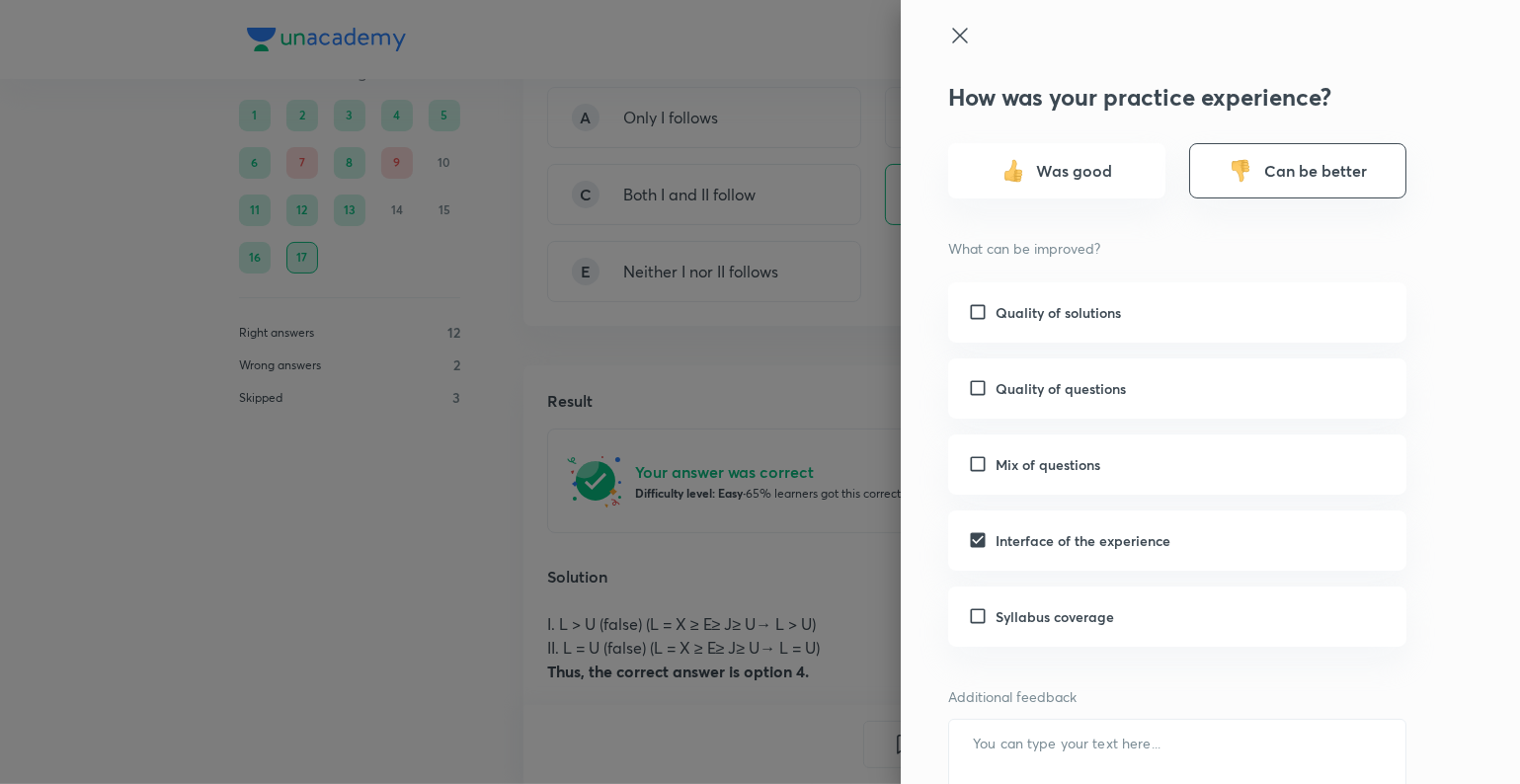 scroll, scrollTop: 104, scrollLeft: 0, axis: vertical 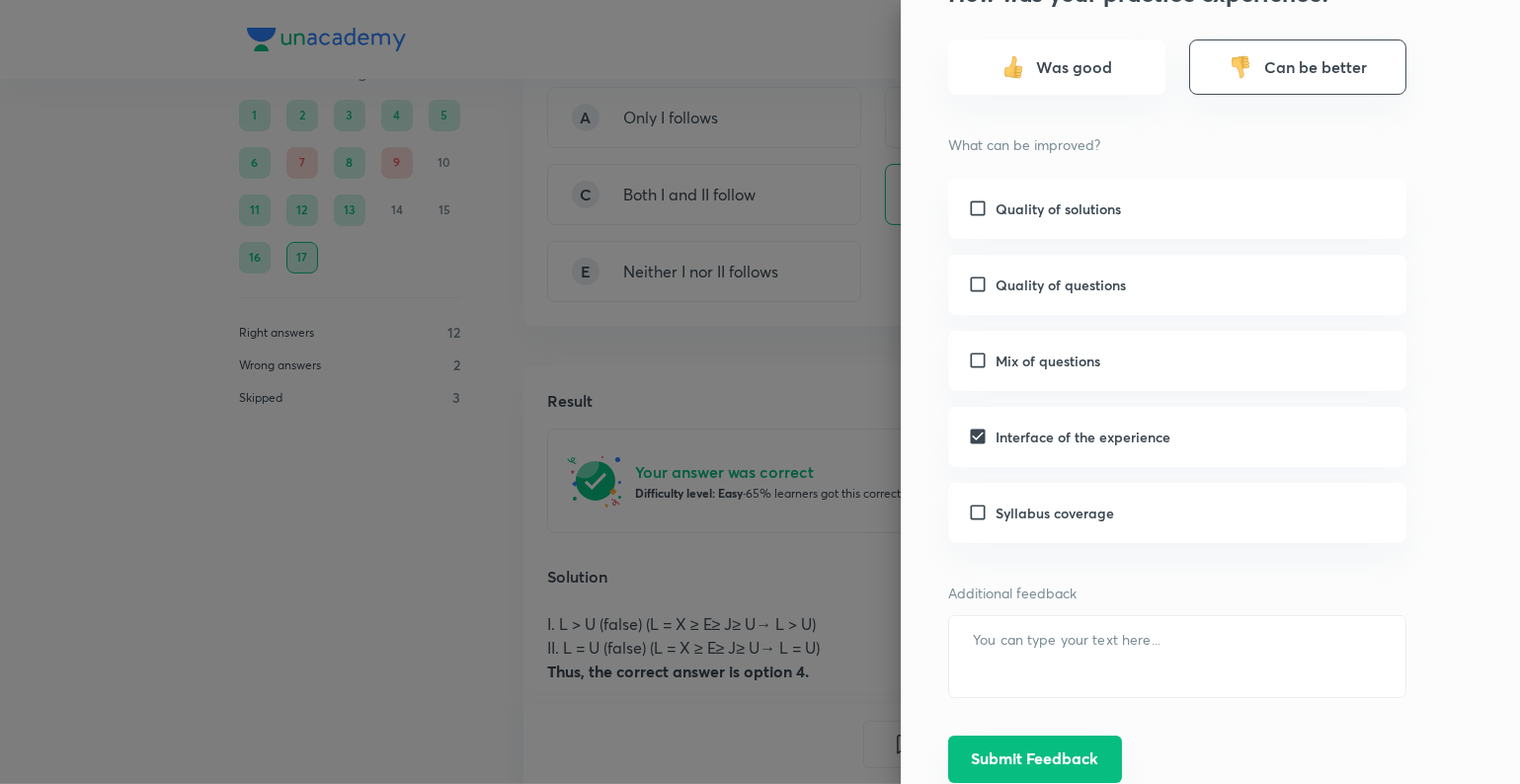 click on "Submit Feedback" at bounding box center (1035, 759) 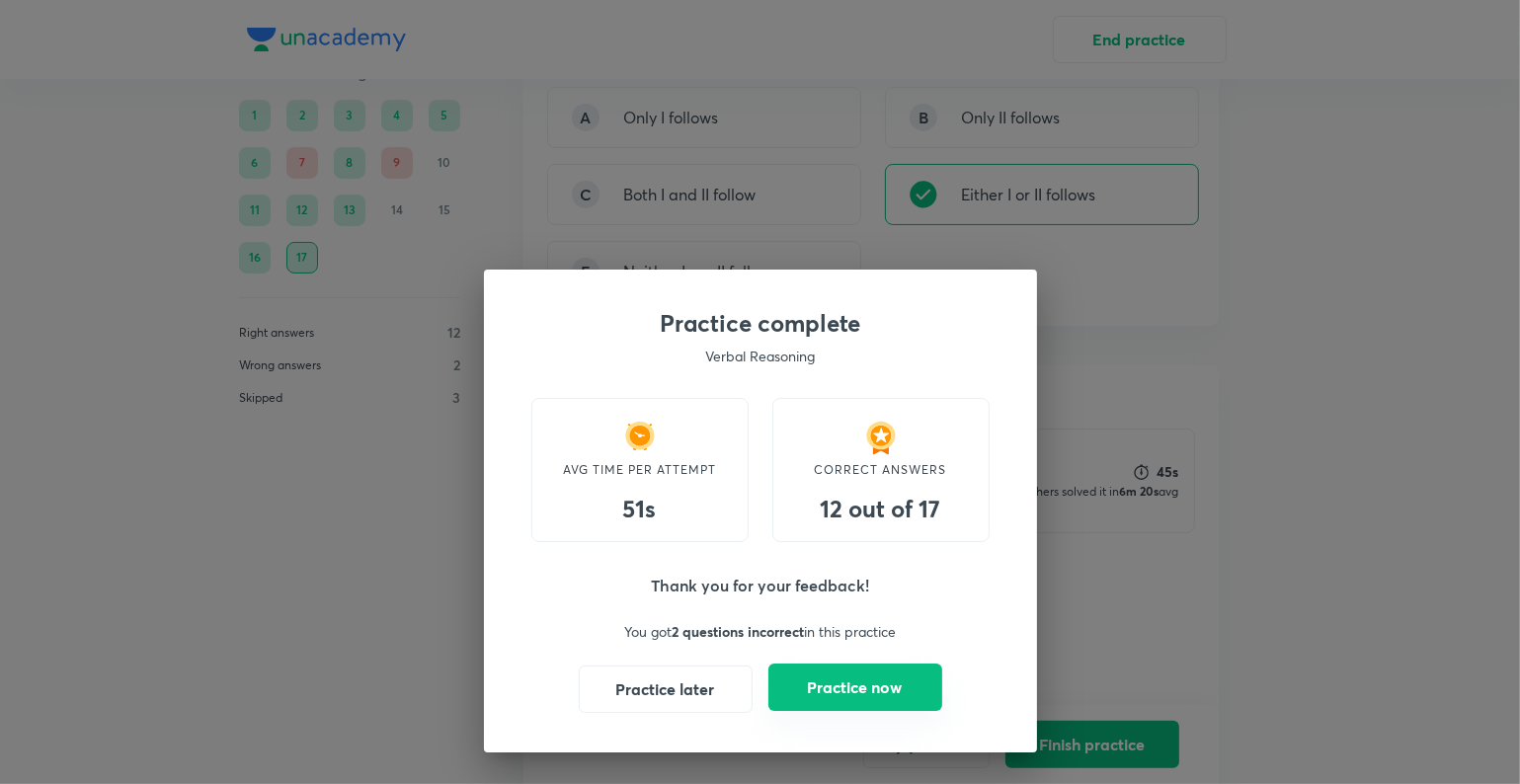 click on "Practice now" at bounding box center [855, 687] 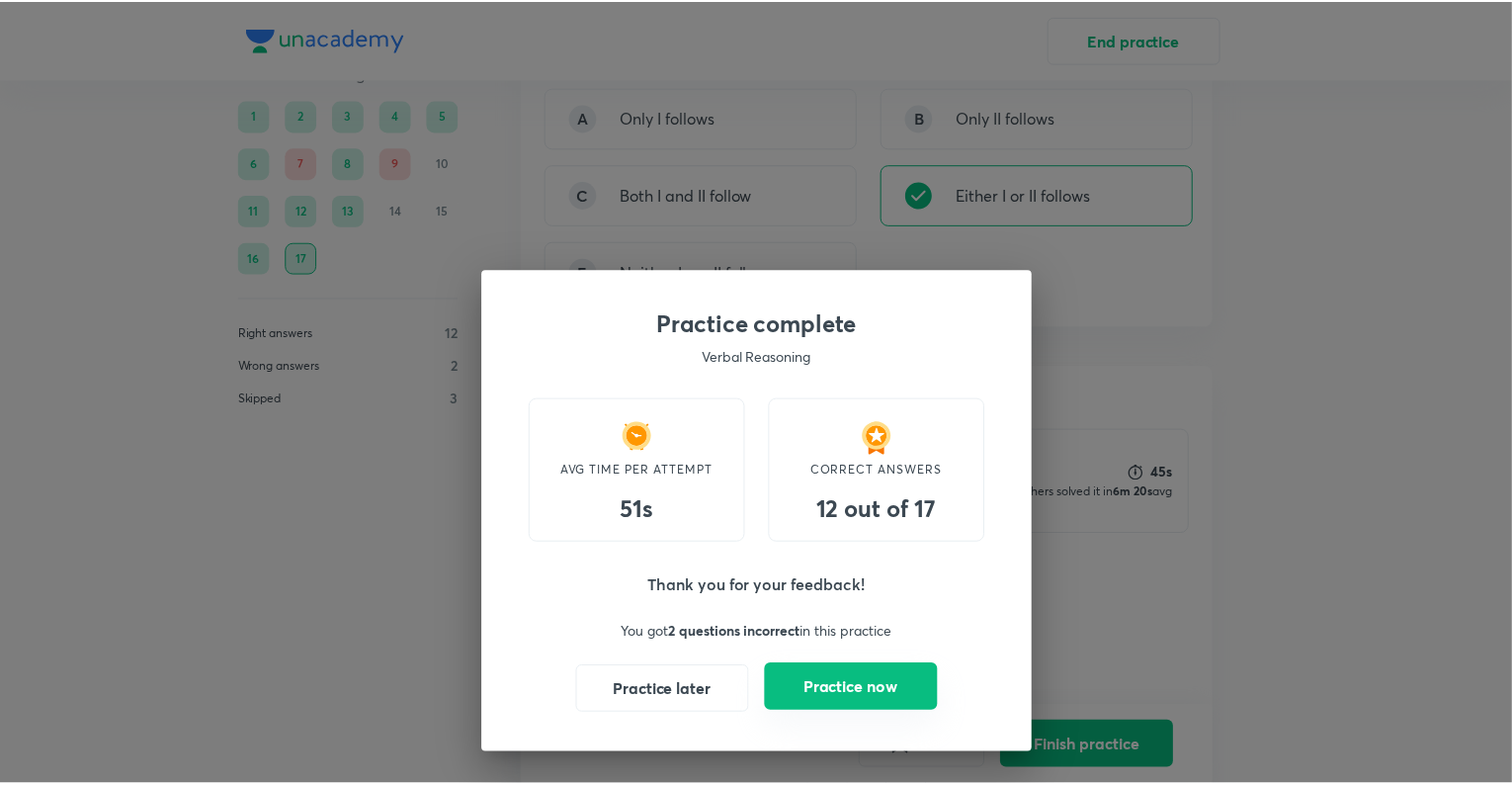 scroll, scrollTop: 0, scrollLeft: 0, axis: both 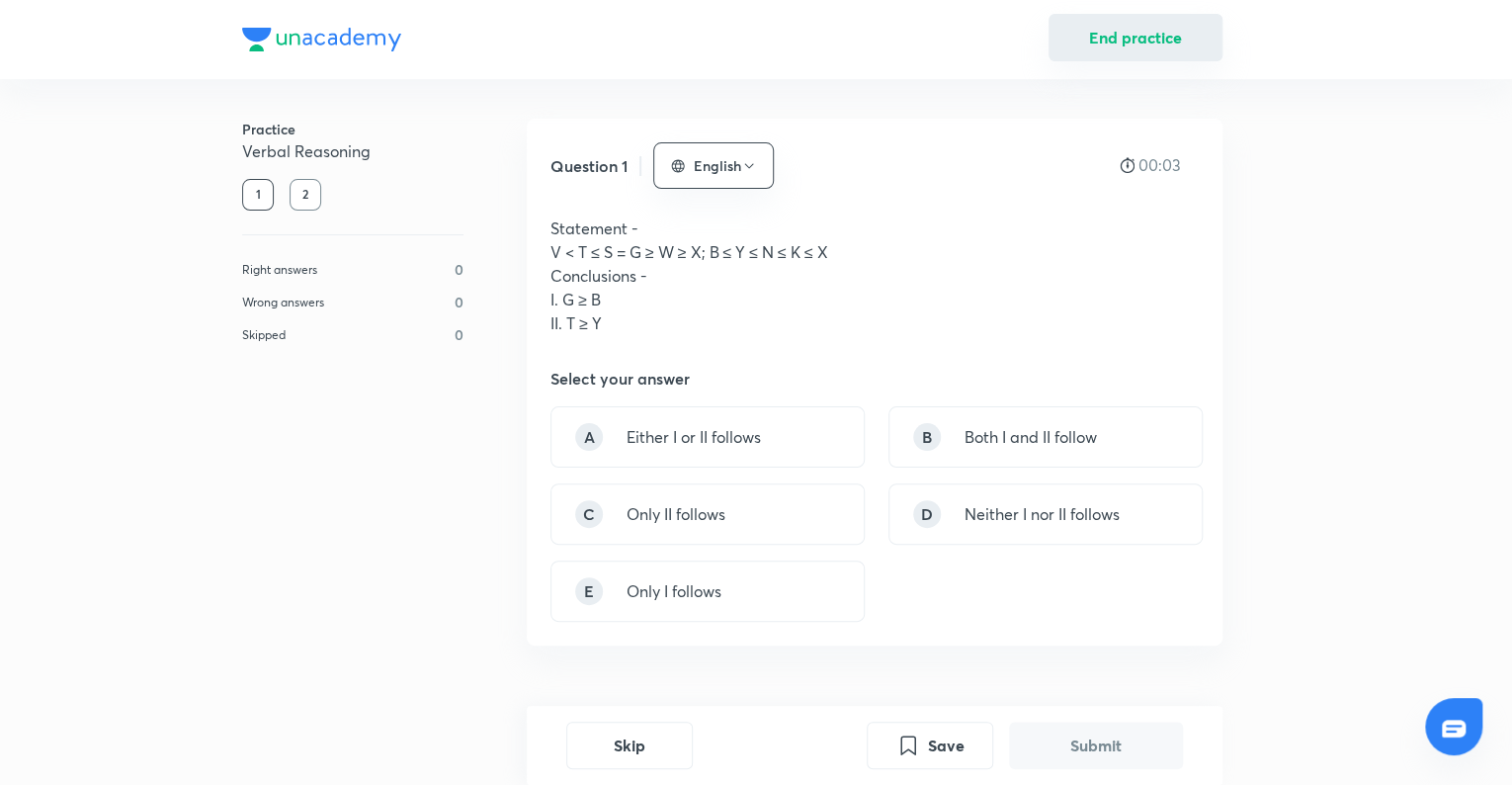 click on "End practice" at bounding box center [1135, 38] 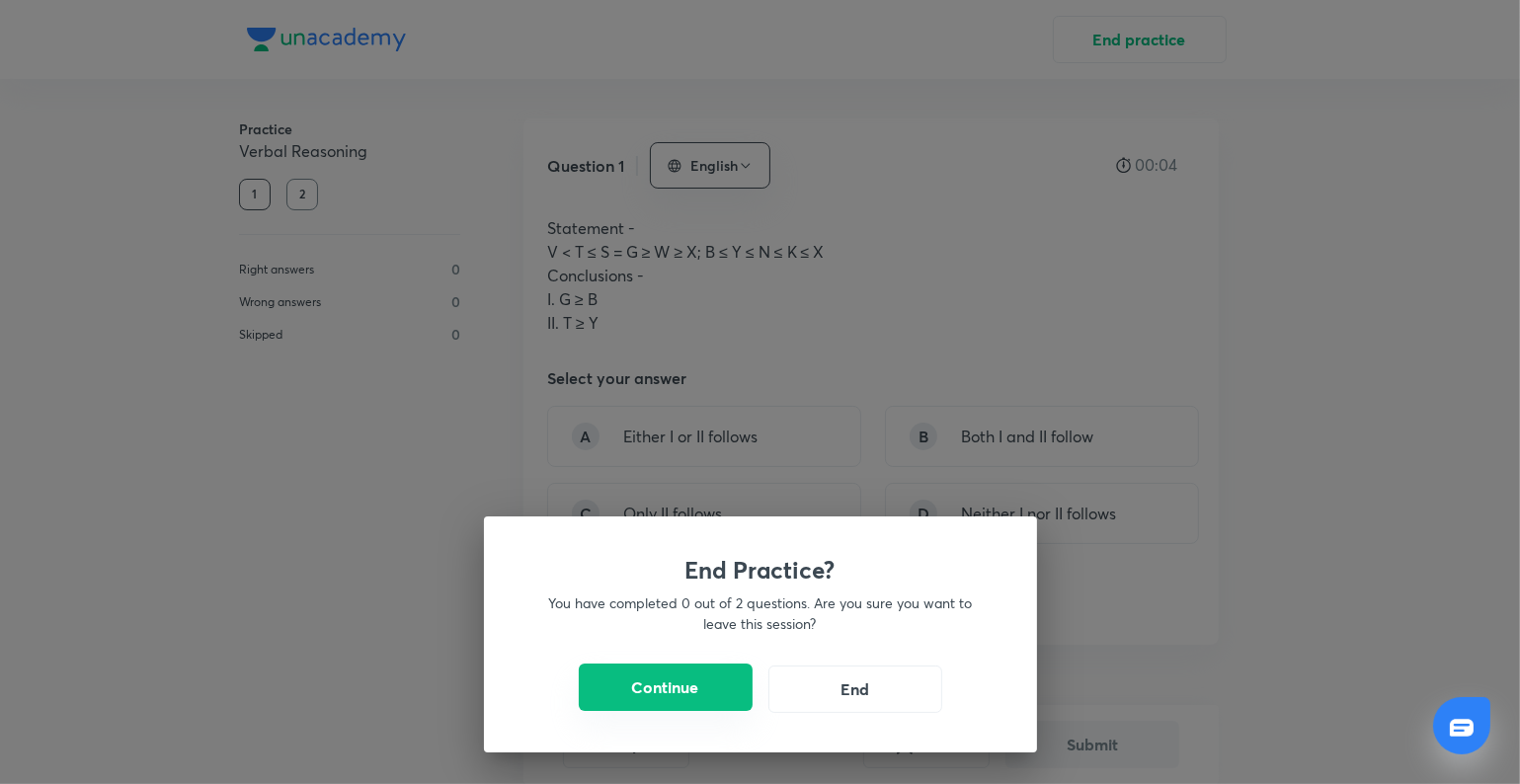 click on "Continue" at bounding box center [666, 687] 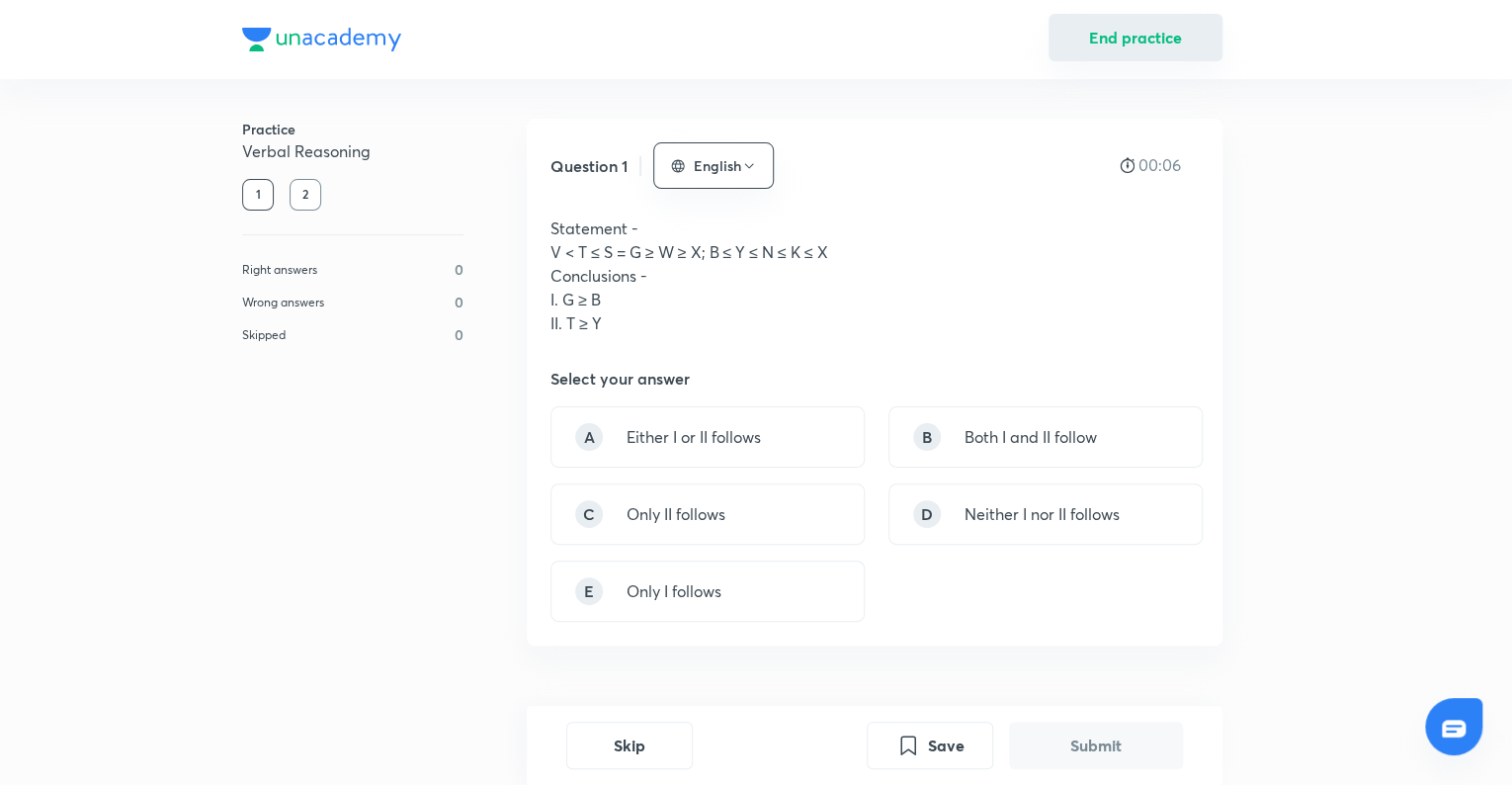 click on "End practice" at bounding box center [1135, 38] 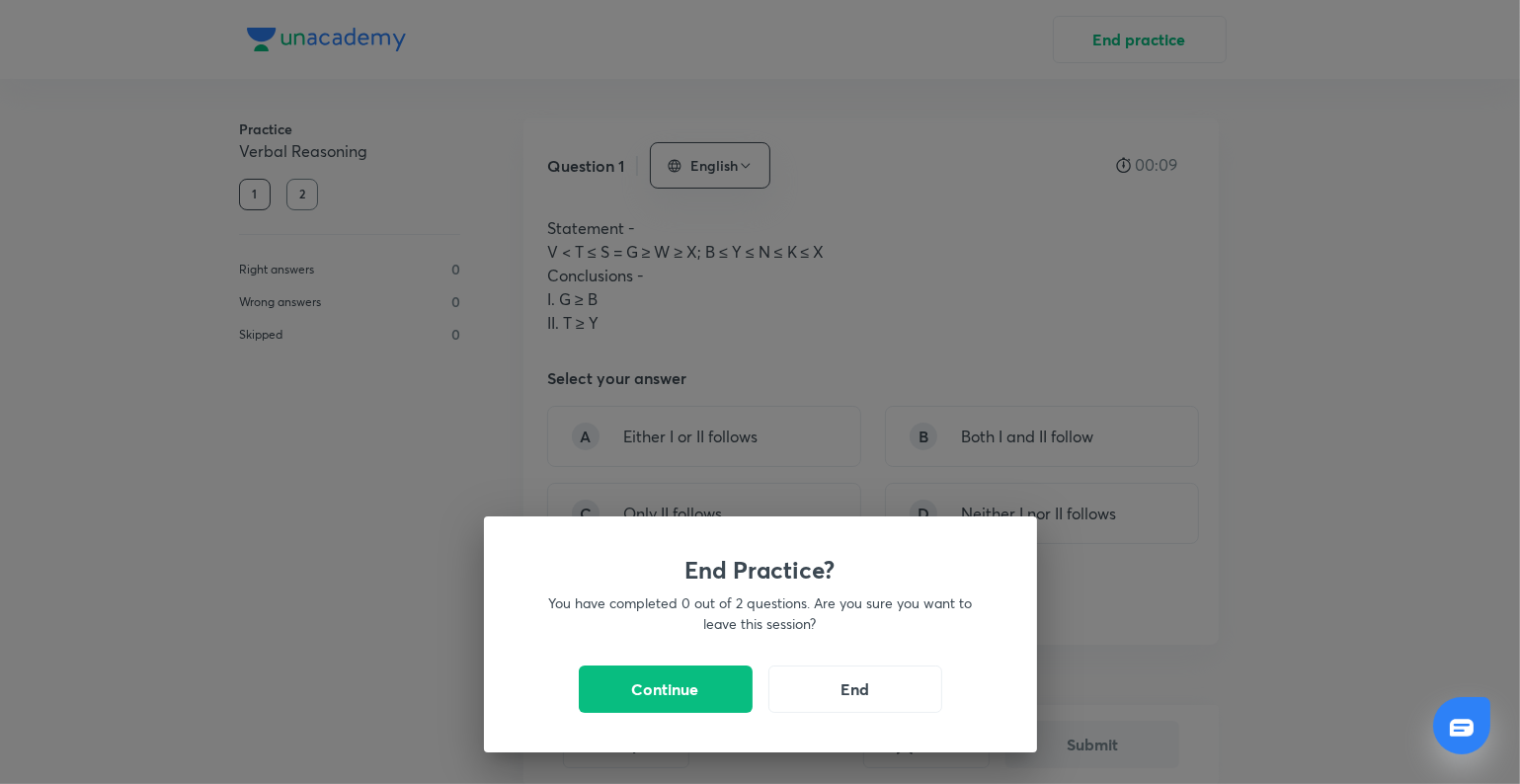 click on "End Practice? You have completed 0 out of 2 questions. Are you sure you want to leave this session? Continue End" at bounding box center (760, 392) 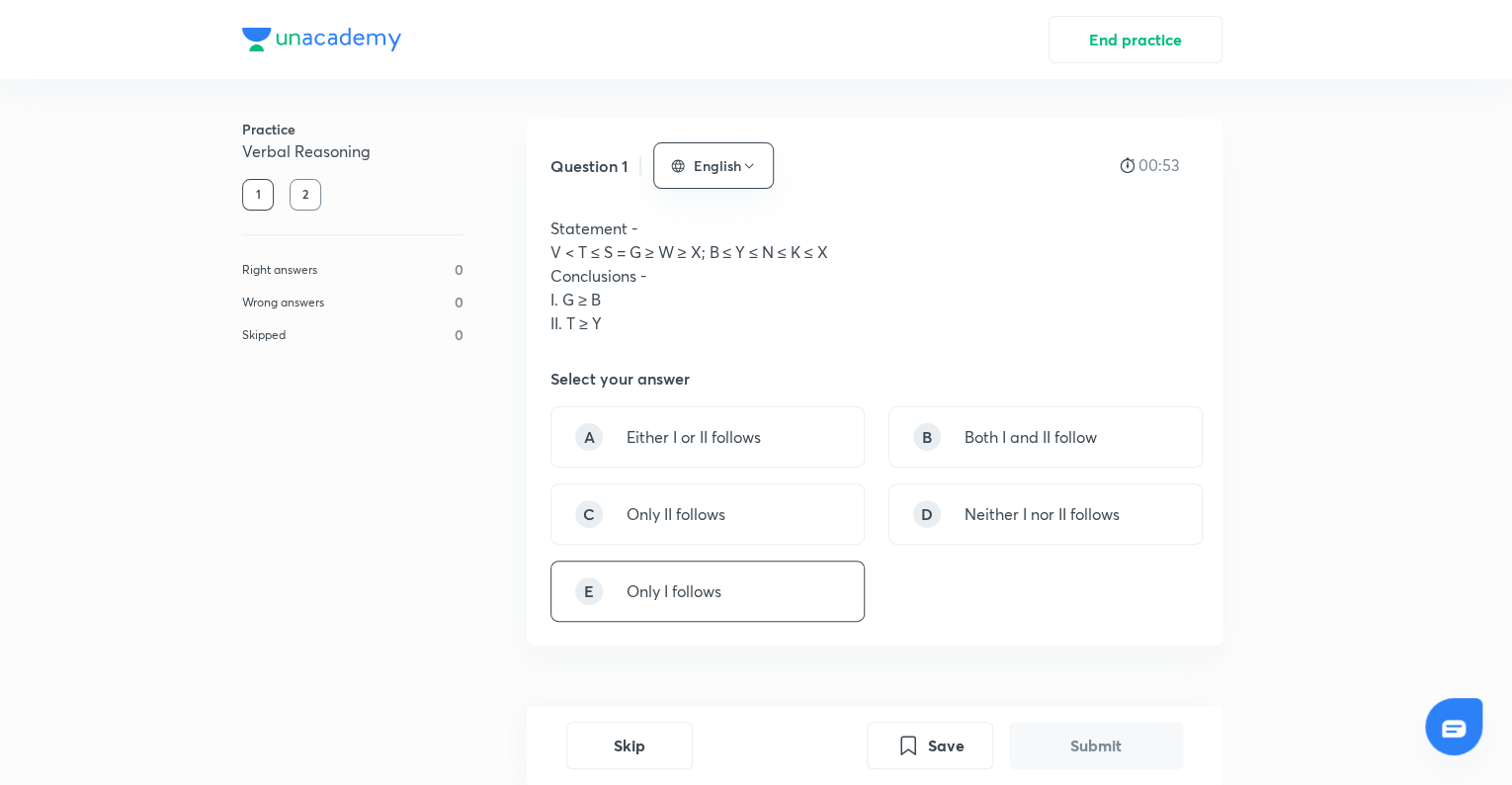 click on "Only I follows" at bounding box center (674, 591) 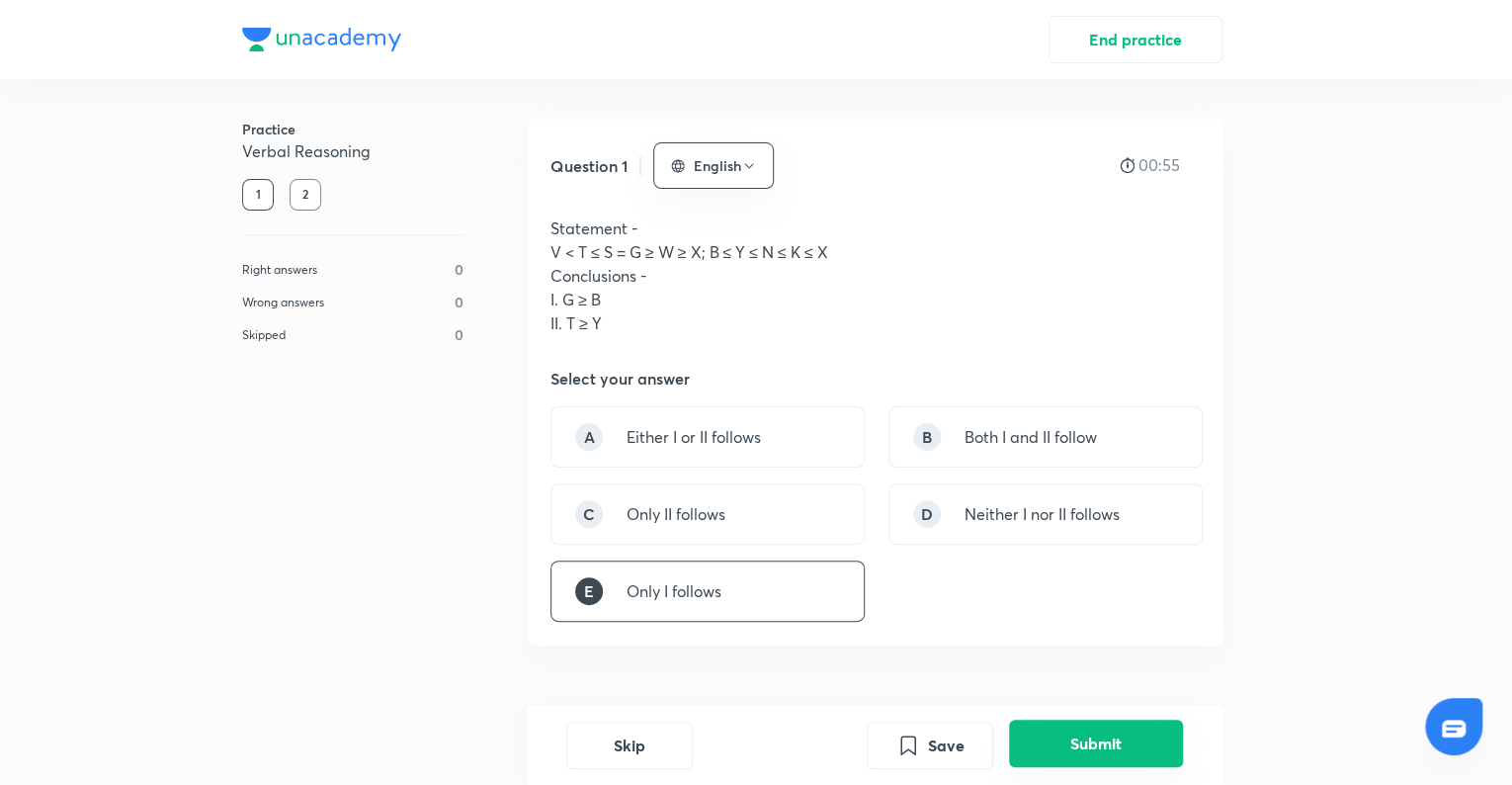 click on "Submit" at bounding box center [1096, 743] 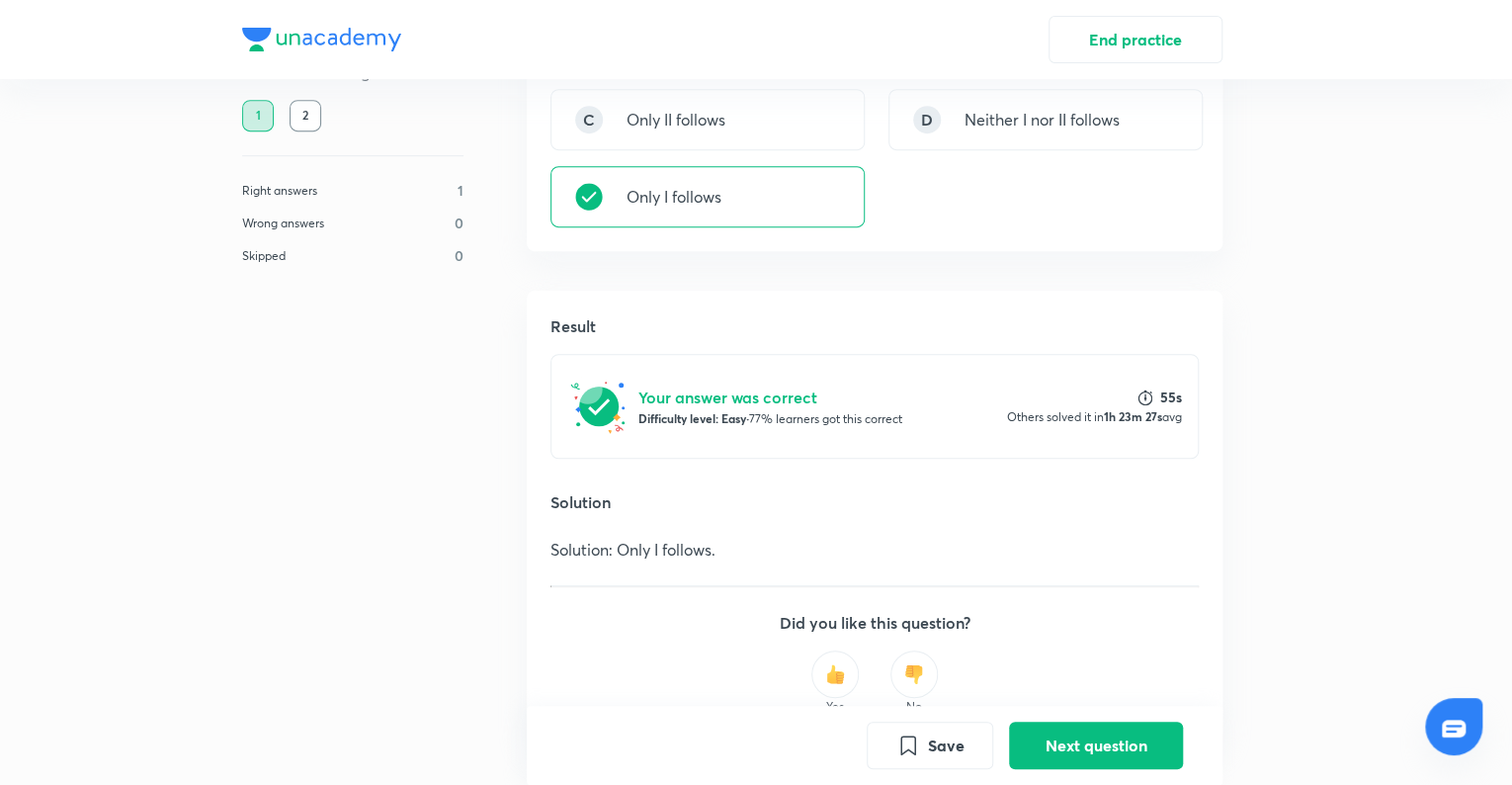 scroll, scrollTop: 505, scrollLeft: 0, axis: vertical 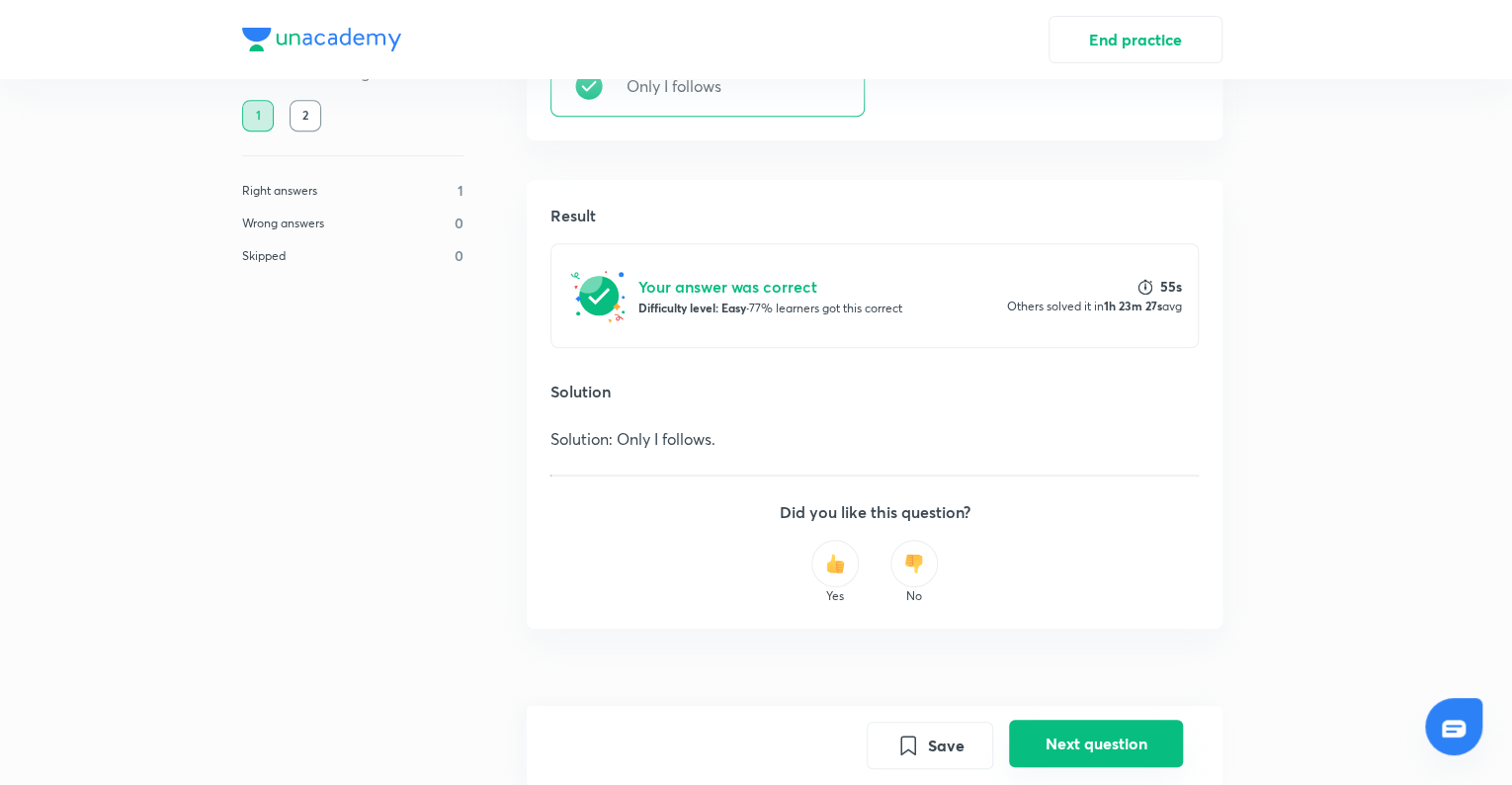 click on "Next question" at bounding box center (1096, 743) 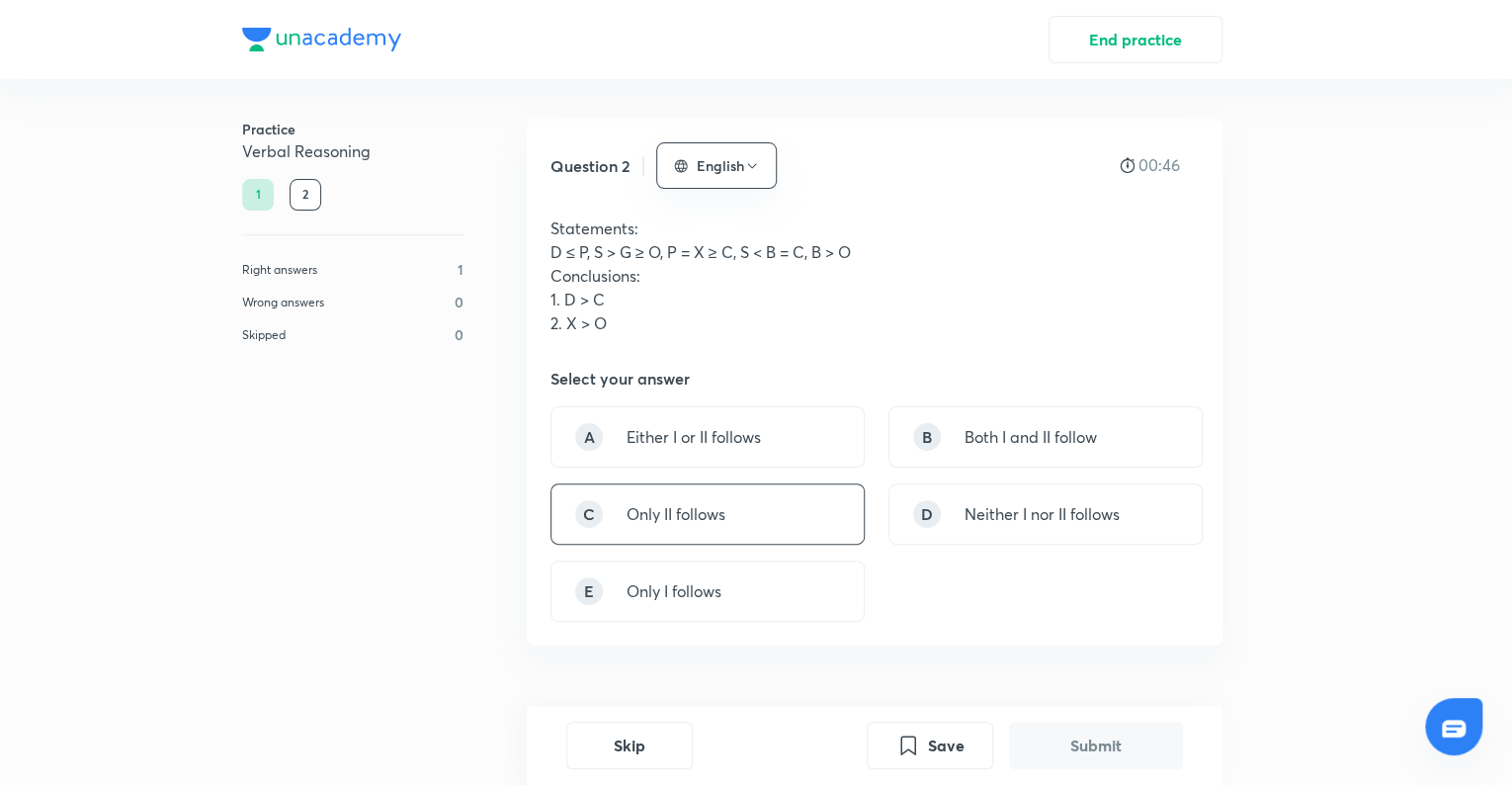 click on "C  Only II follows" at bounding box center (708, 514) 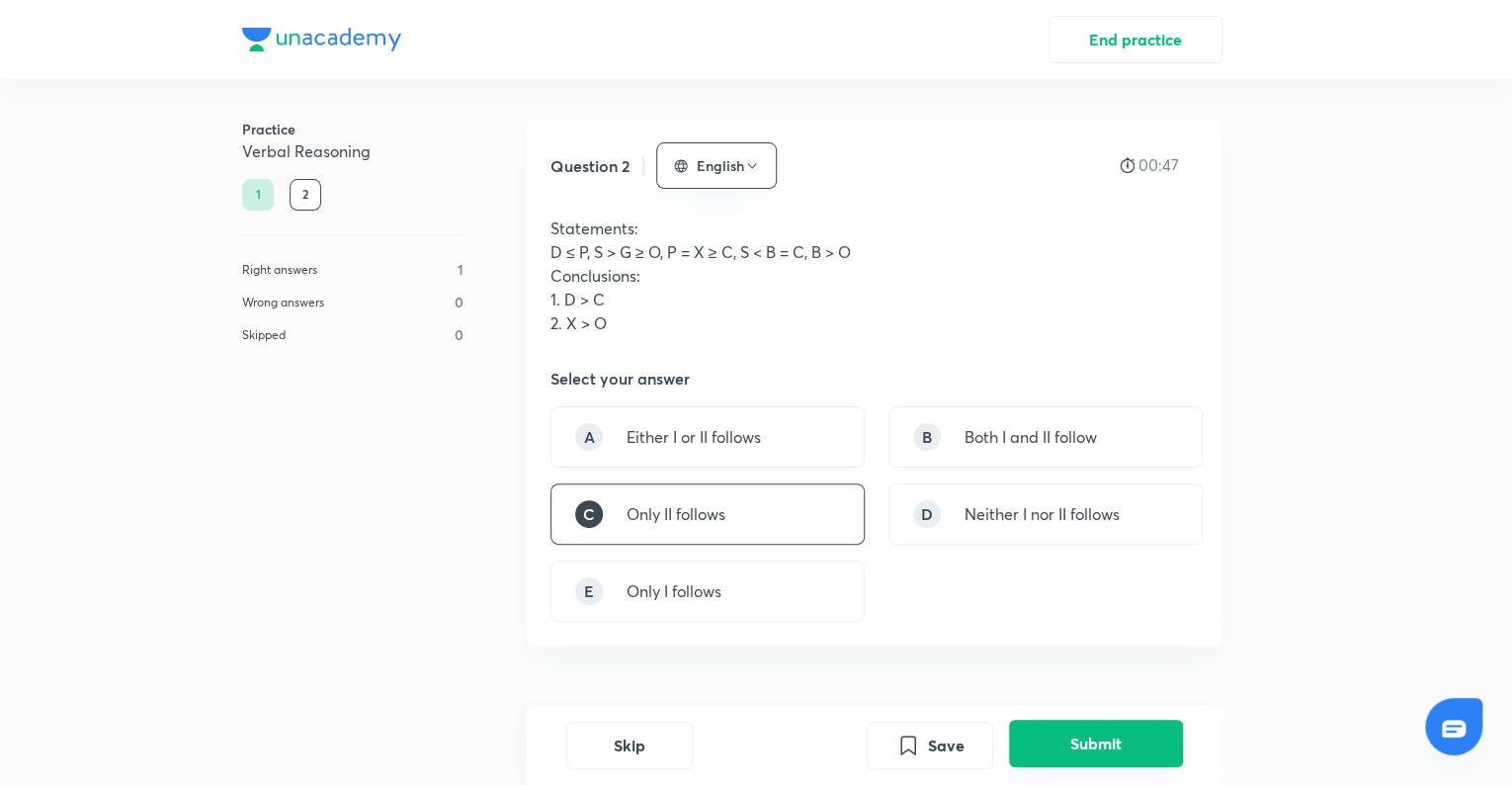 click on "Submit" at bounding box center [1096, 743] 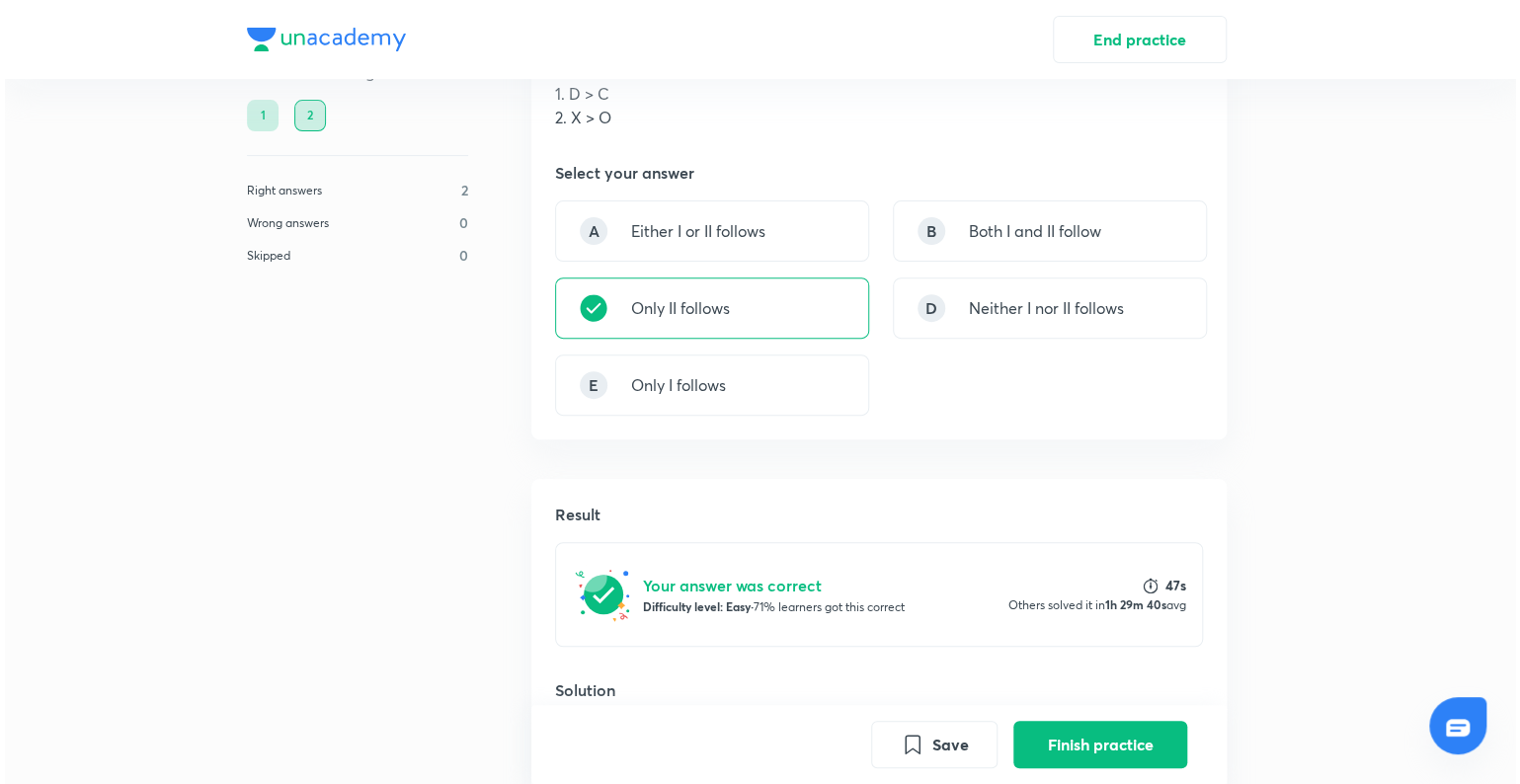 scroll, scrollTop: 201, scrollLeft: 0, axis: vertical 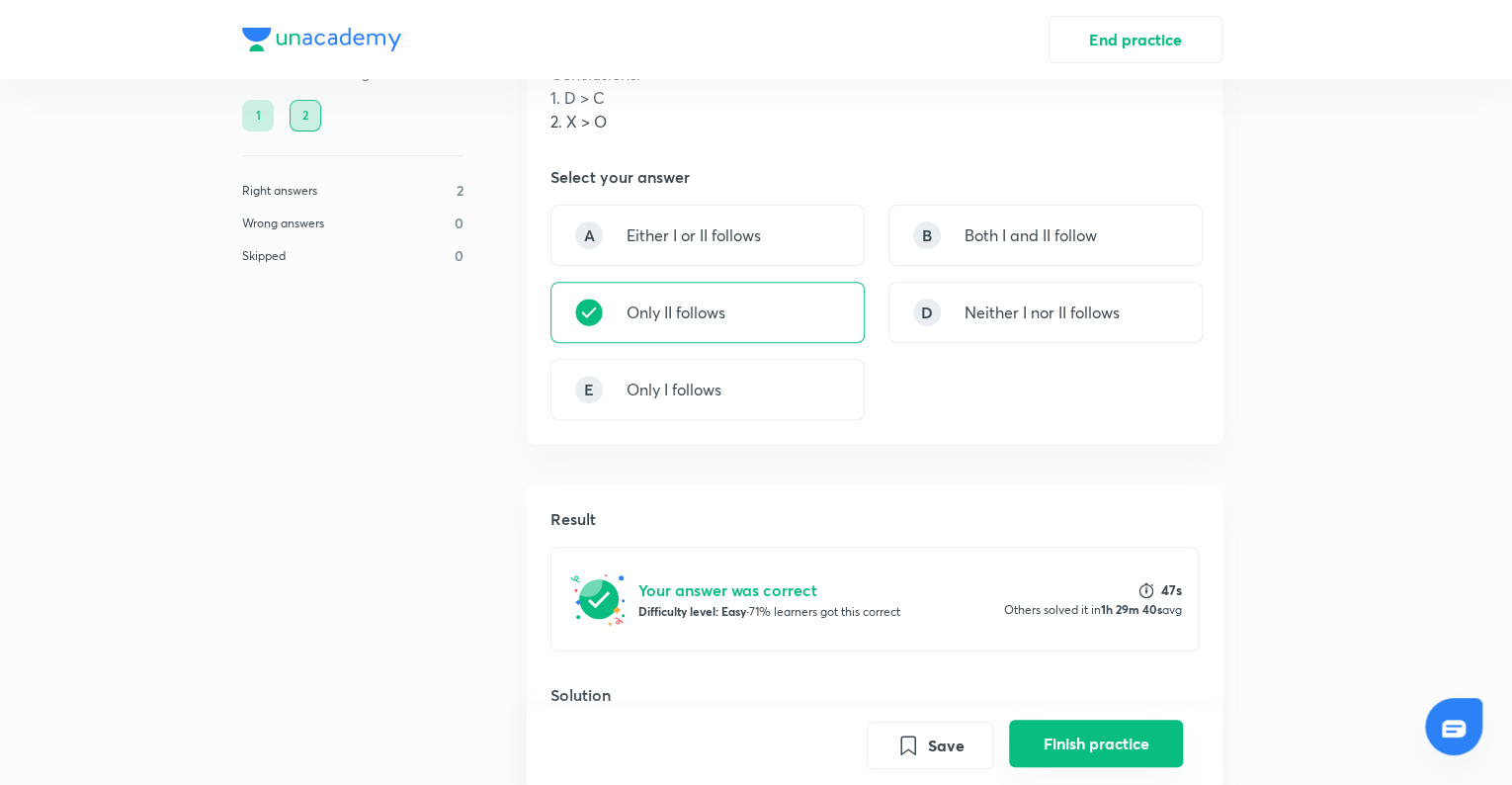 click on "Finish practice" at bounding box center (1096, 743) 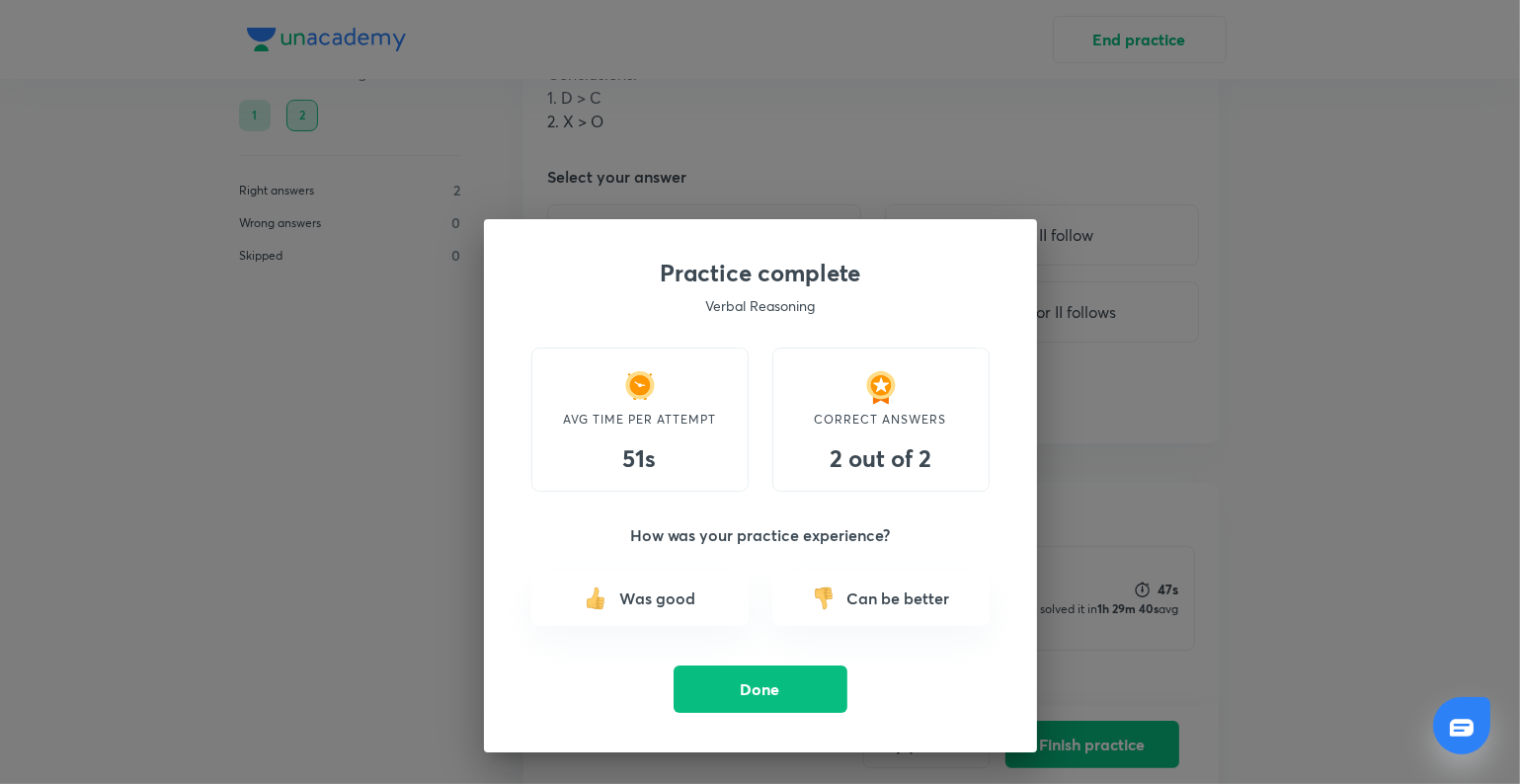 click on "Can be better" at bounding box center (899, 598) 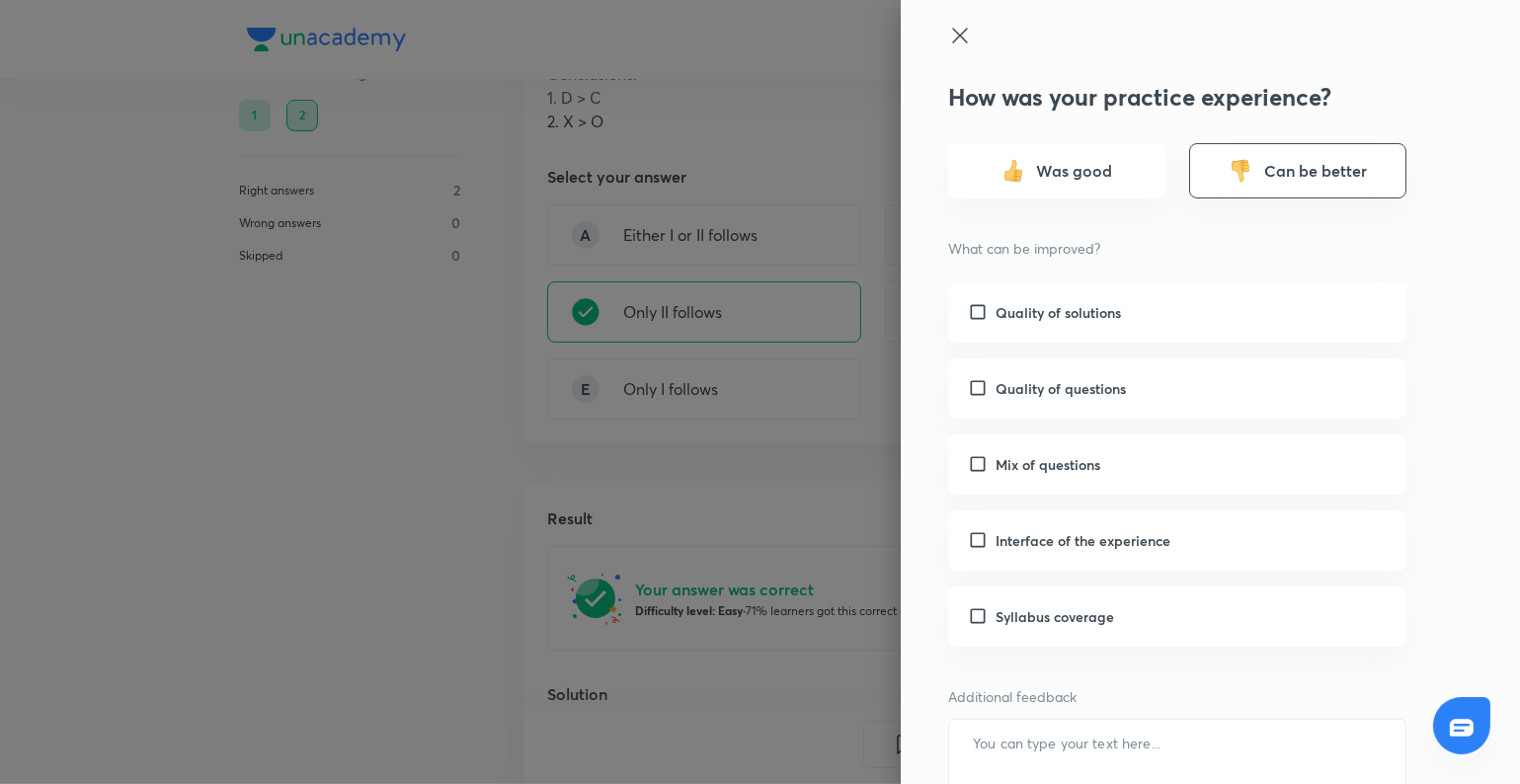 click at bounding box center (982, 540) 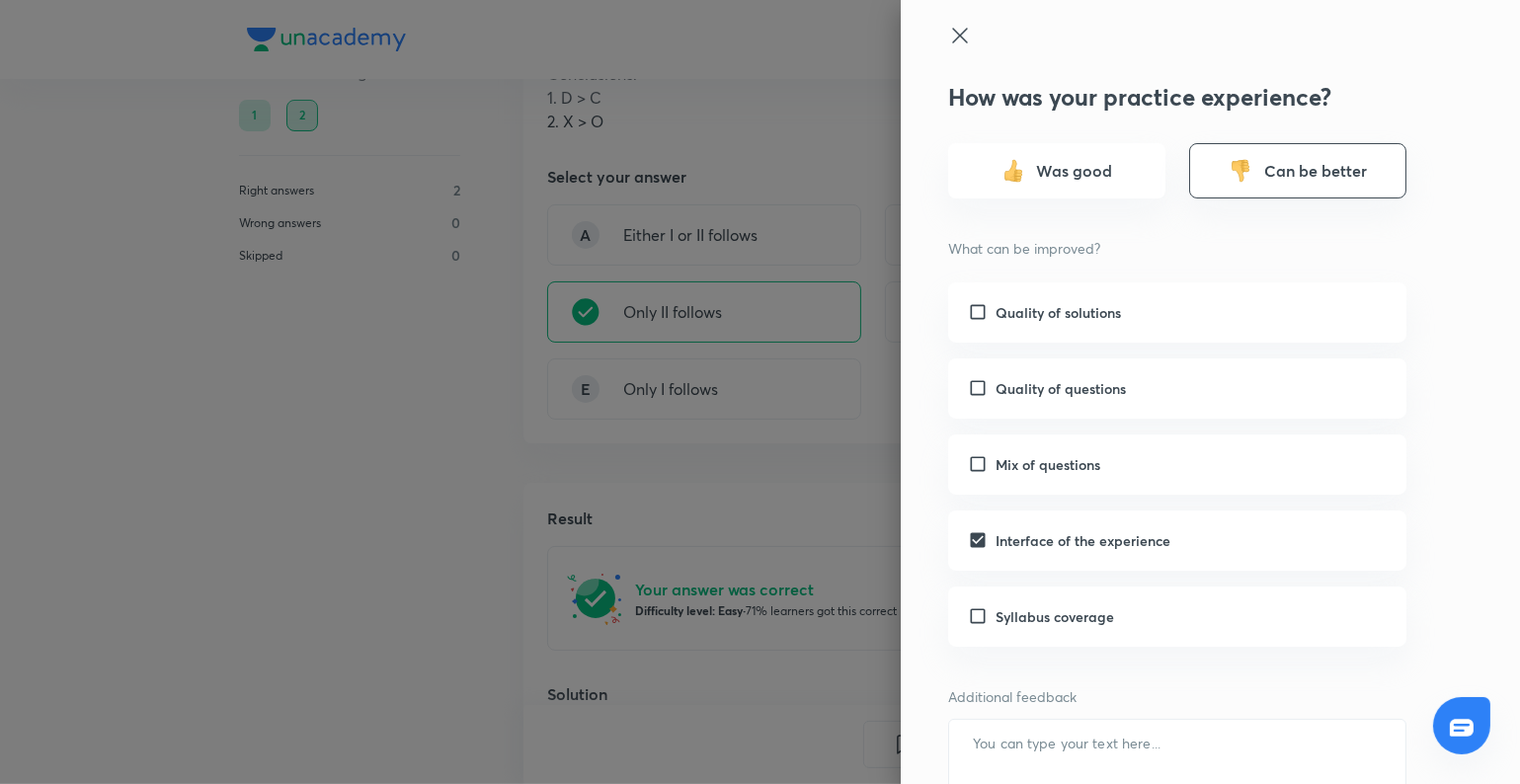 scroll, scrollTop: 104, scrollLeft: 0, axis: vertical 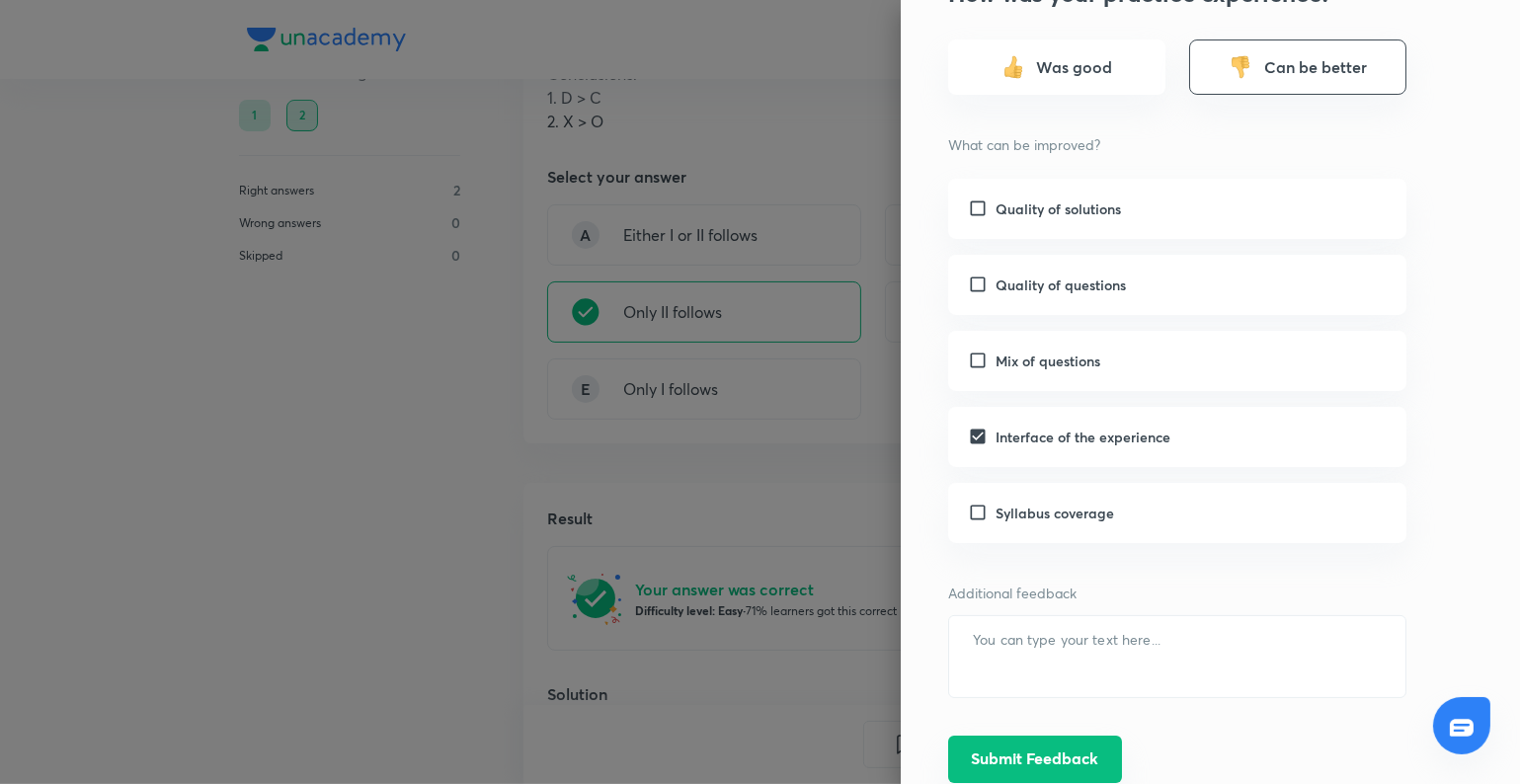click on "Submit Feedback" at bounding box center (1035, 759) 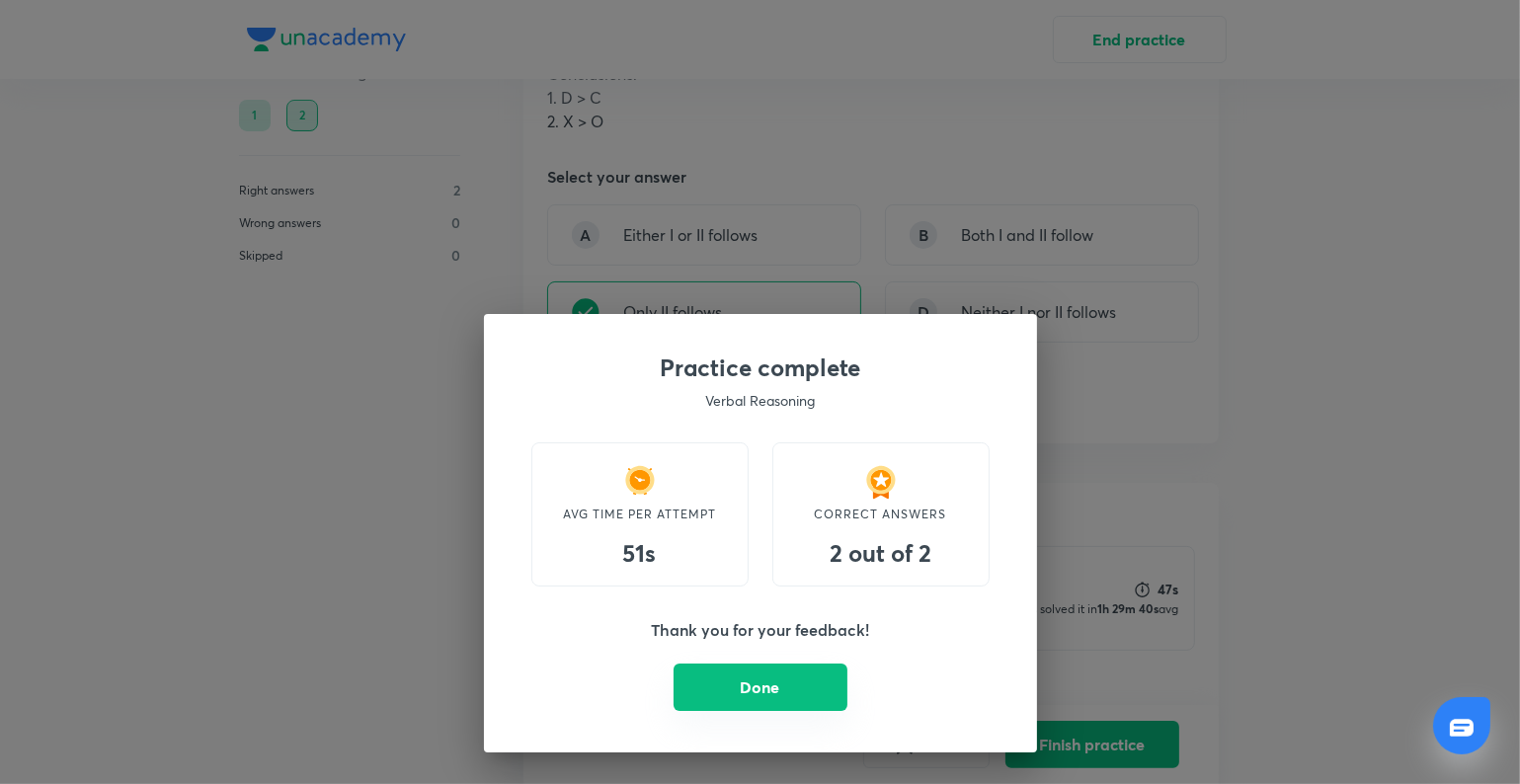 click on "Done" at bounding box center (760, 687) 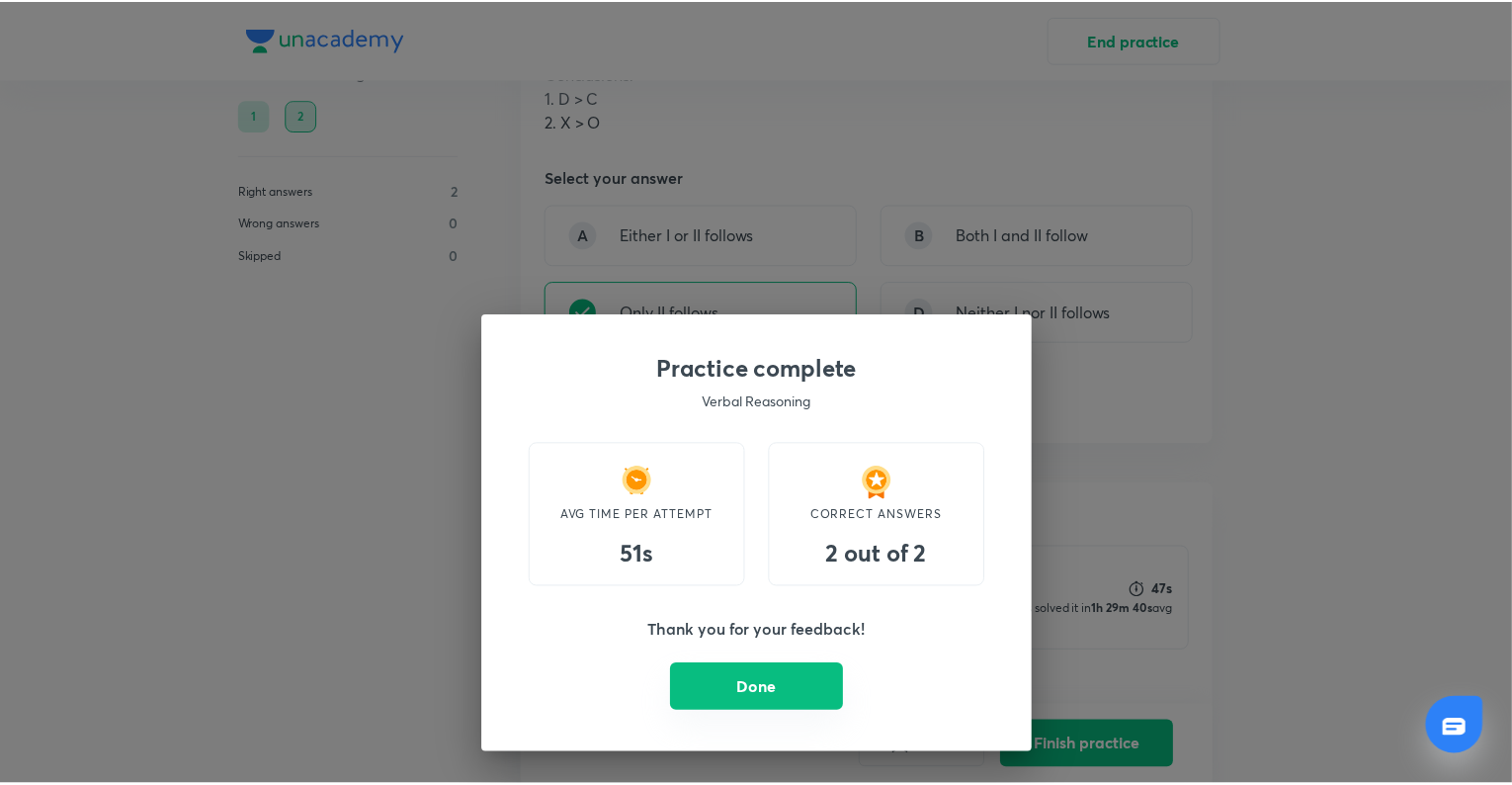 scroll, scrollTop: 0, scrollLeft: 0, axis: both 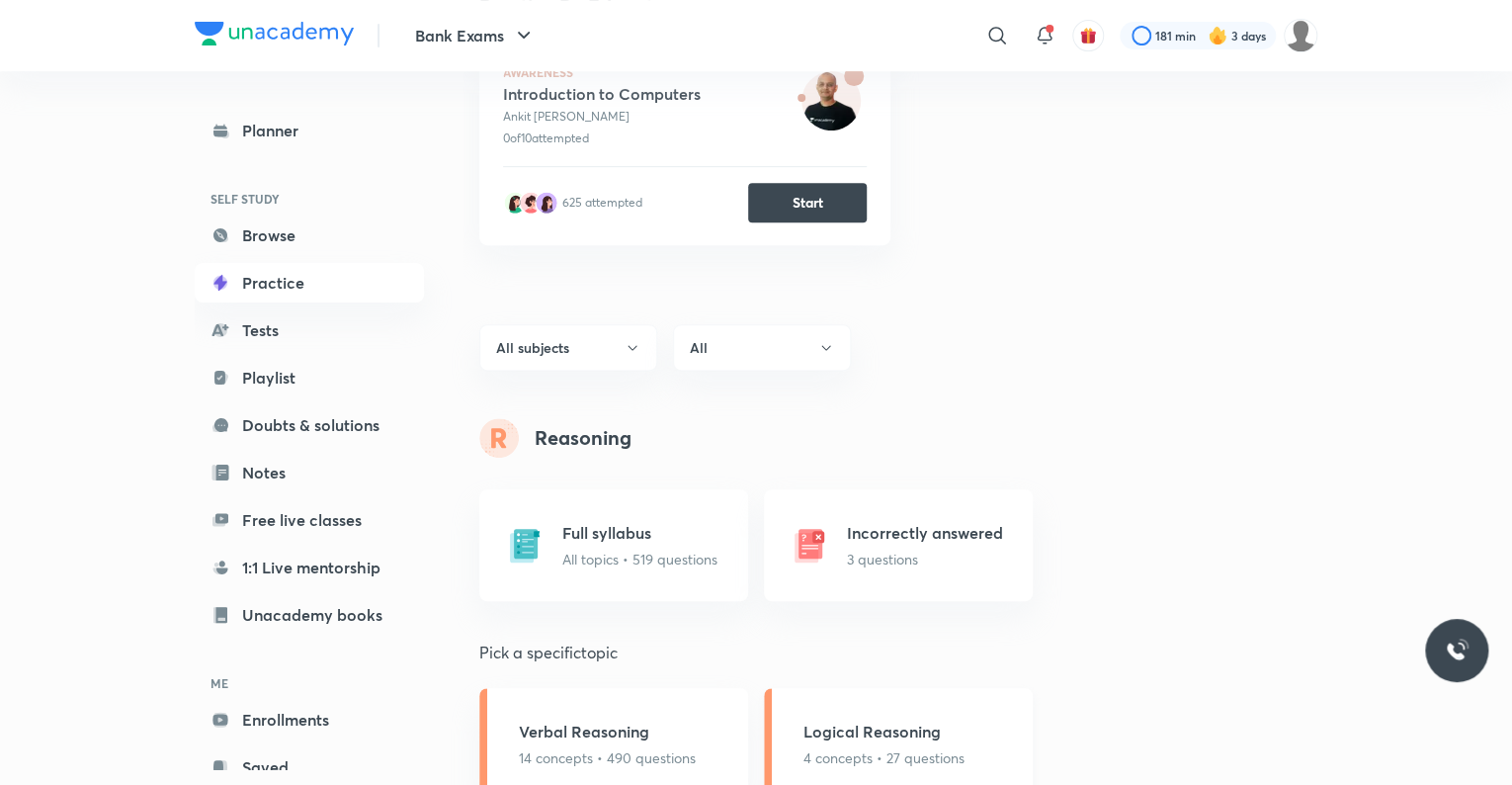 click on "4 concepts • 27 questions" at bounding box center [883, 757] 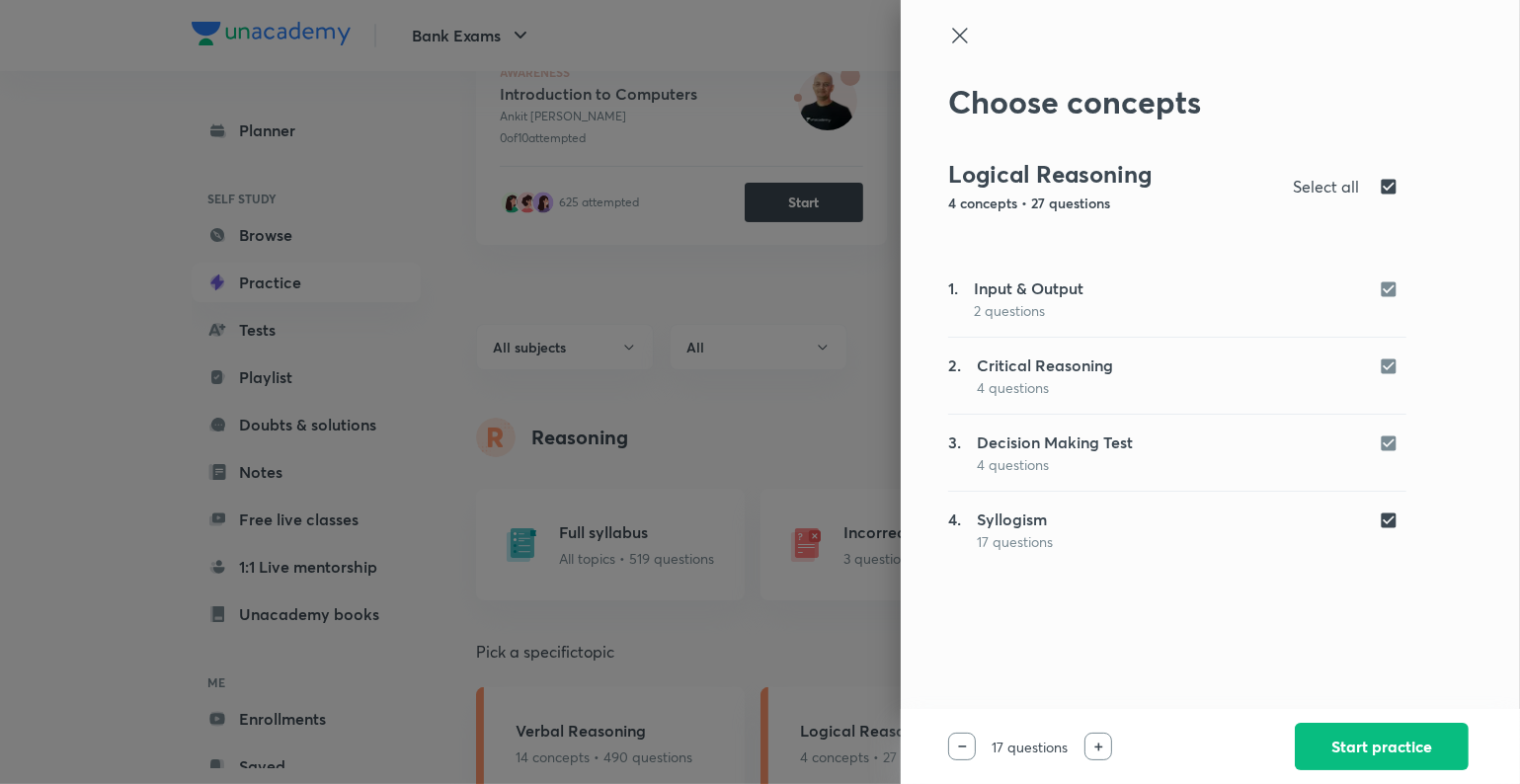 click 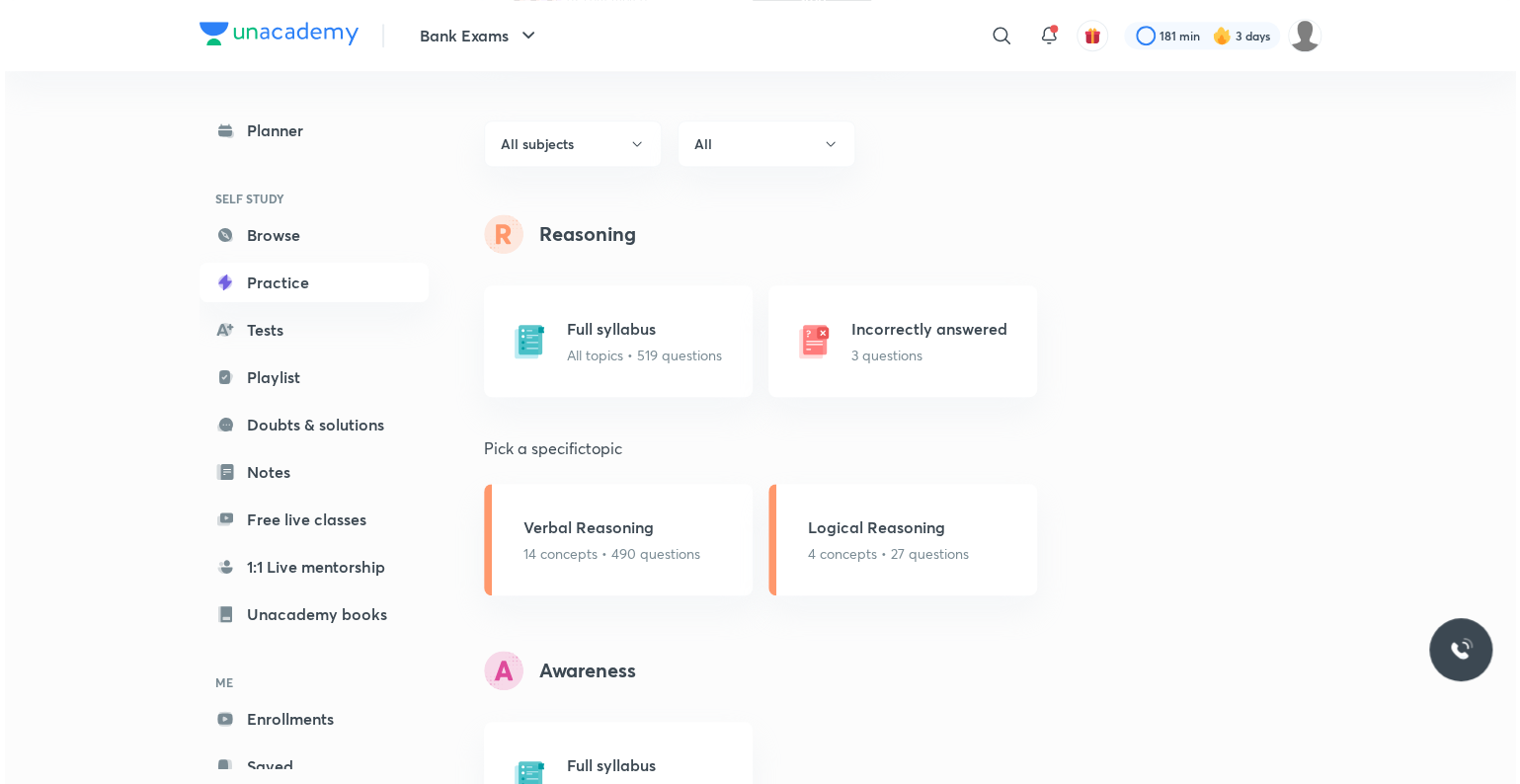 scroll, scrollTop: 561, scrollLeft: 0, axis: vertical 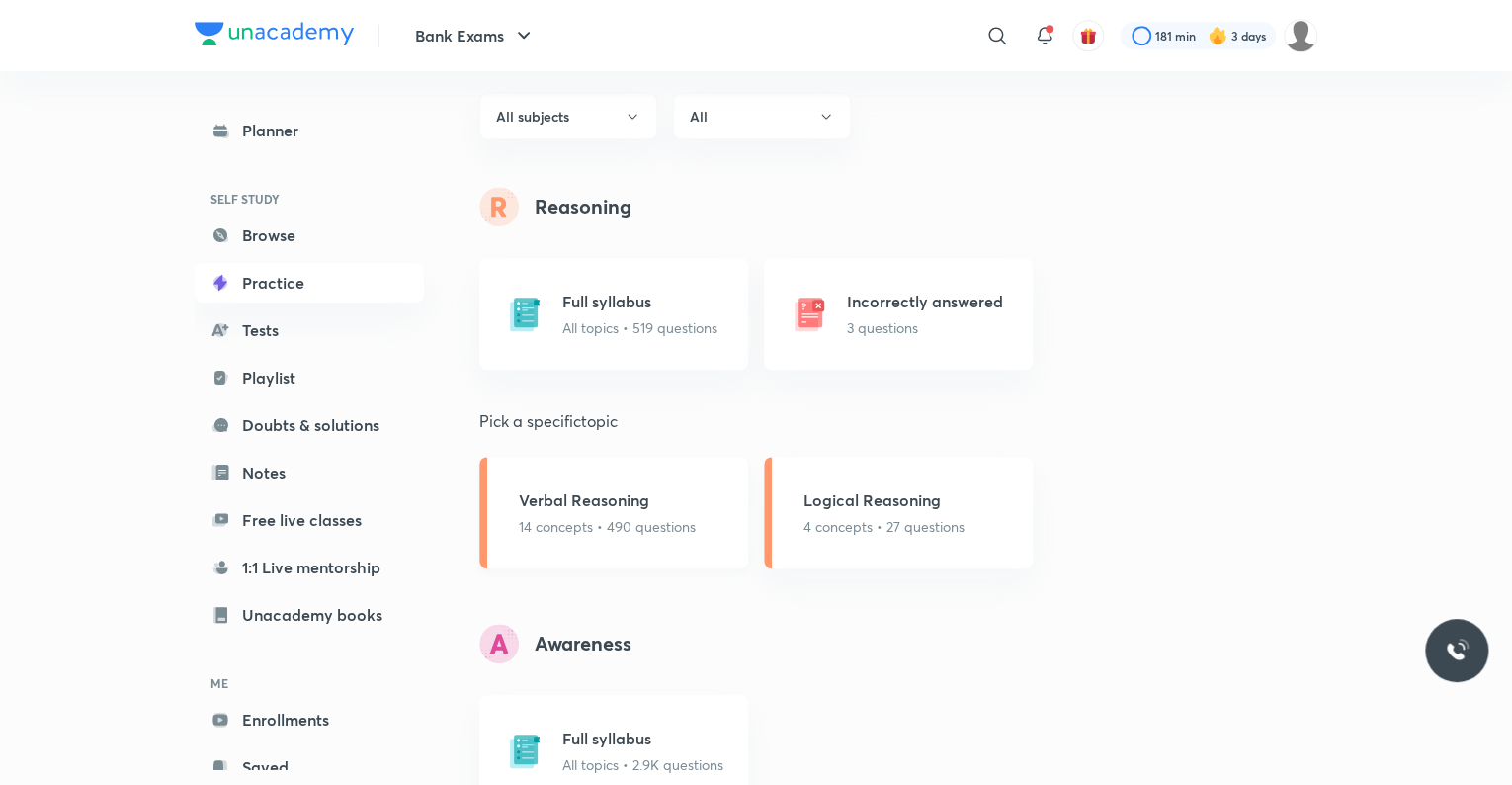 click on "Verbal Reasoning" at bounding box center [607, 500] 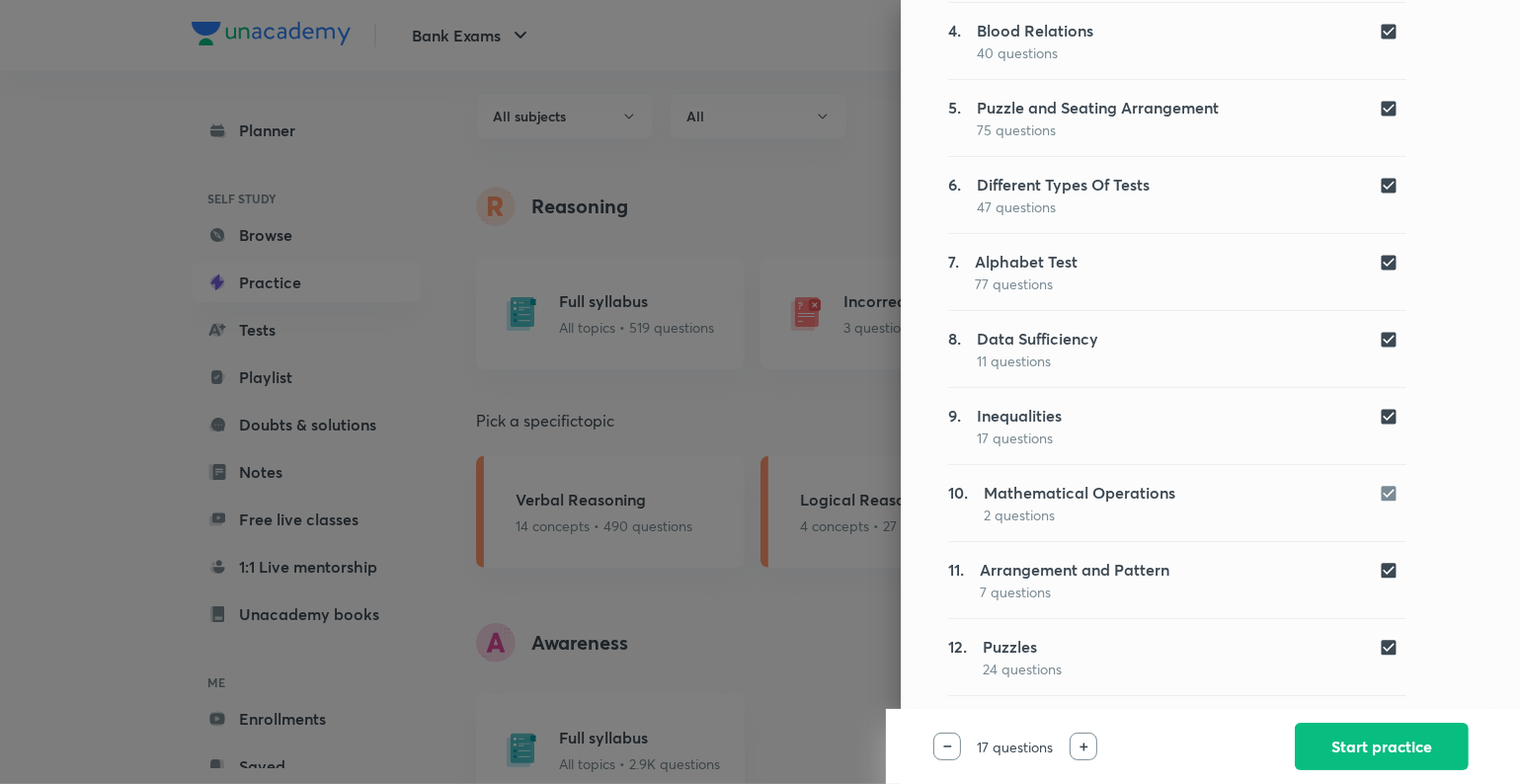 scroll, scrollTop: 494, scrollLeft: 0, axis: vertical 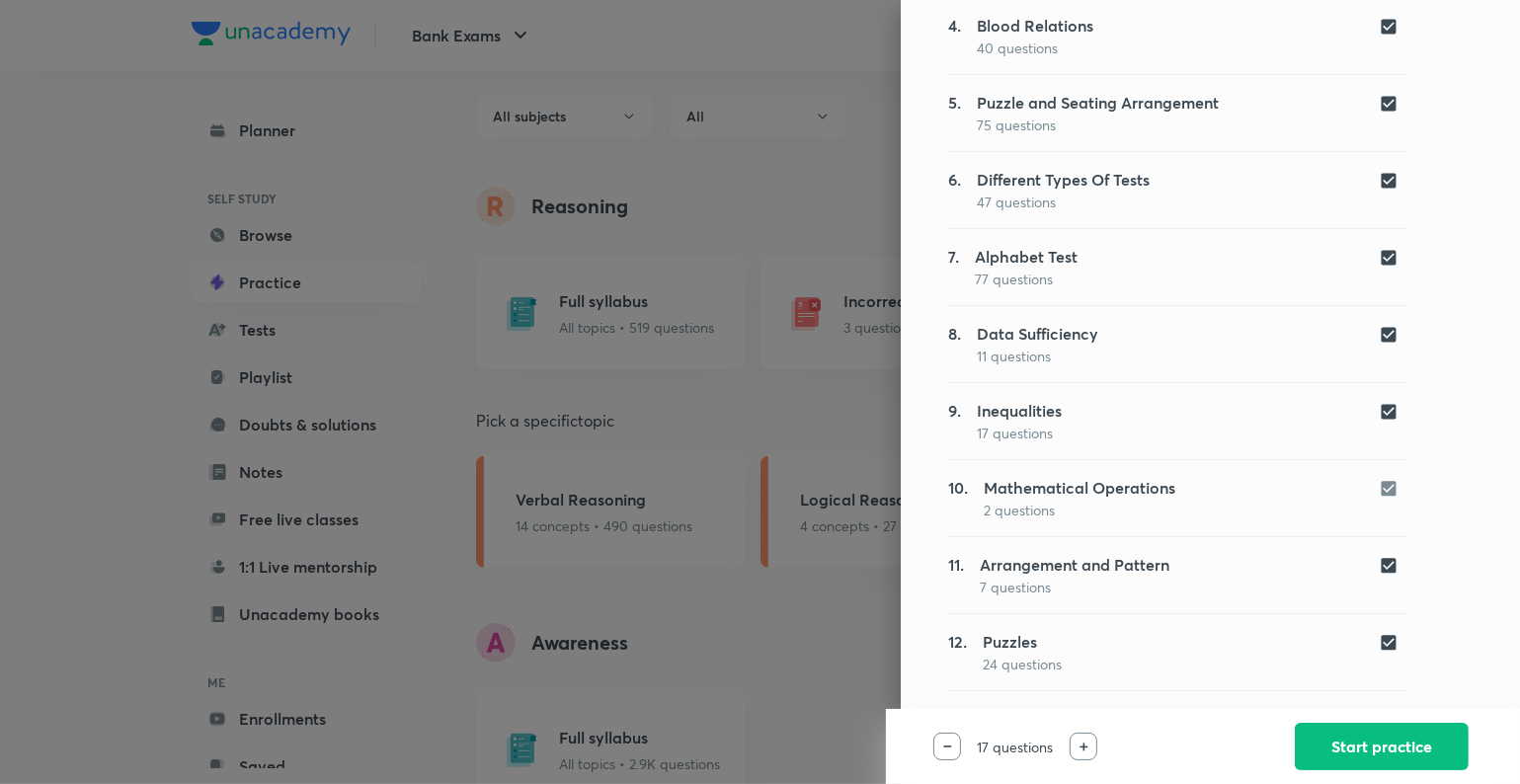 click on "9. Inequalities 17 questions" at bounding box center [1177, 421] 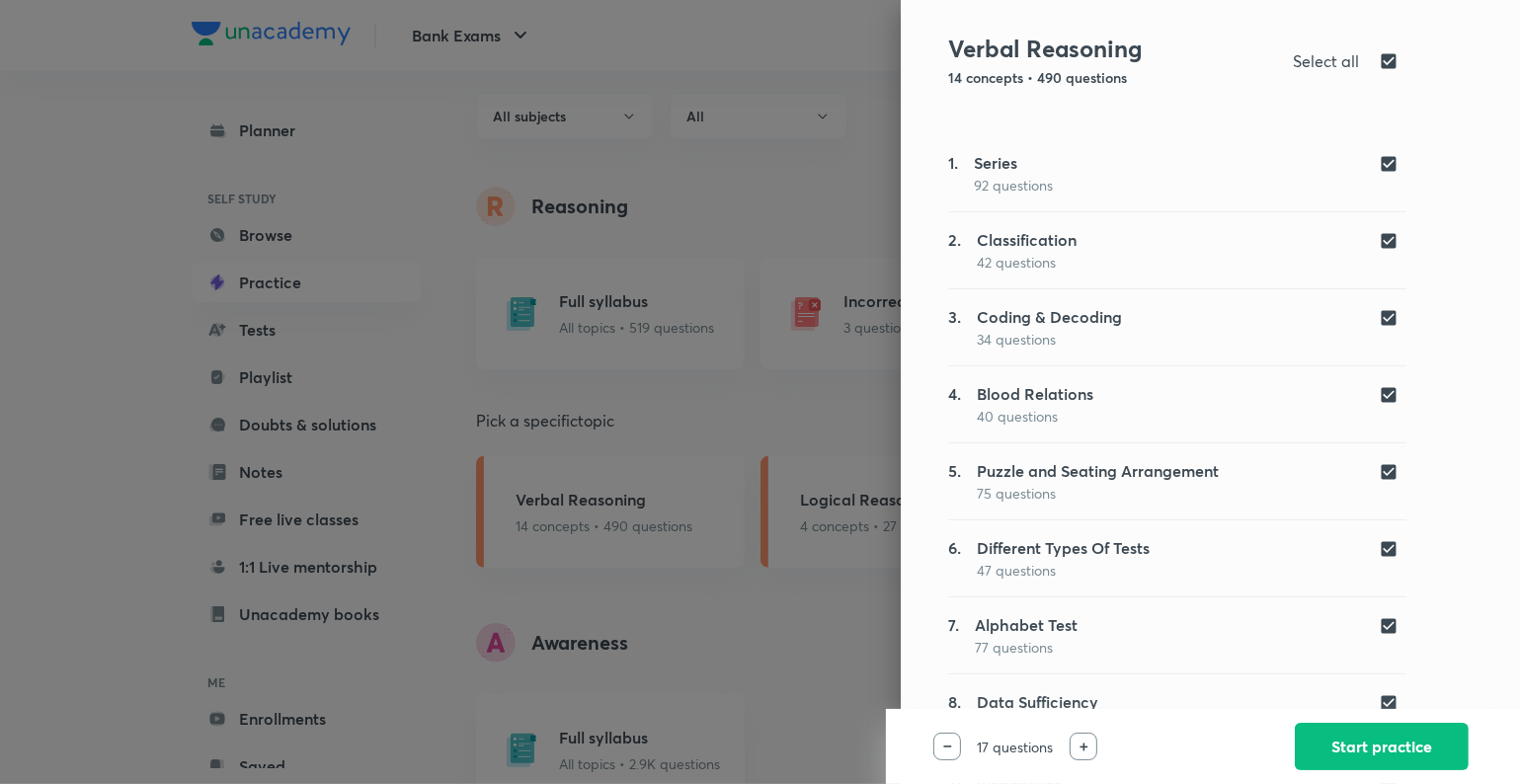 scroll, scrollTop: 0, scrollLeft: 0, axis: both 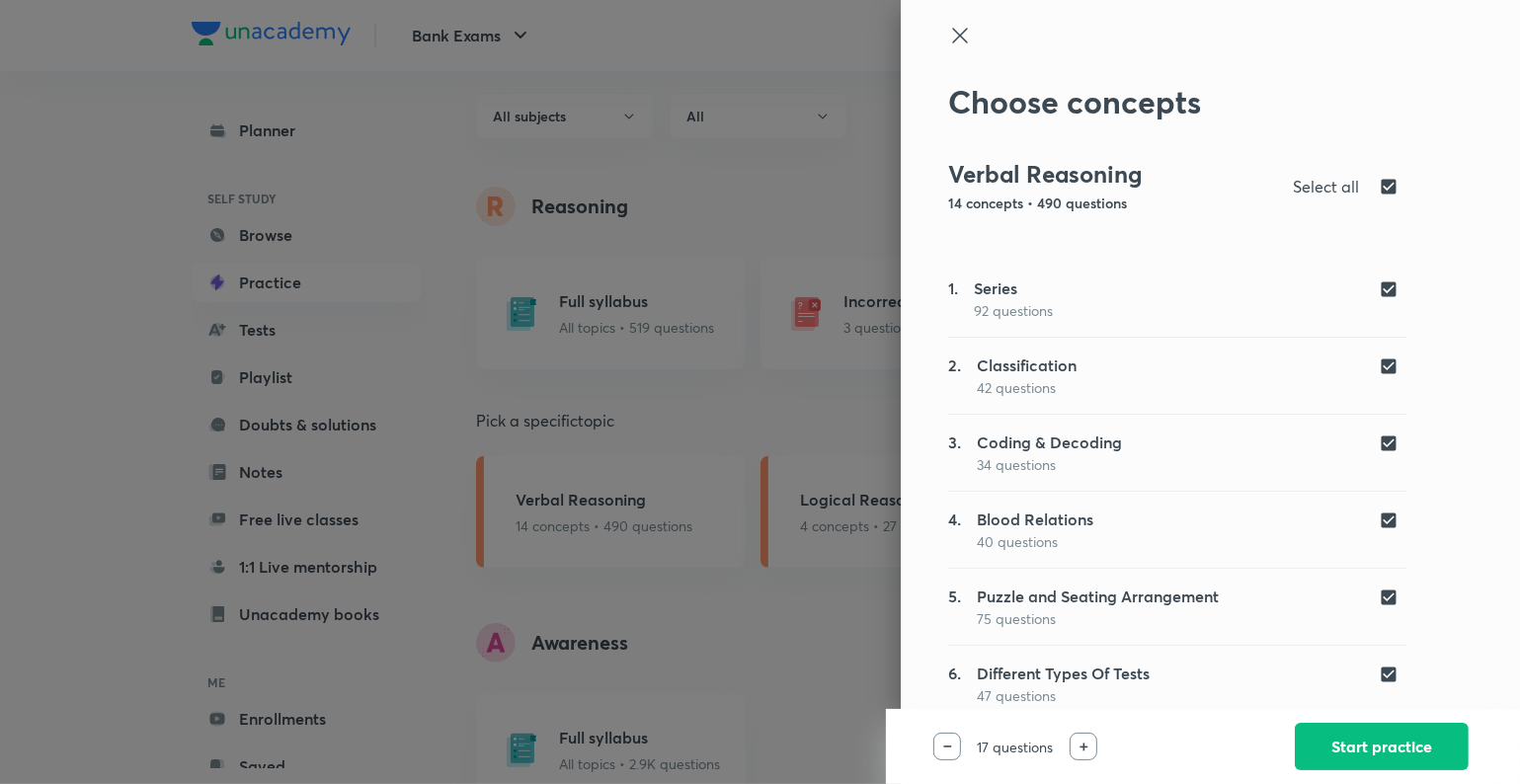 click at bounding box center [1393, 187] 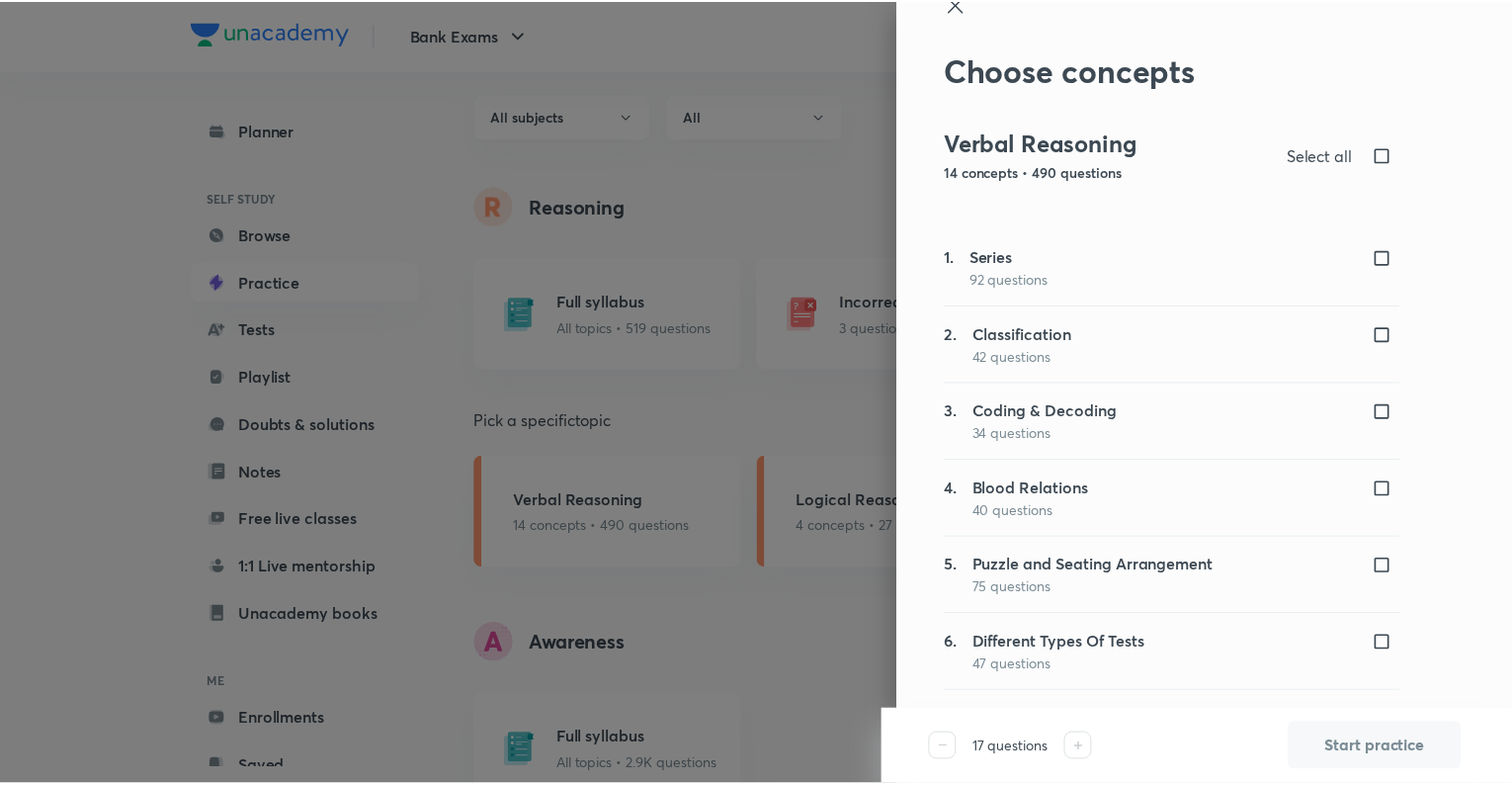 scroll, scrollTop: 0, scrollLeft: 0, axis: both 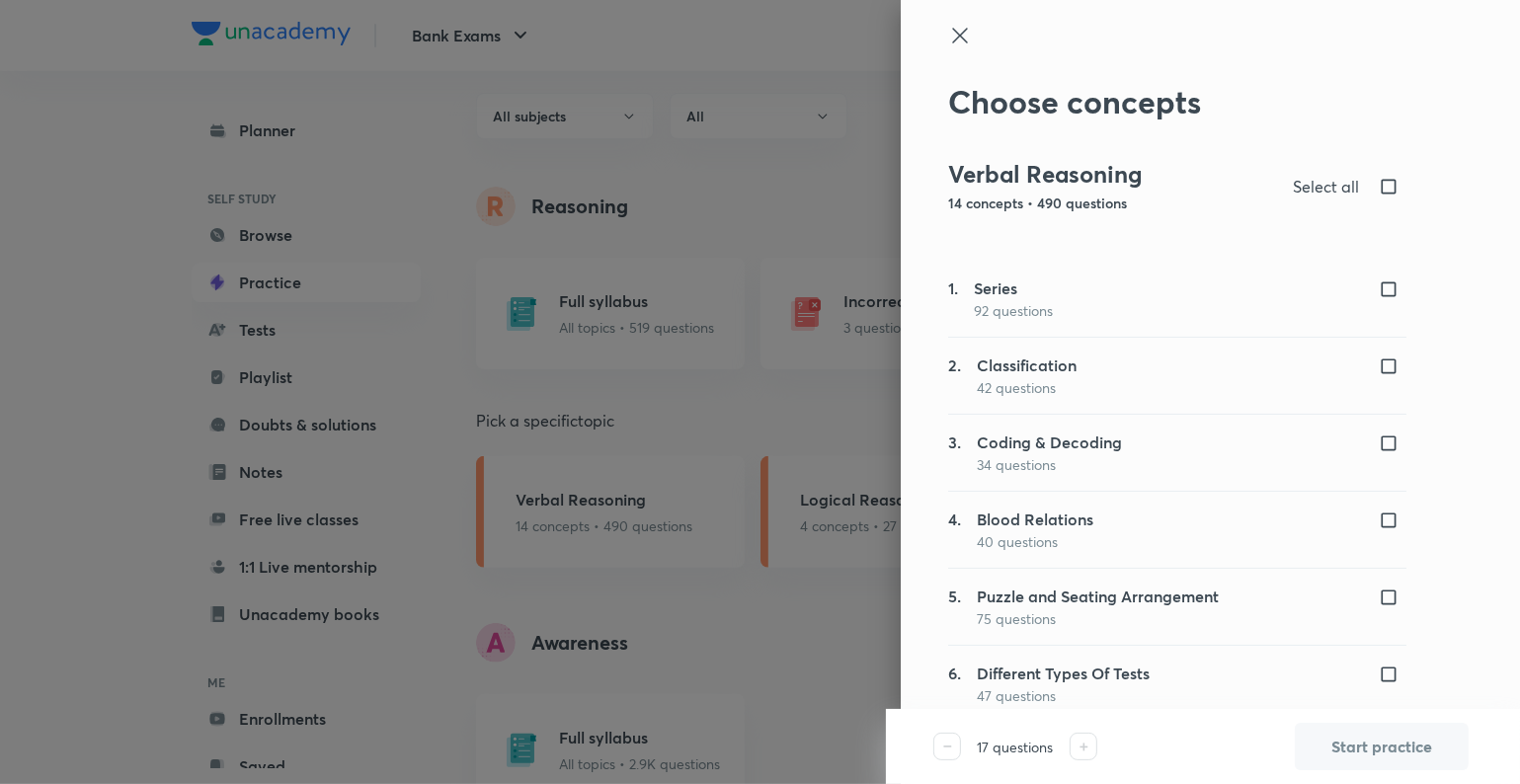 click 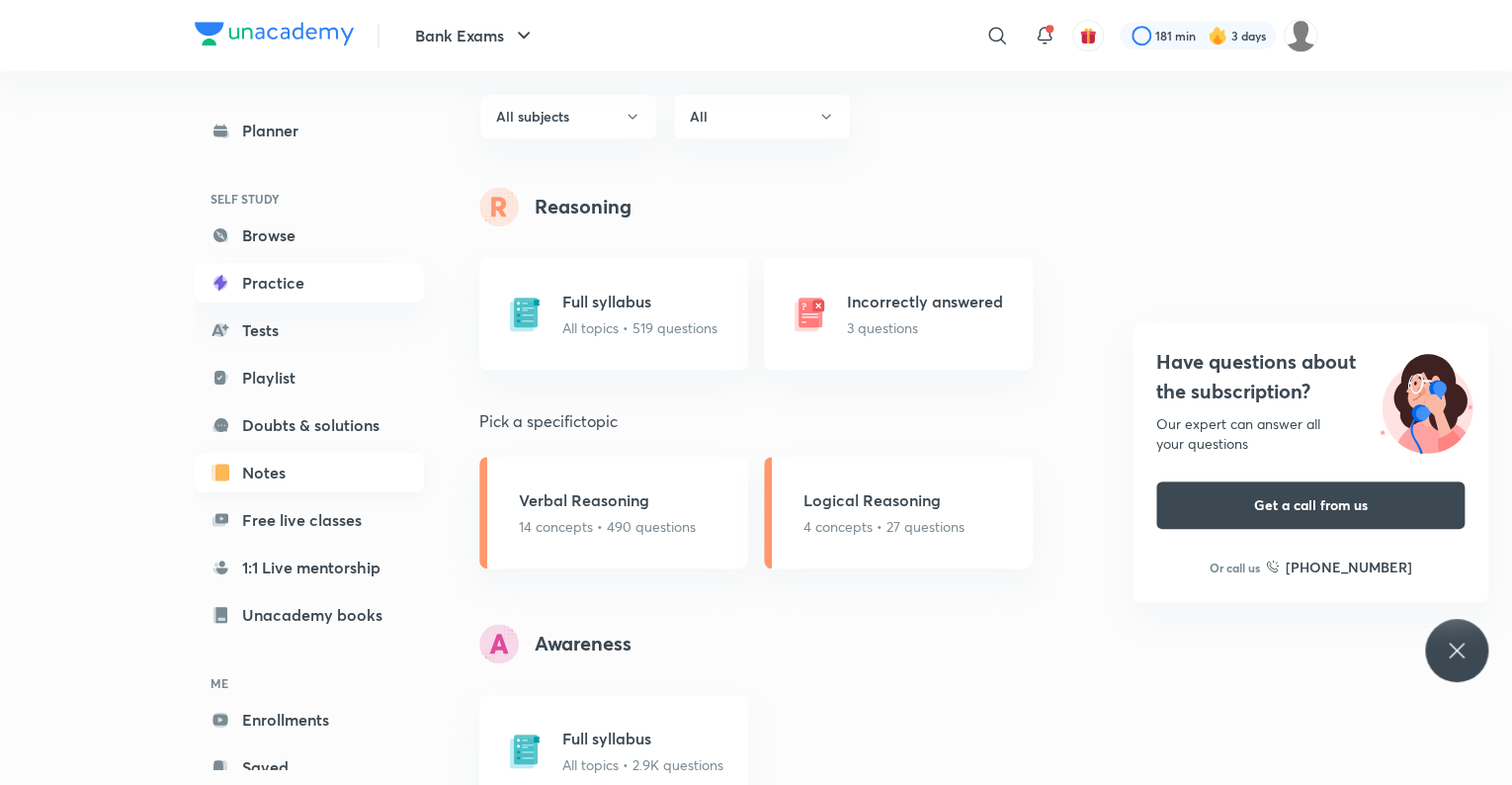 click on "Notes" at bounding box center (309, 473) 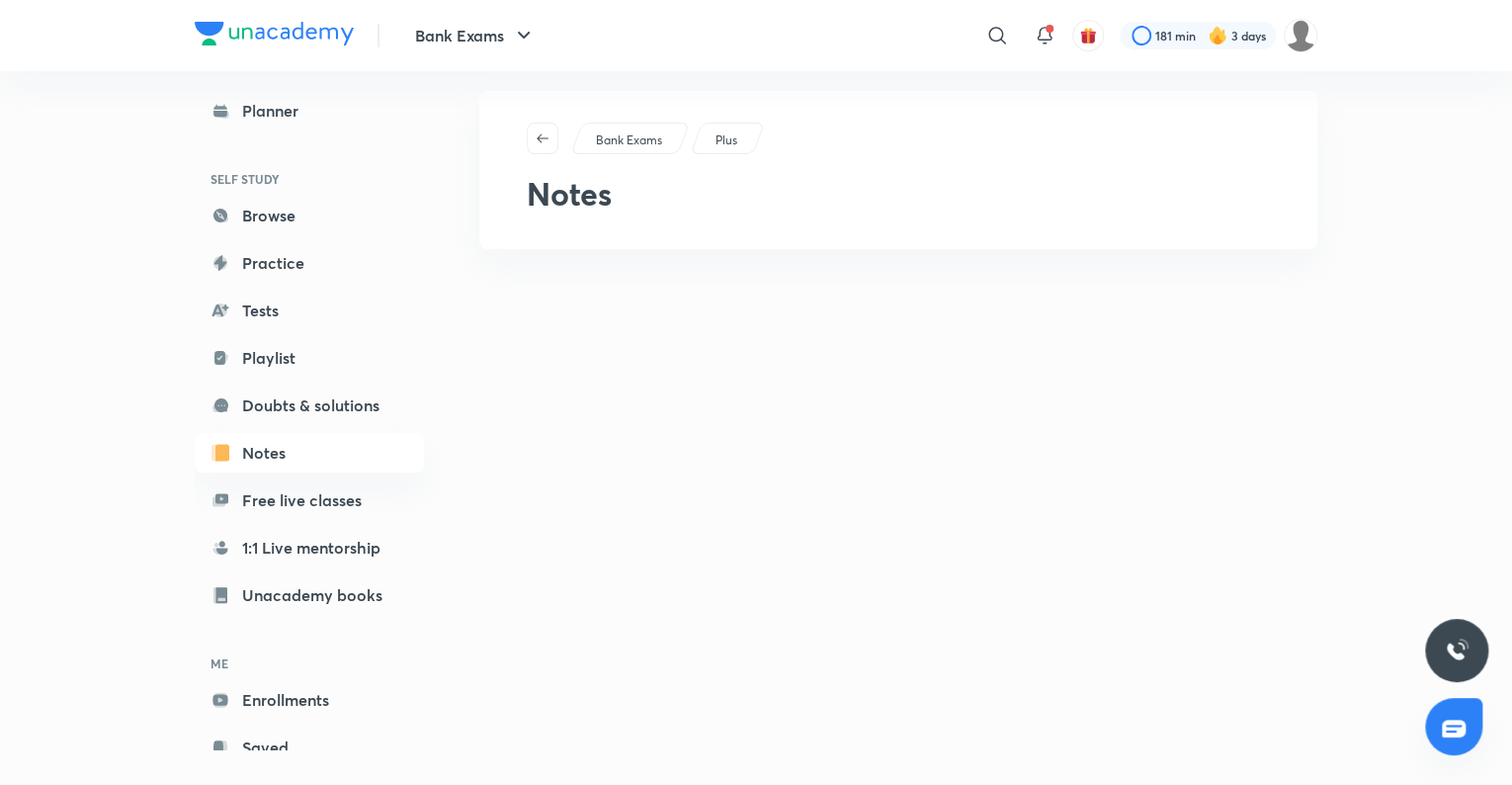 scroll, scrollTop: 0, scrollLeft: 0, axis: both 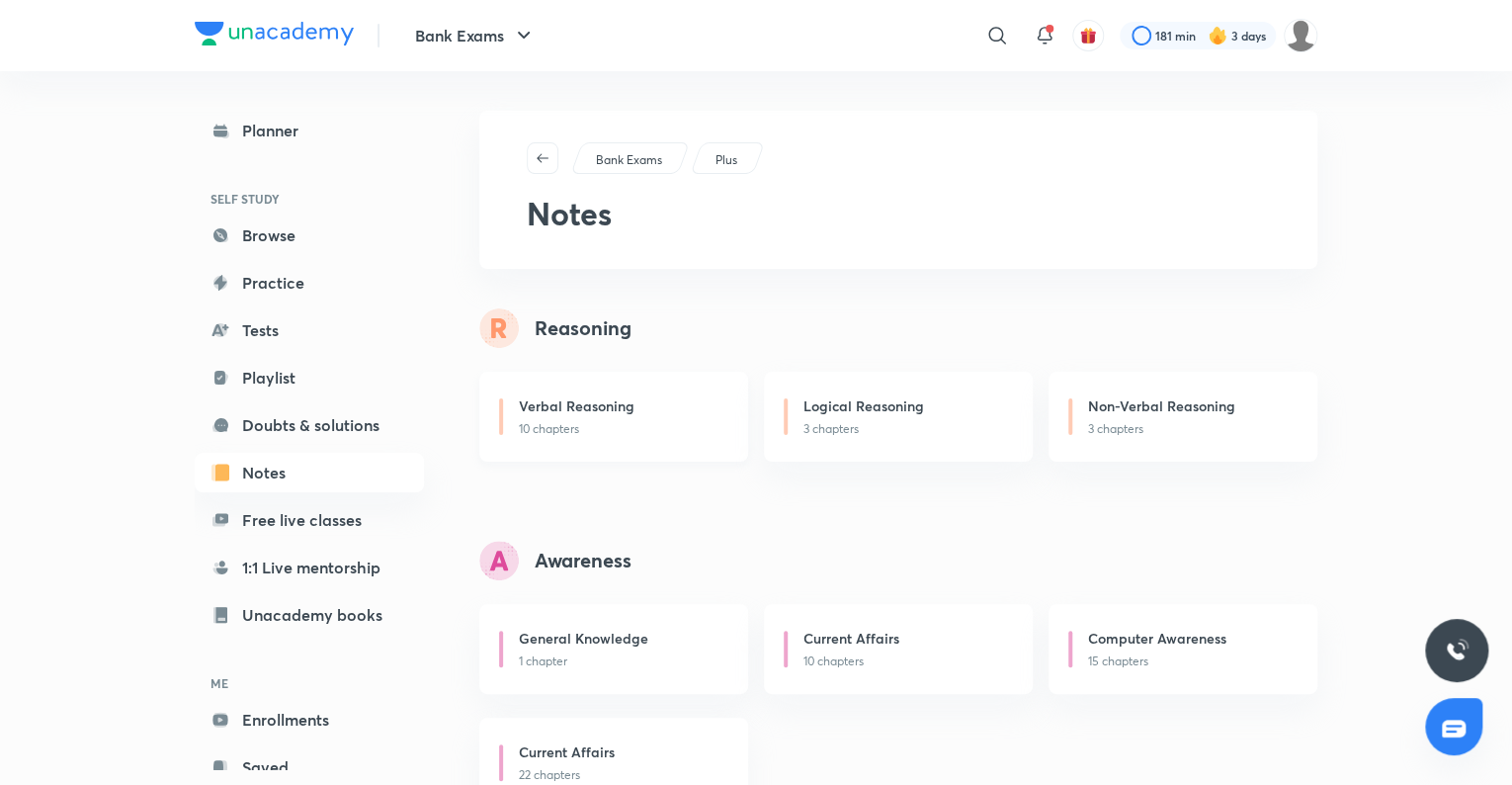 click on "10 chapters" at bounding box center [622, 429] 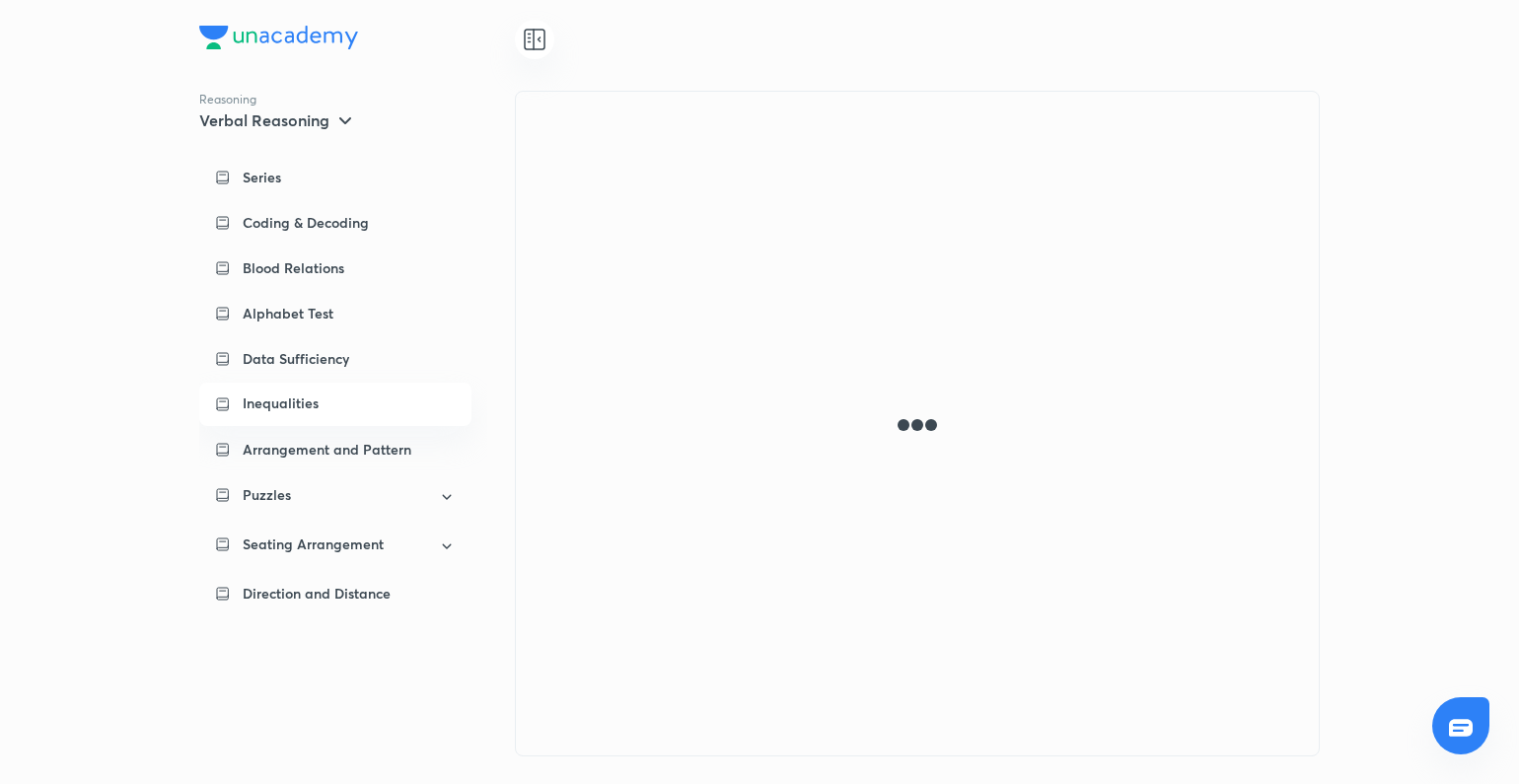 scroll, scrollTop: 0, scrollLeft: 0, axis: both 